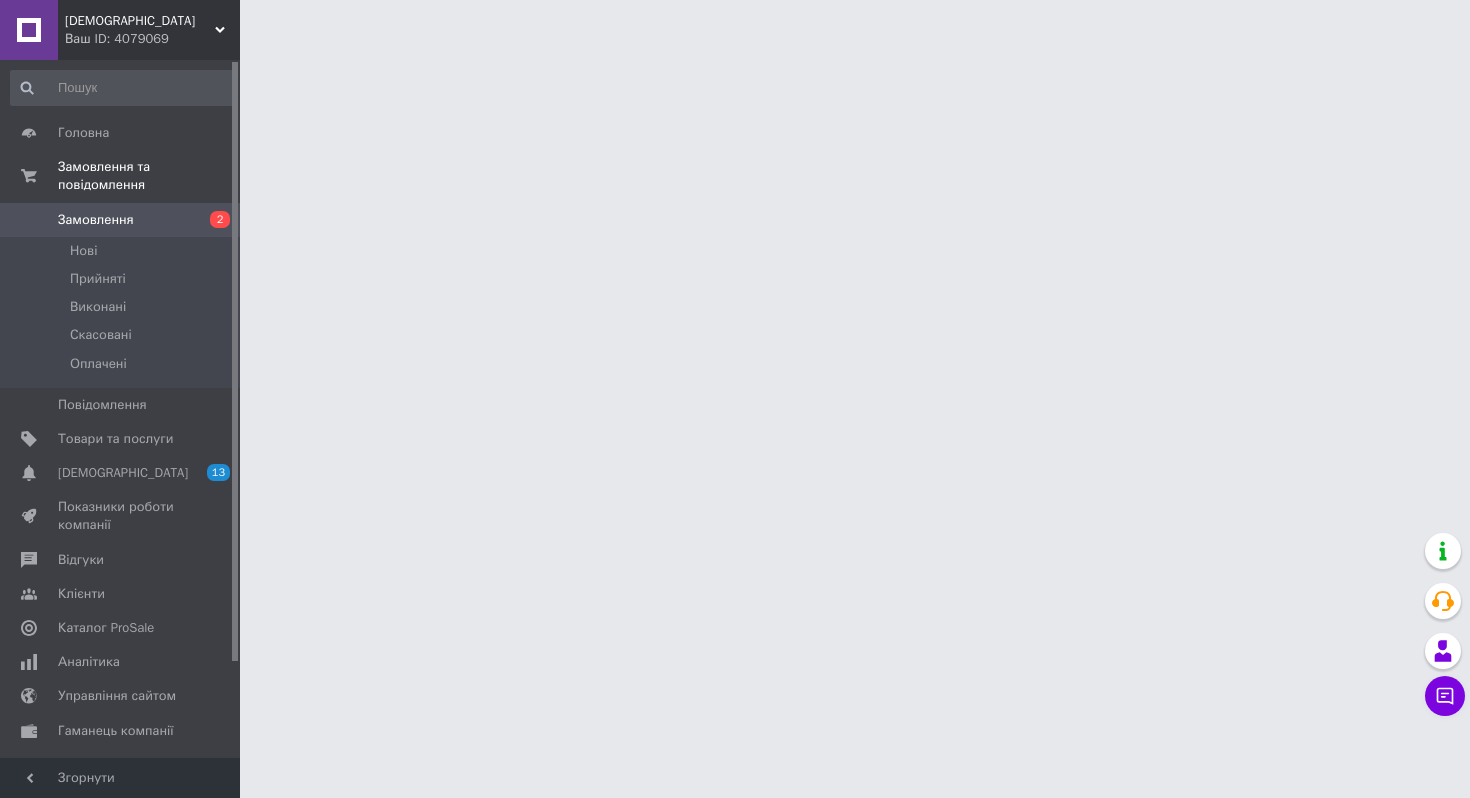 scroll, scrollTop: 0, scrollLeft: 0, axis: both 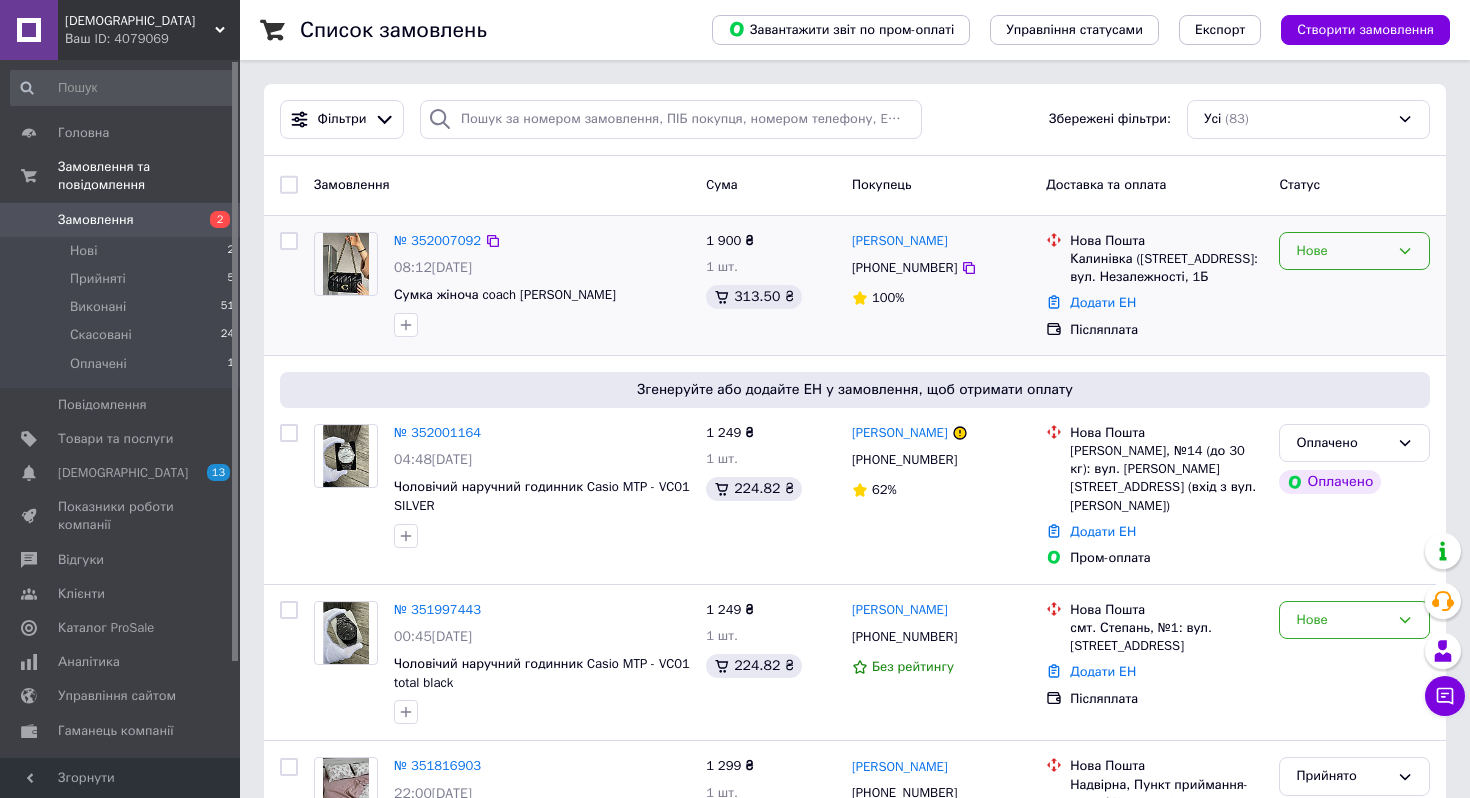 click on "Нове" at bounding box center (1342, 251) 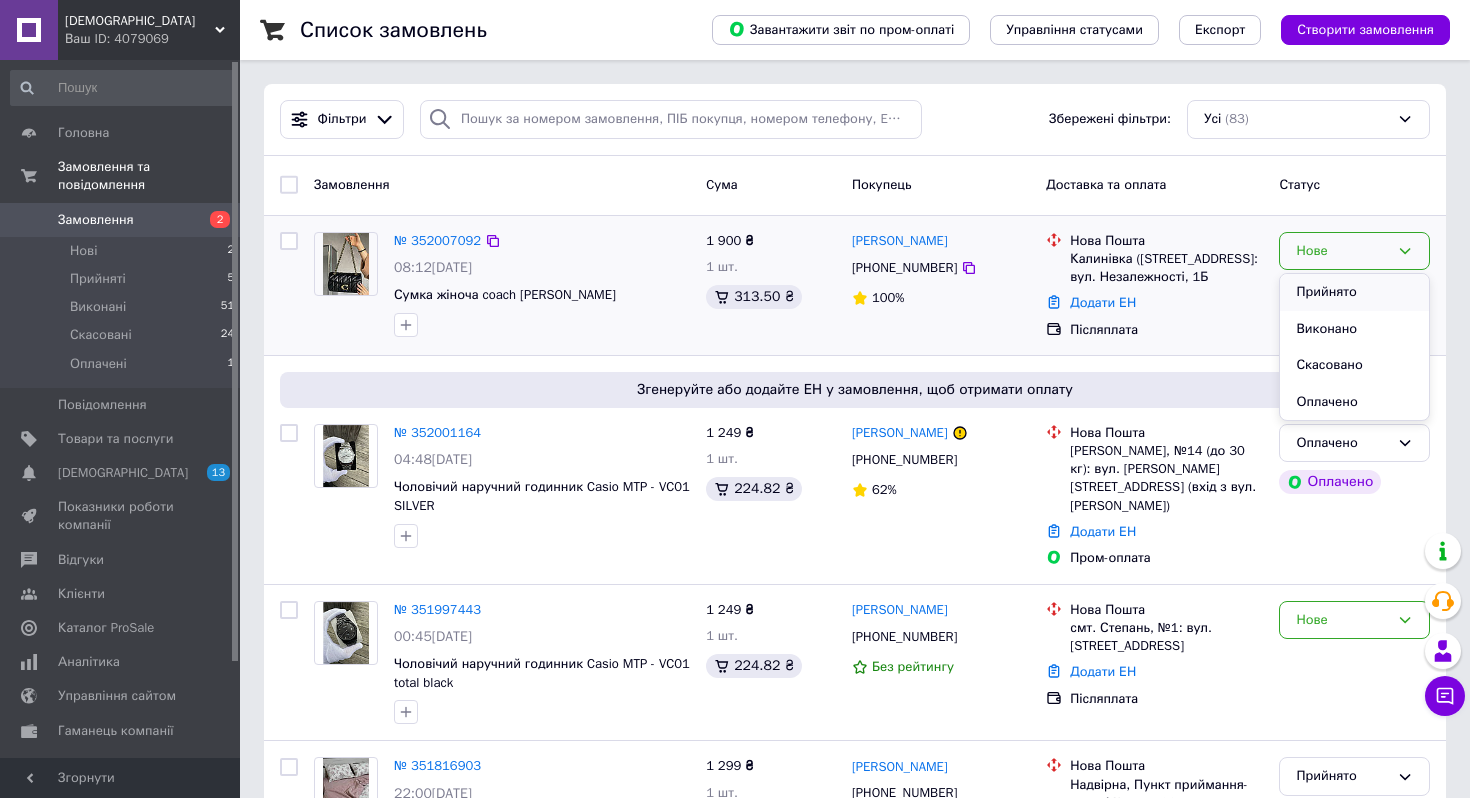 click on "Прийнято" at bounding box center (1354, 292) 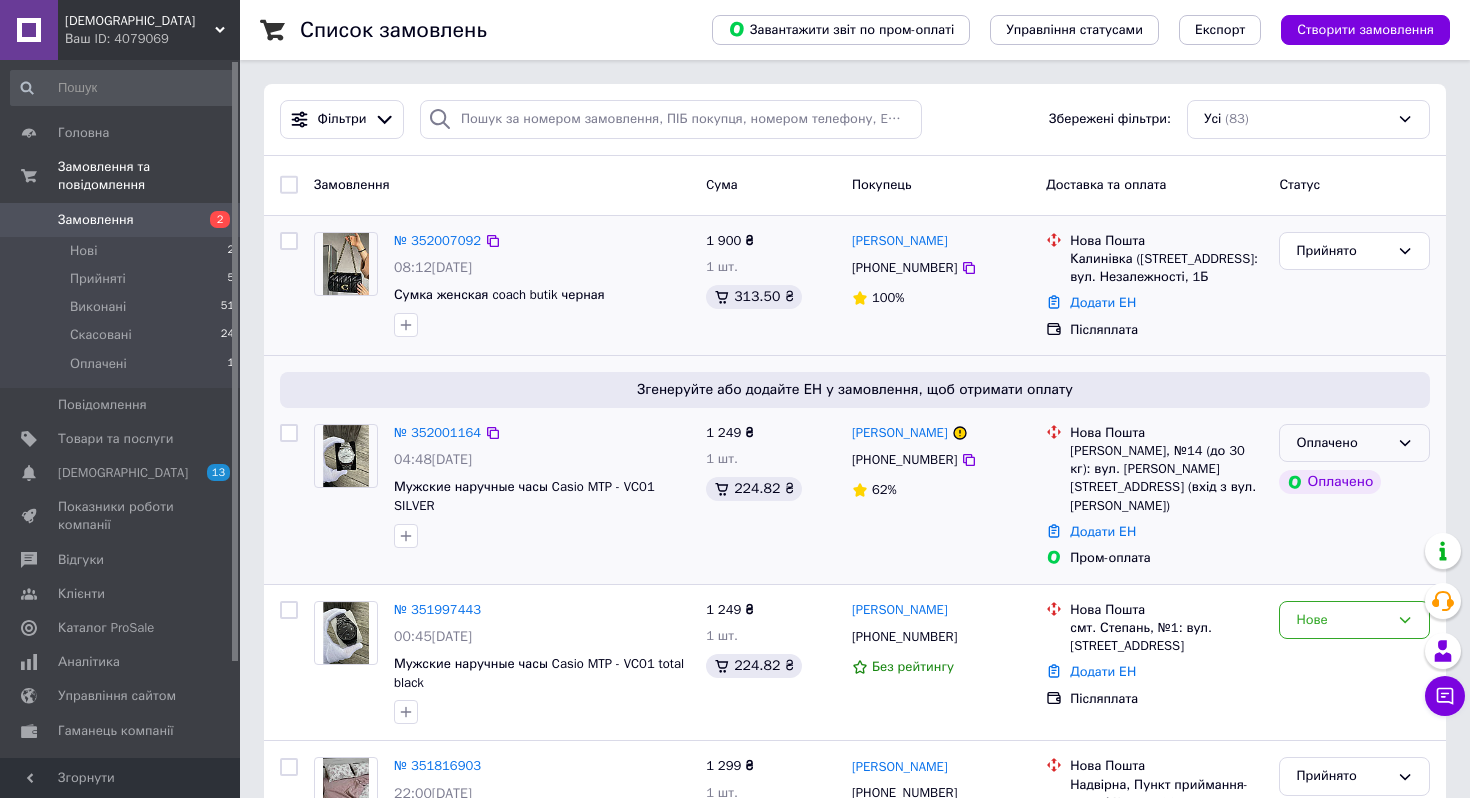 click on "Оплачено" at bounding box center [1342, 443] 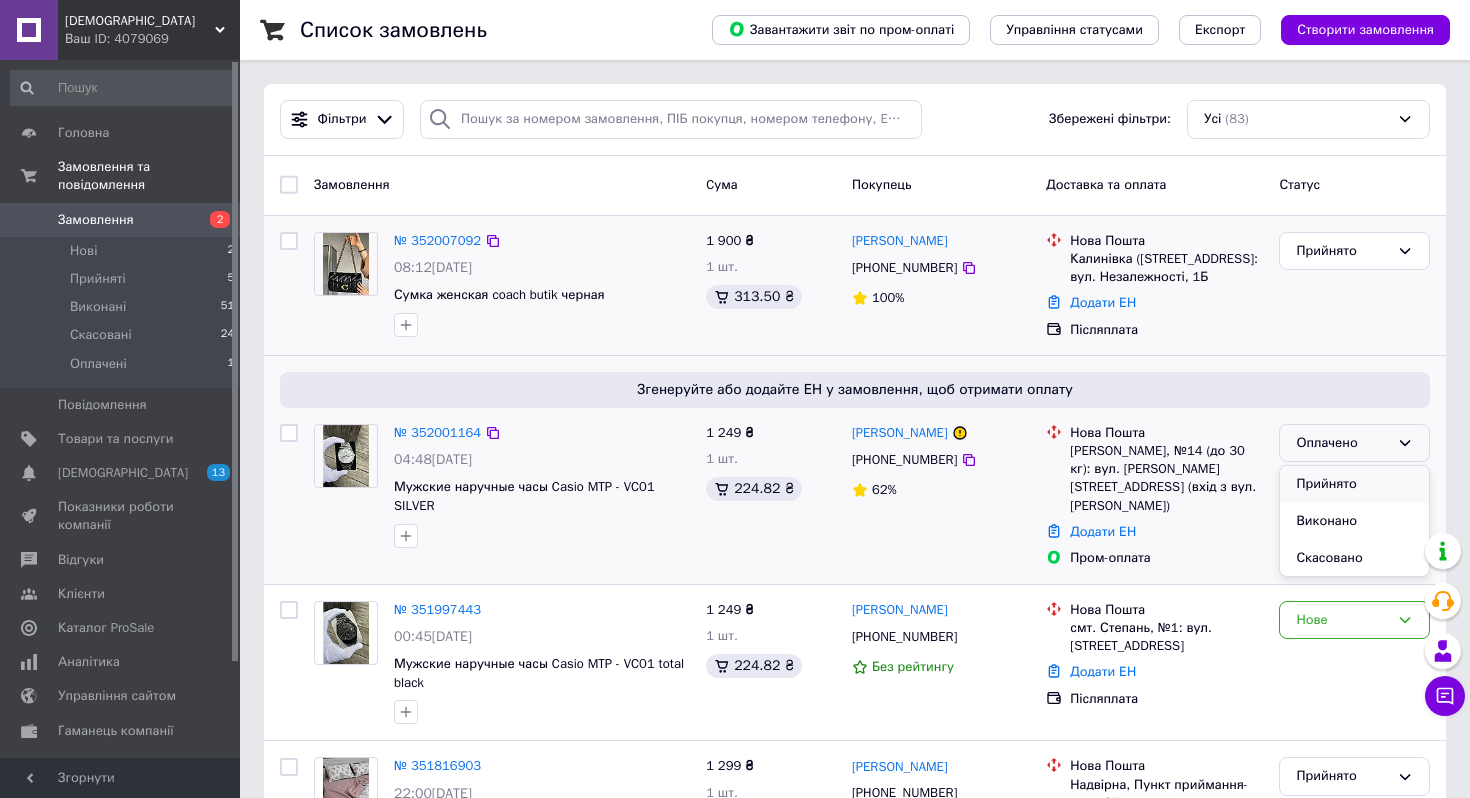 click on "Прийнято" at bounding box center [1354, 484] 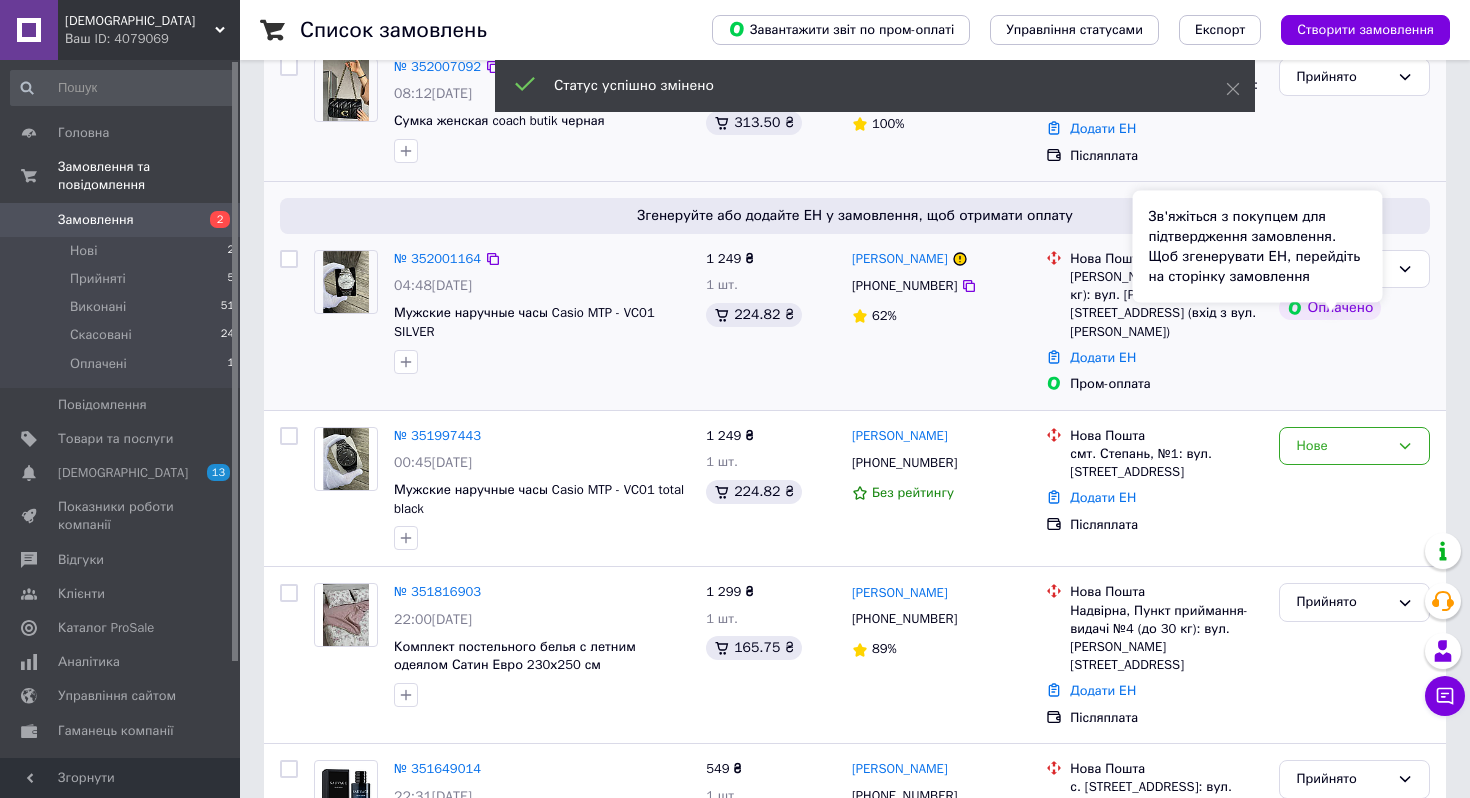 scroll, scrollTop: 173, scrollLeft: 0, axis: vertical 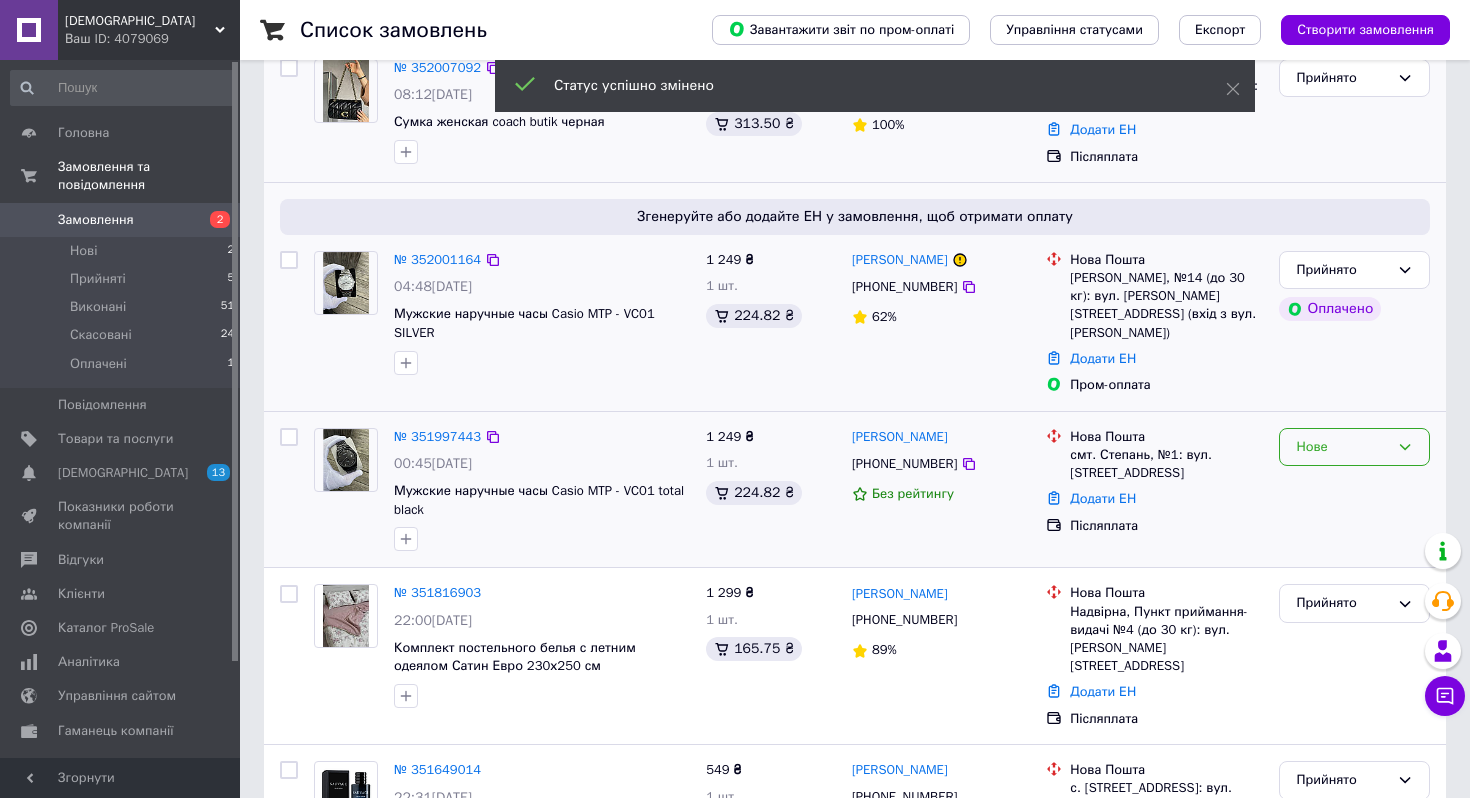 click on "Нове" at bounding box center (1354, 447) 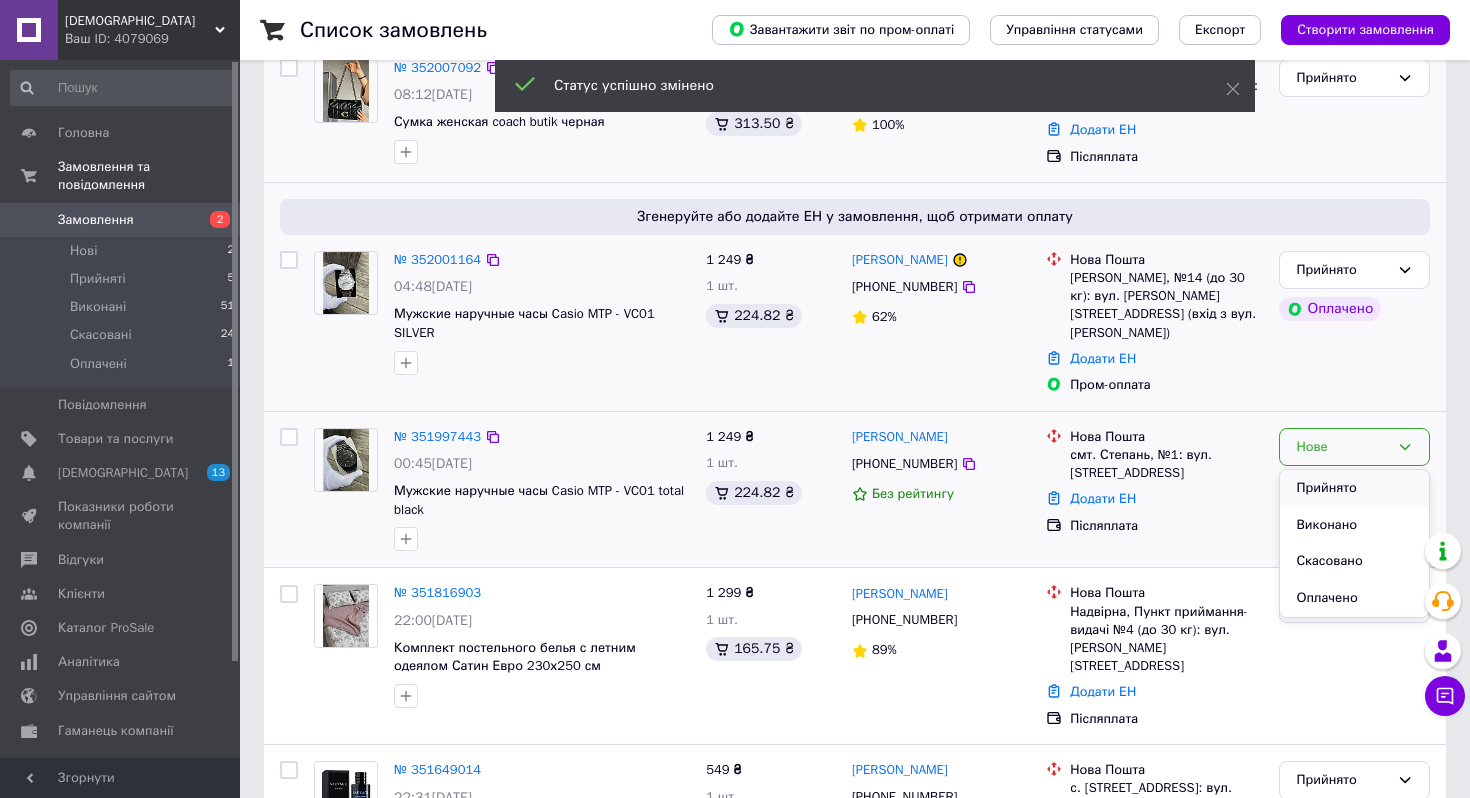 click on "Прийнято" at bounding box center (1354, 488) 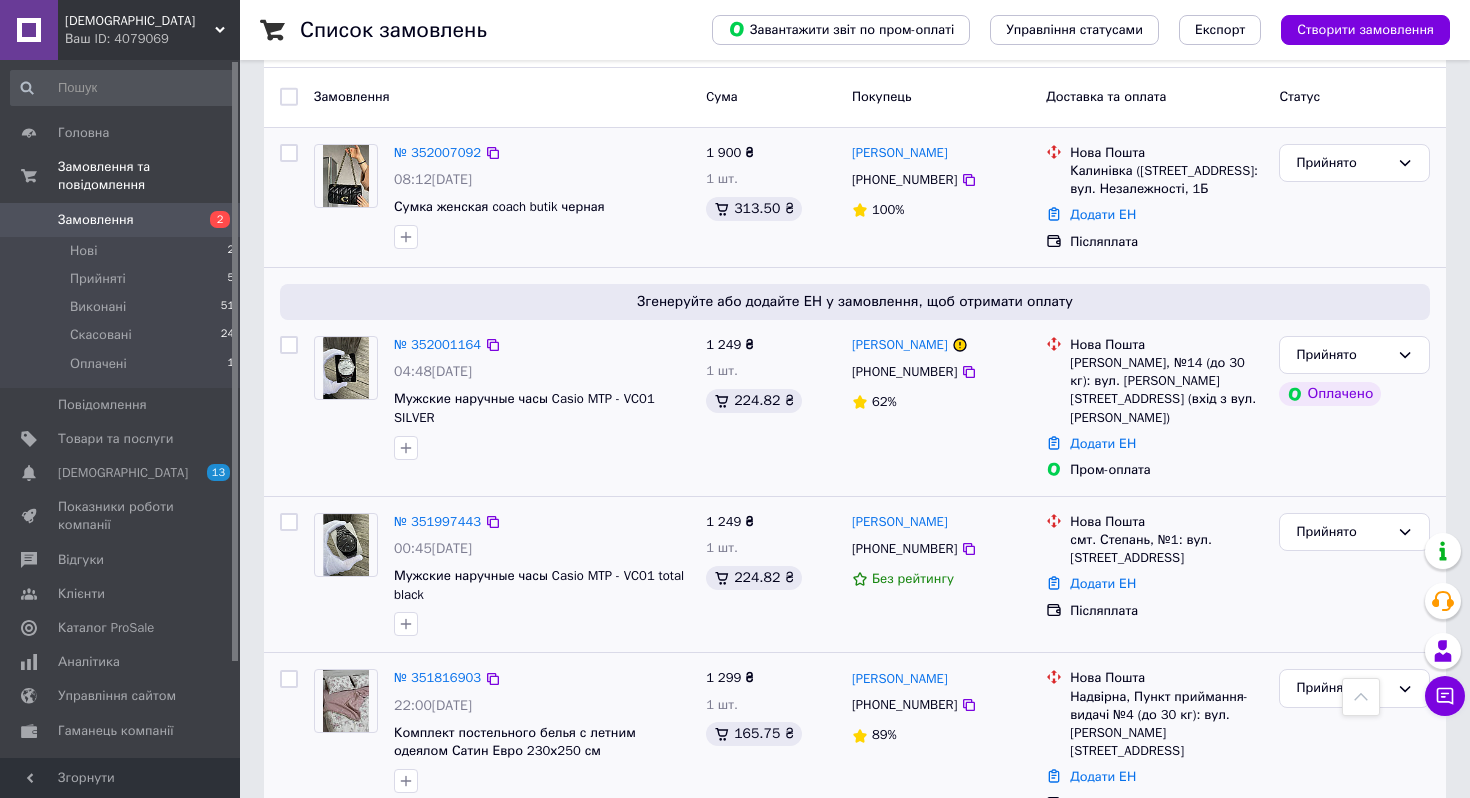 scroll, scrollTop: 0, scrollLeft: 0, axis: both 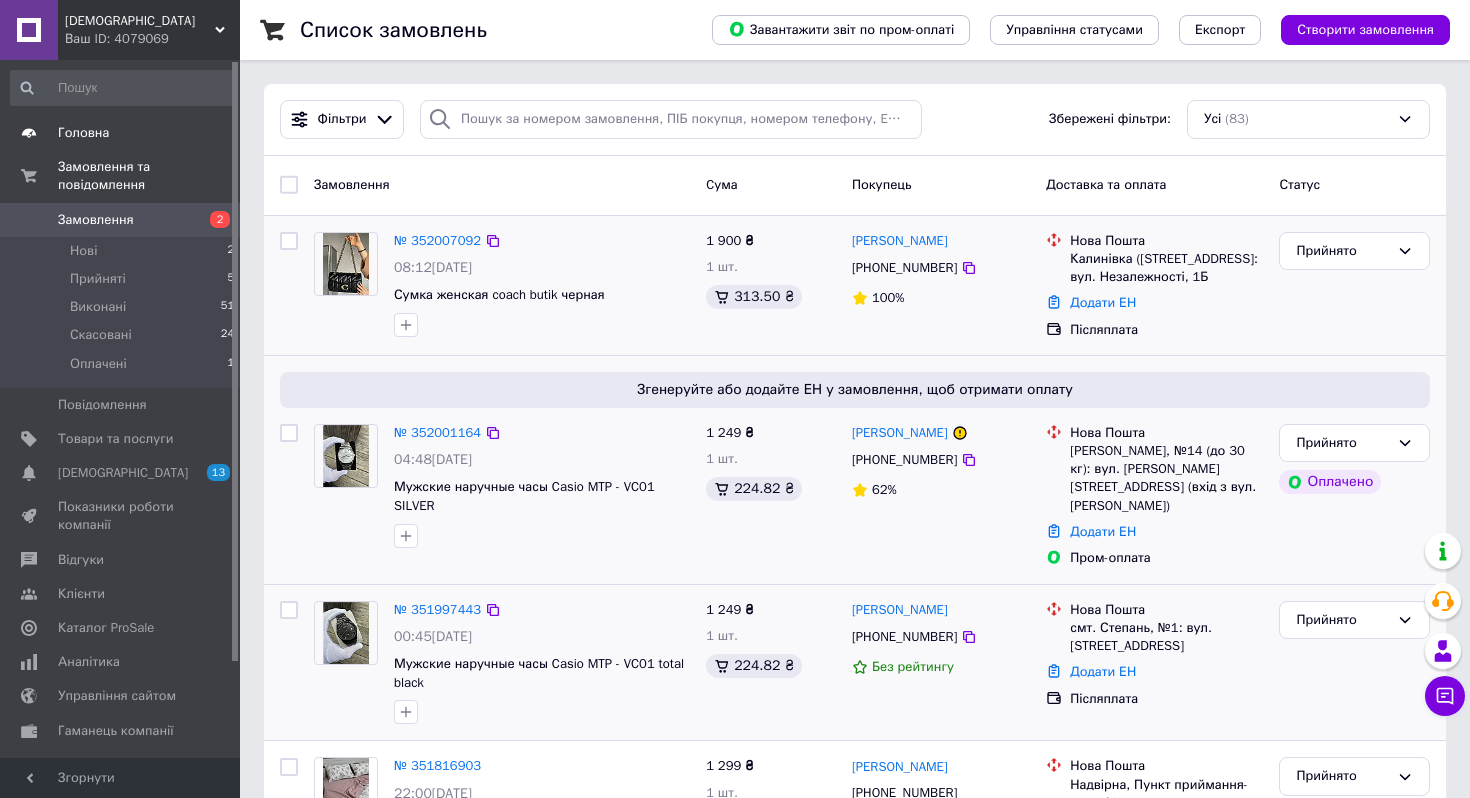 click at bounding box center (212, 133) 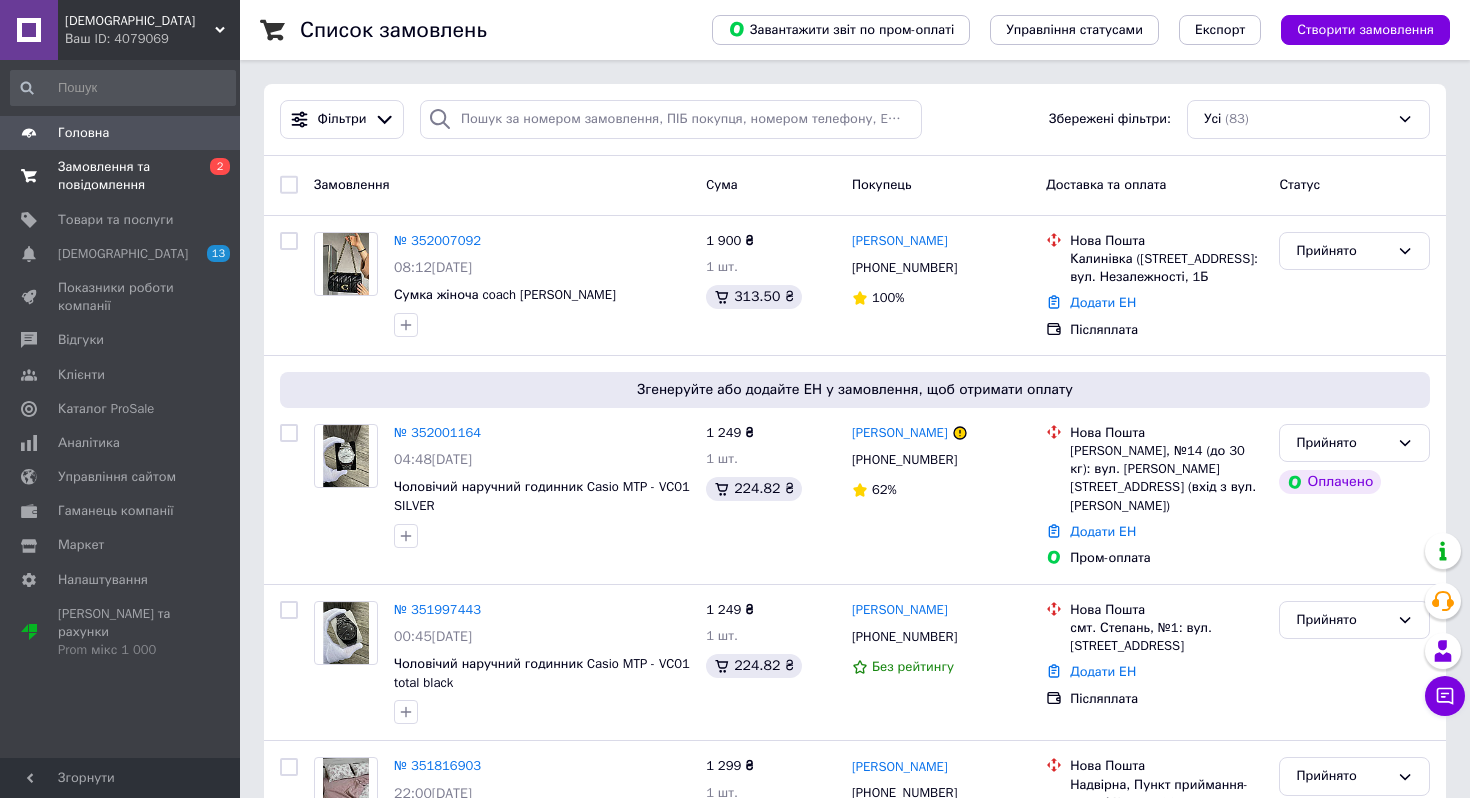 click on "Замовлення та повідомлення" at bounding box center [121, 176] 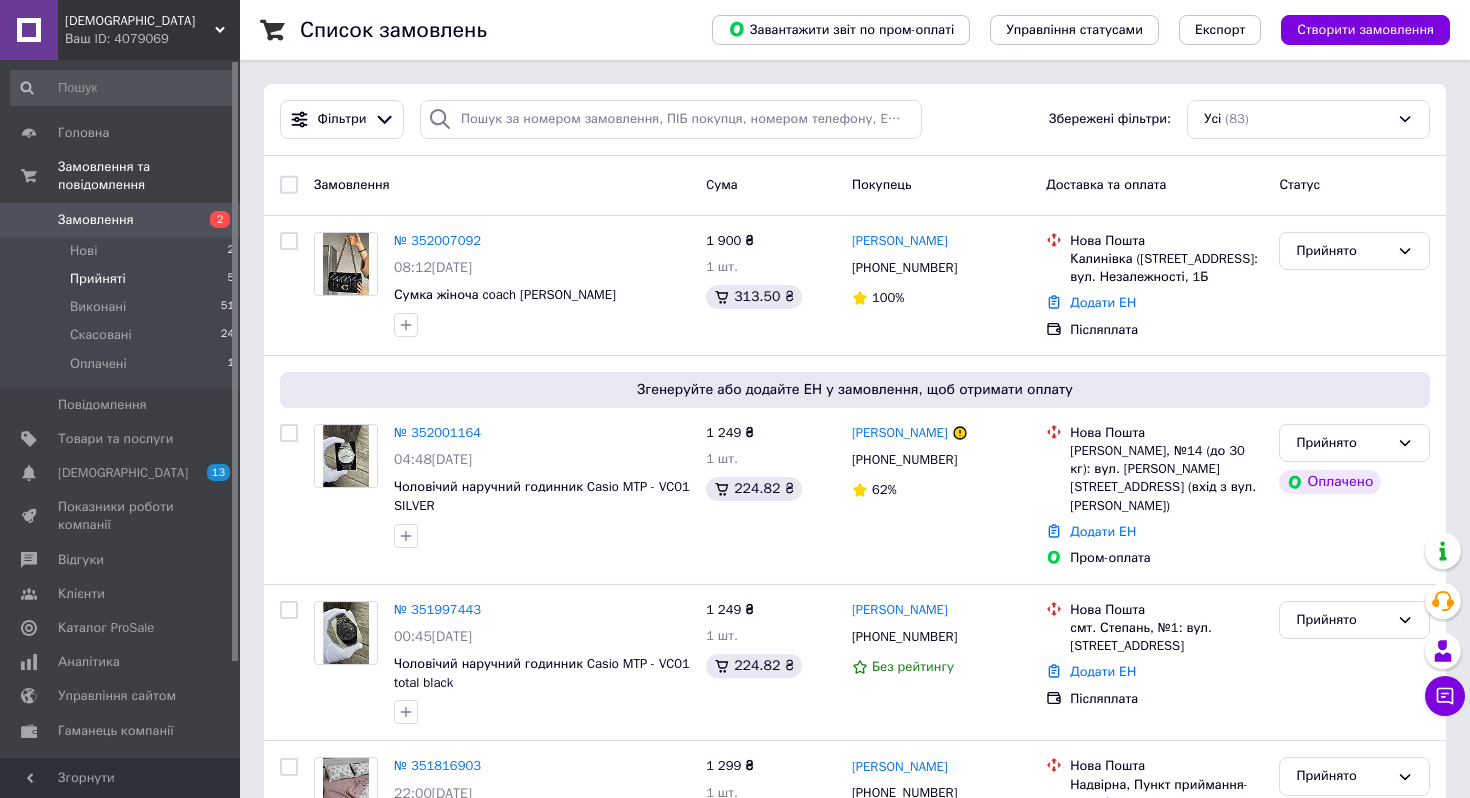 click on "Прийняті" at bounding box center (98, 279) 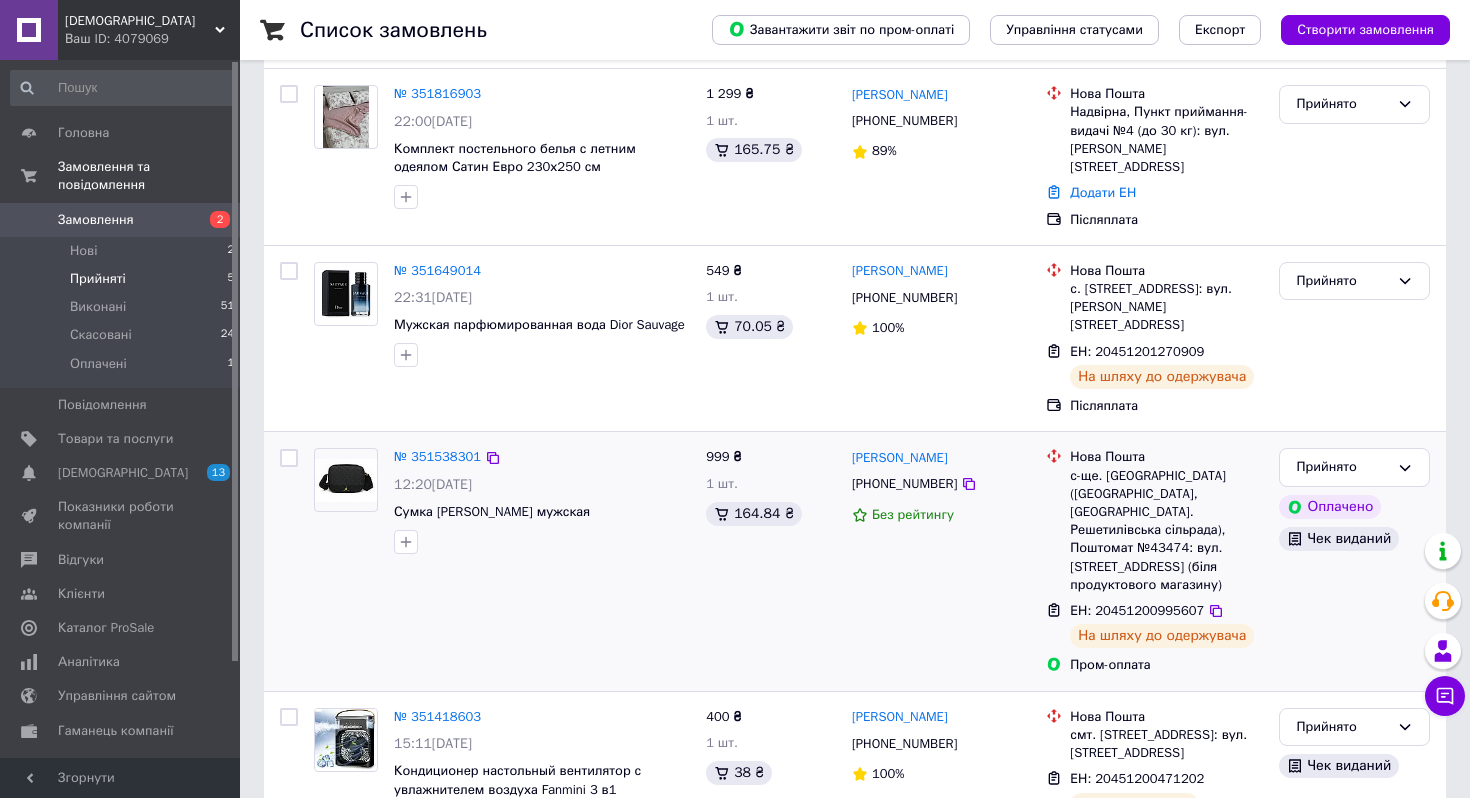 scroll, scrollTop: 0, scrollLeft: 0, axis: both 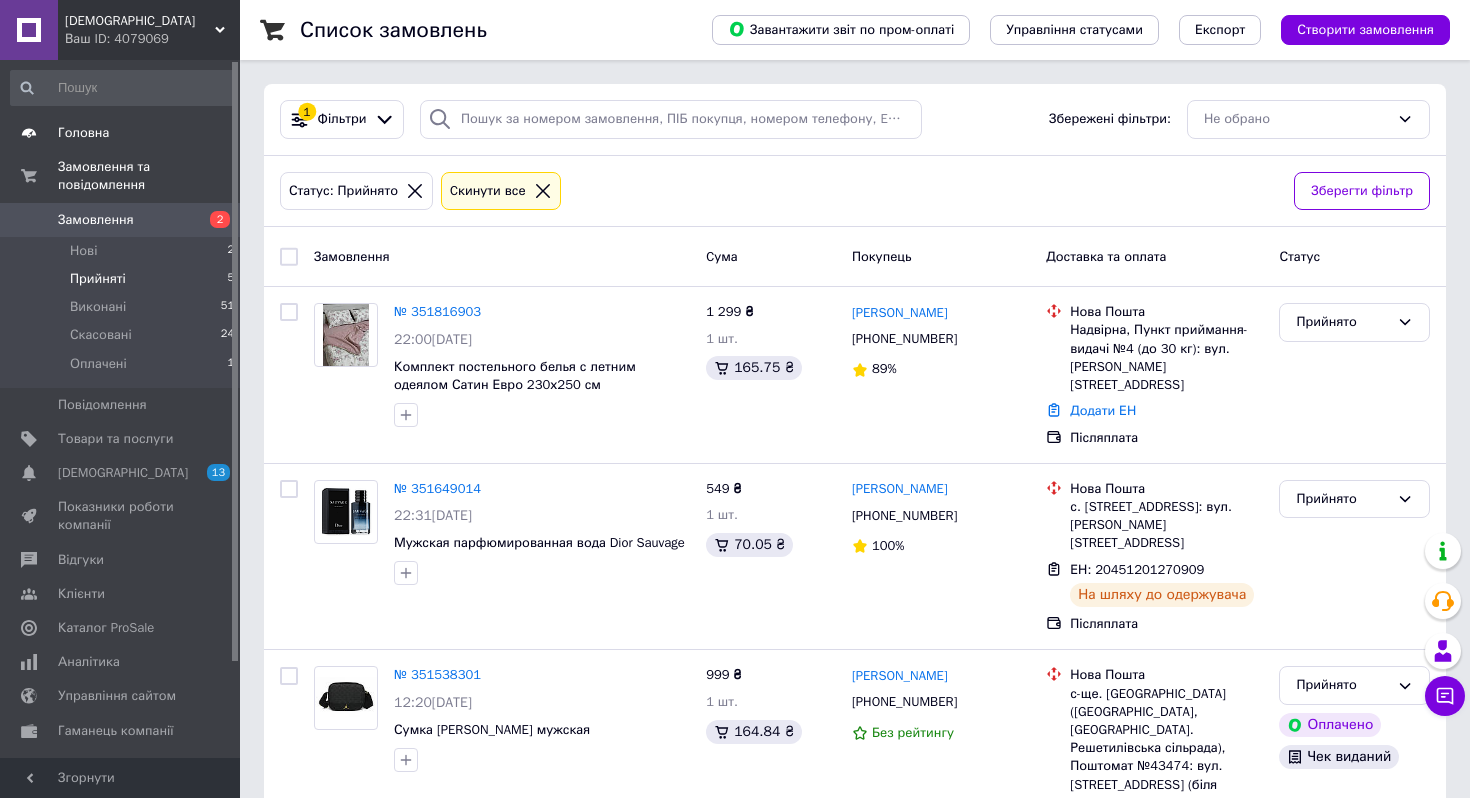 click on "Головна" at bounding box center [121, 133] 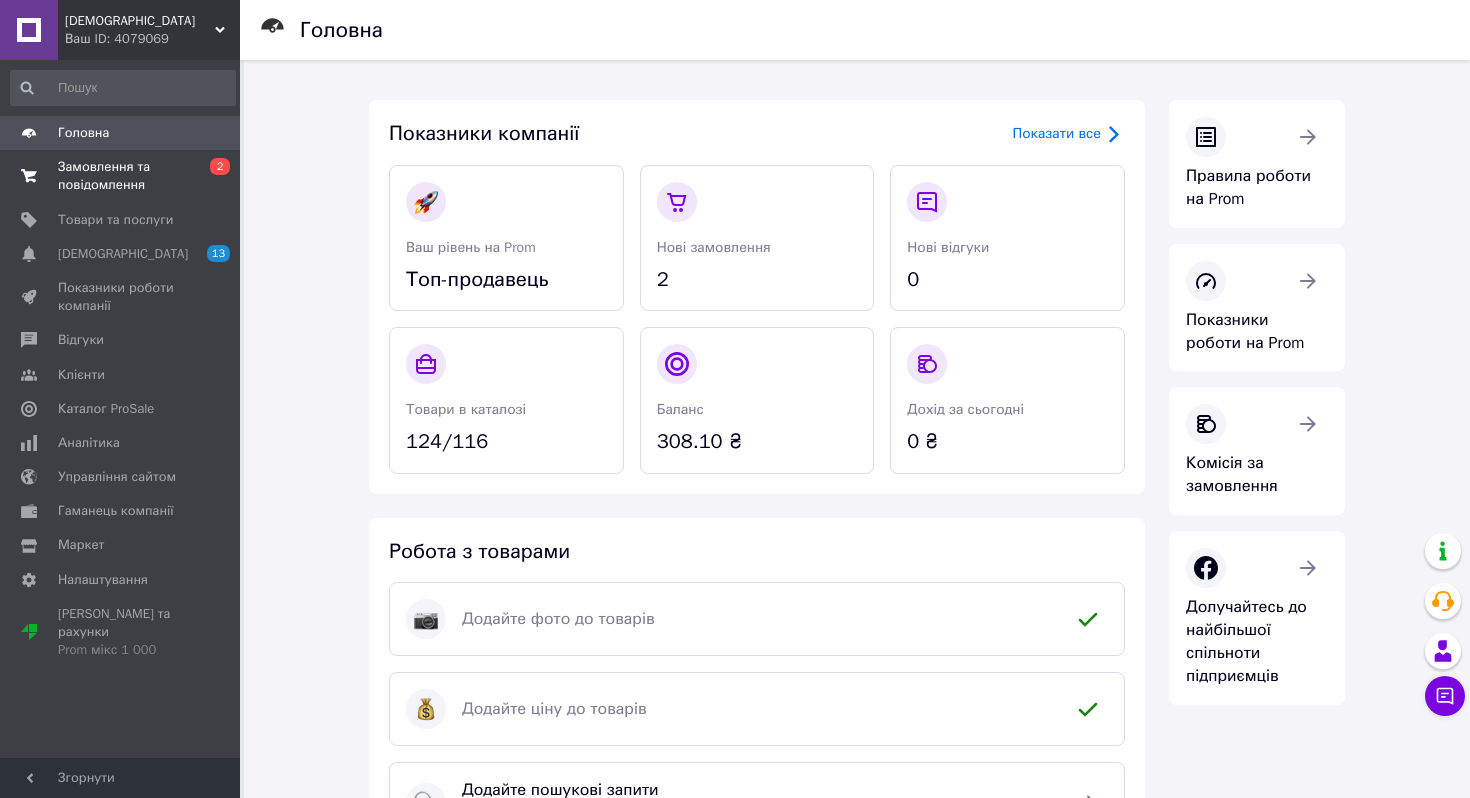 click on "Замовлення та повідомлення" at bounding box center [121, 176] 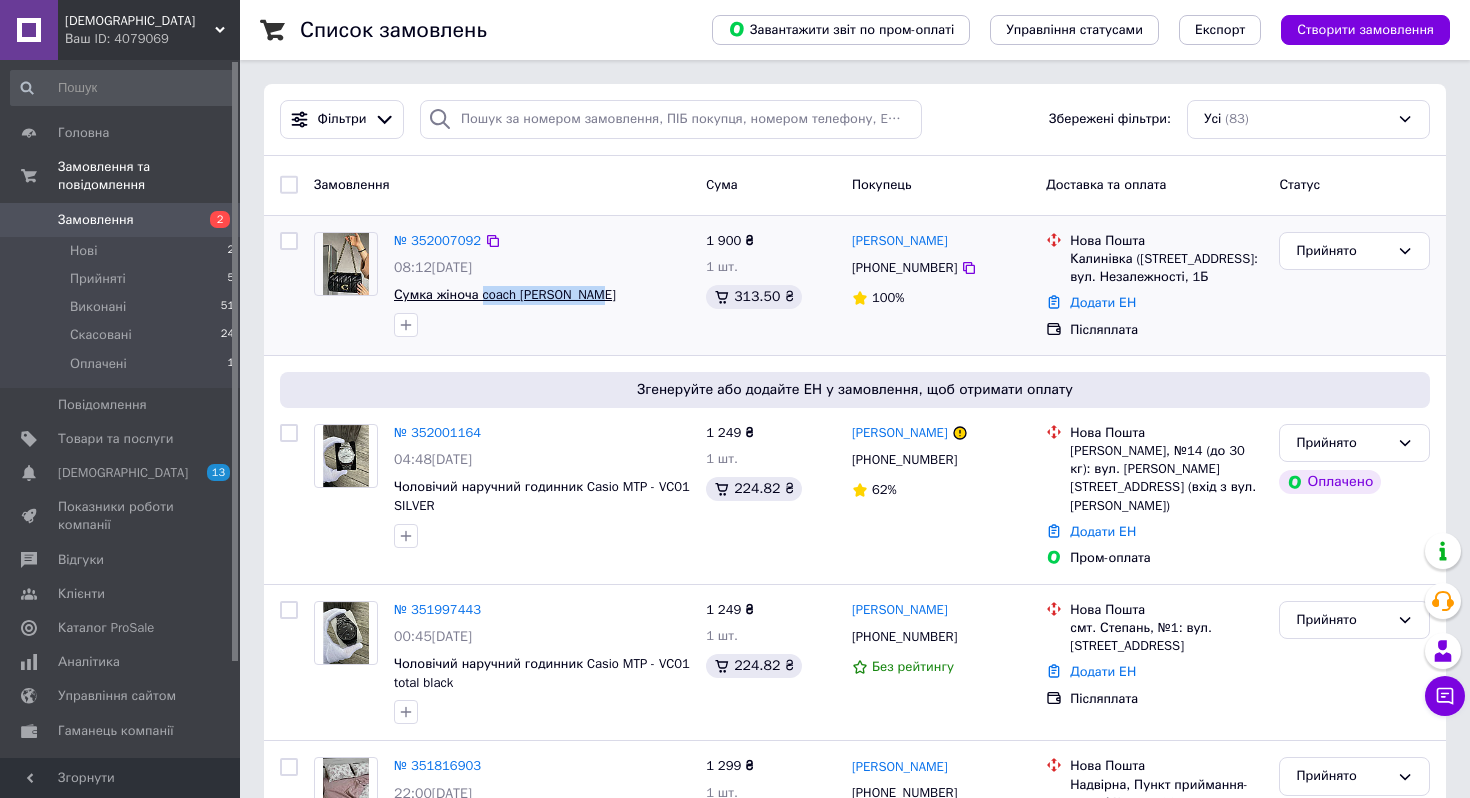 drag, startPoint x: 616, startPoint y: 292, endPoint x: 486, endPoint y: 291, distance: 130.00385 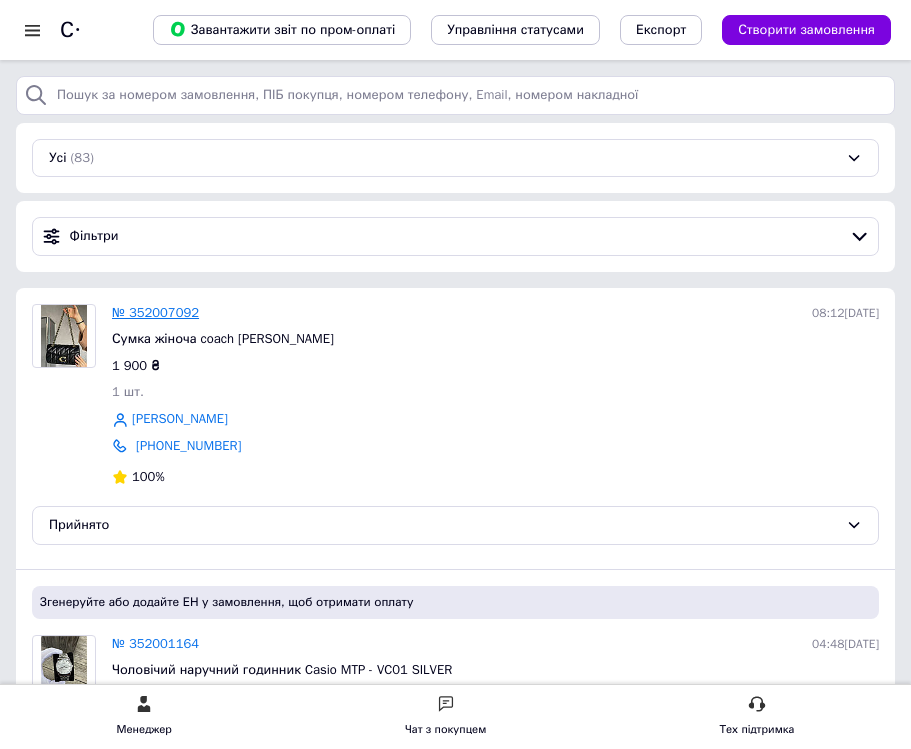 click on "№ 352007092" at bounding box center [155, 312] 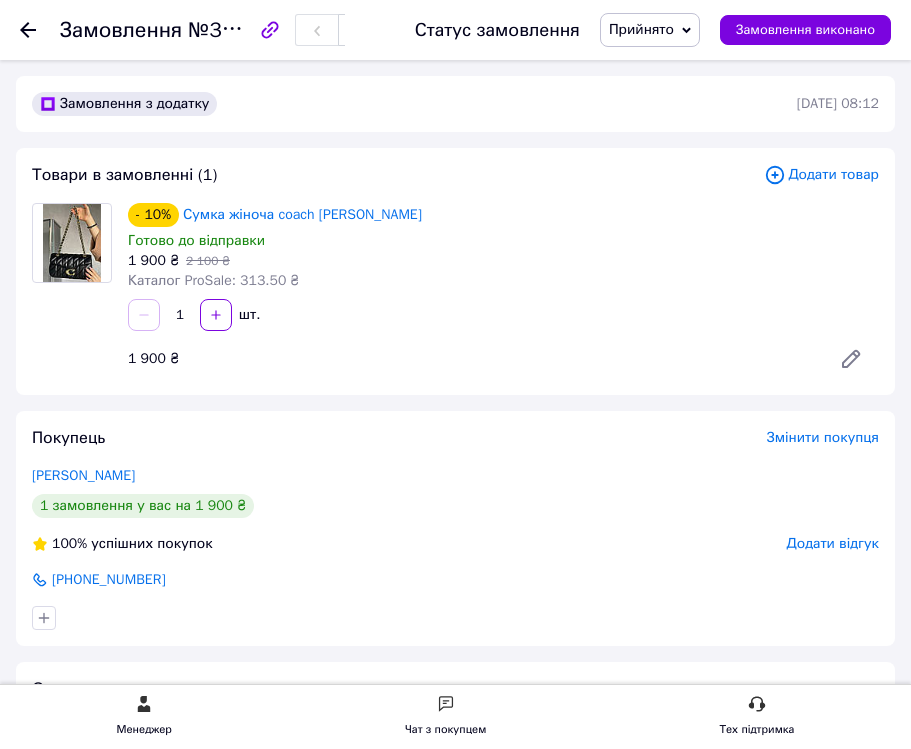 click at bounding box center [72, 243] 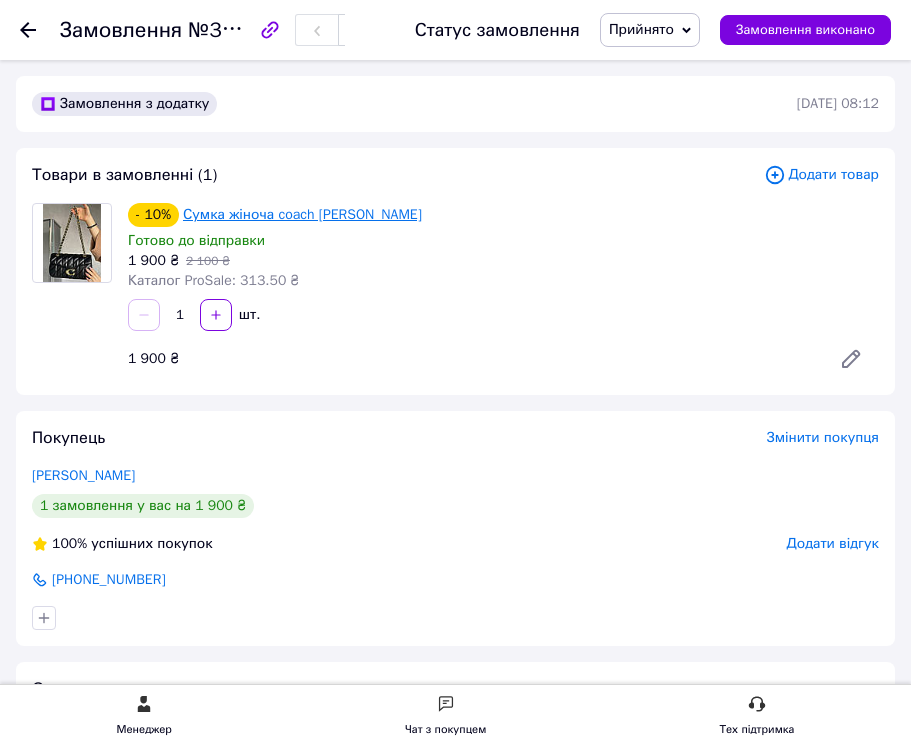 click on "Сумка жіноча coach [PERSON_NAME]" at bounding box center [302, 214] 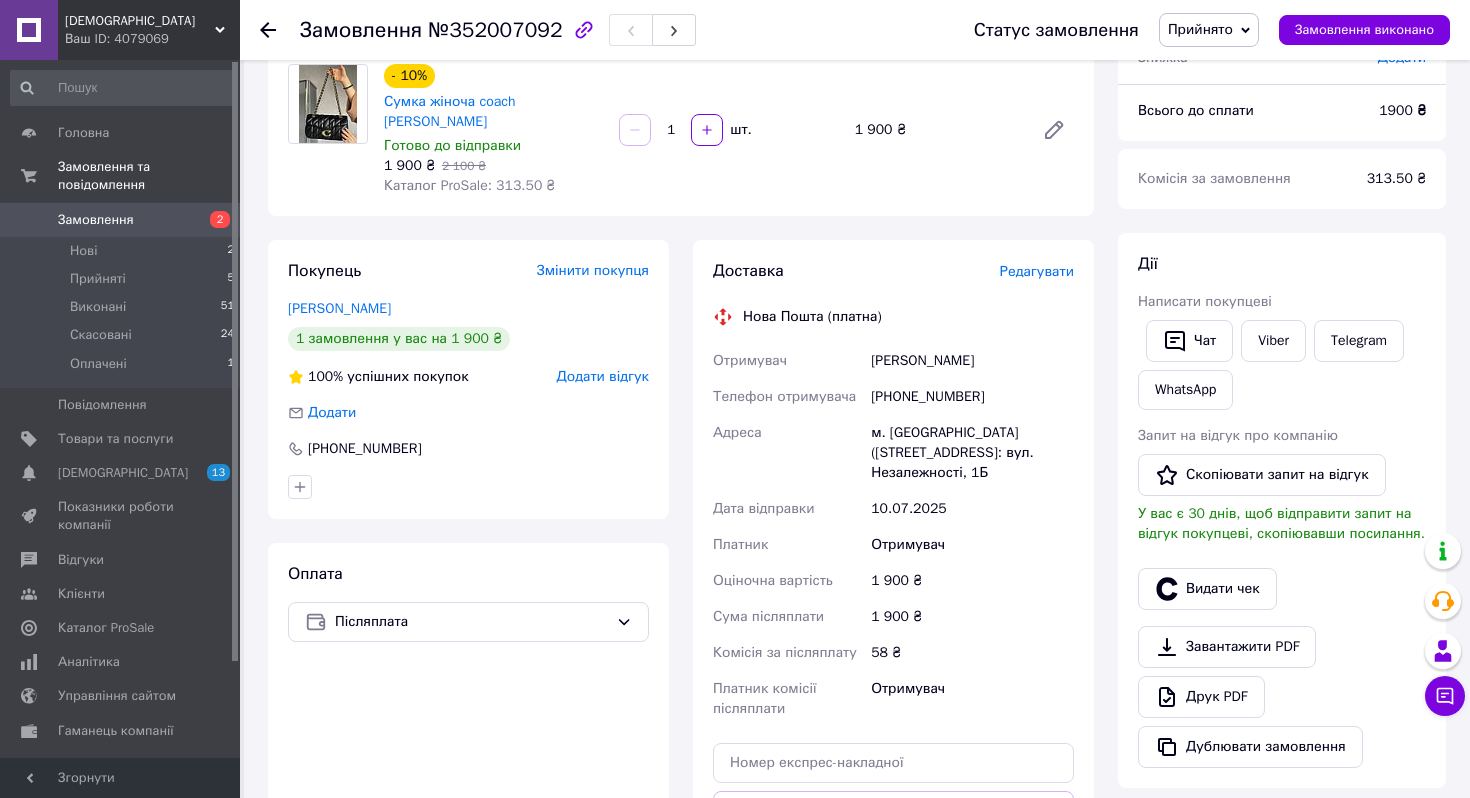 scroll, scrollTop: 174, scrollLeft: 0, axis: vertical 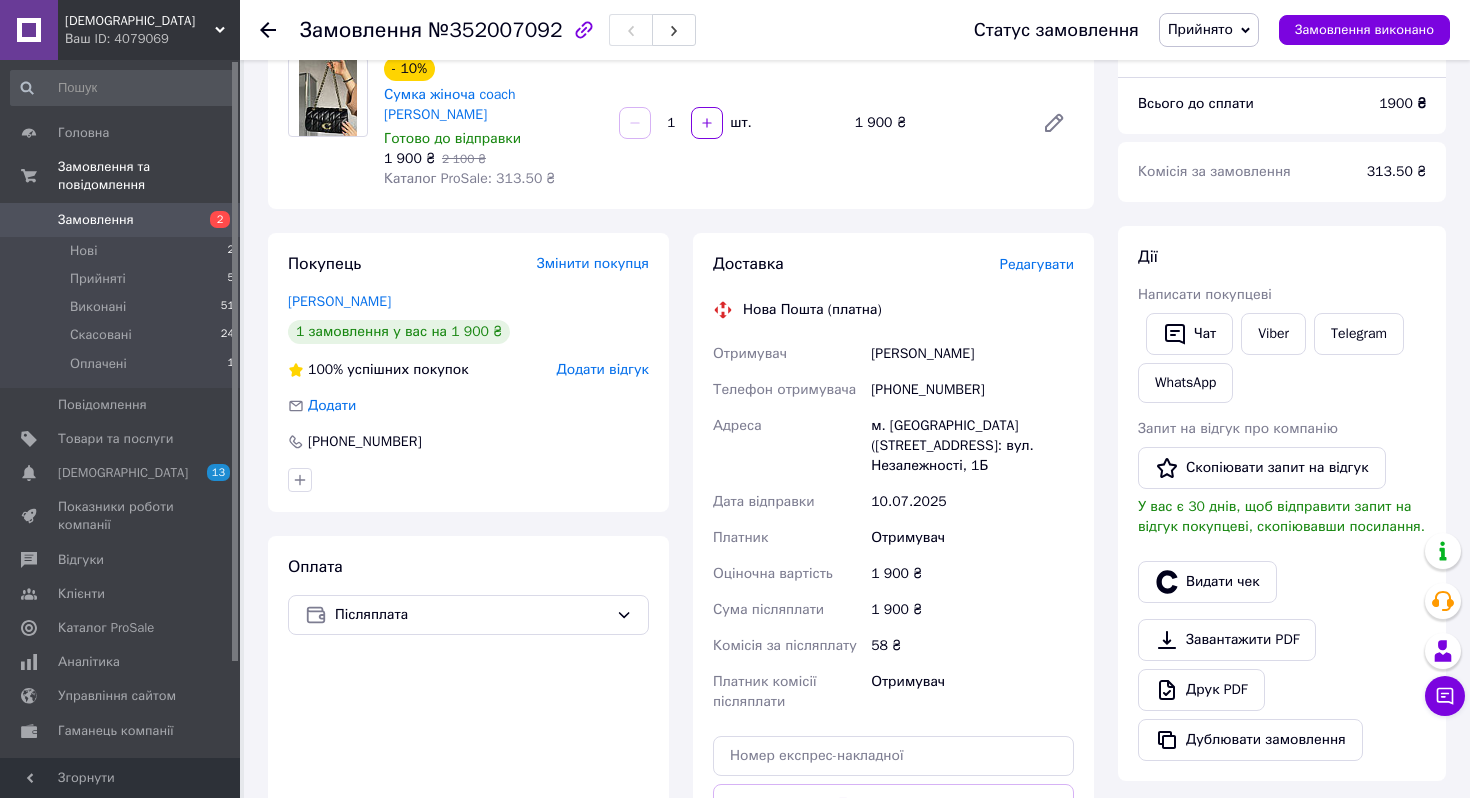 click on "Замовлення 2" at bounding box center [123, 220] 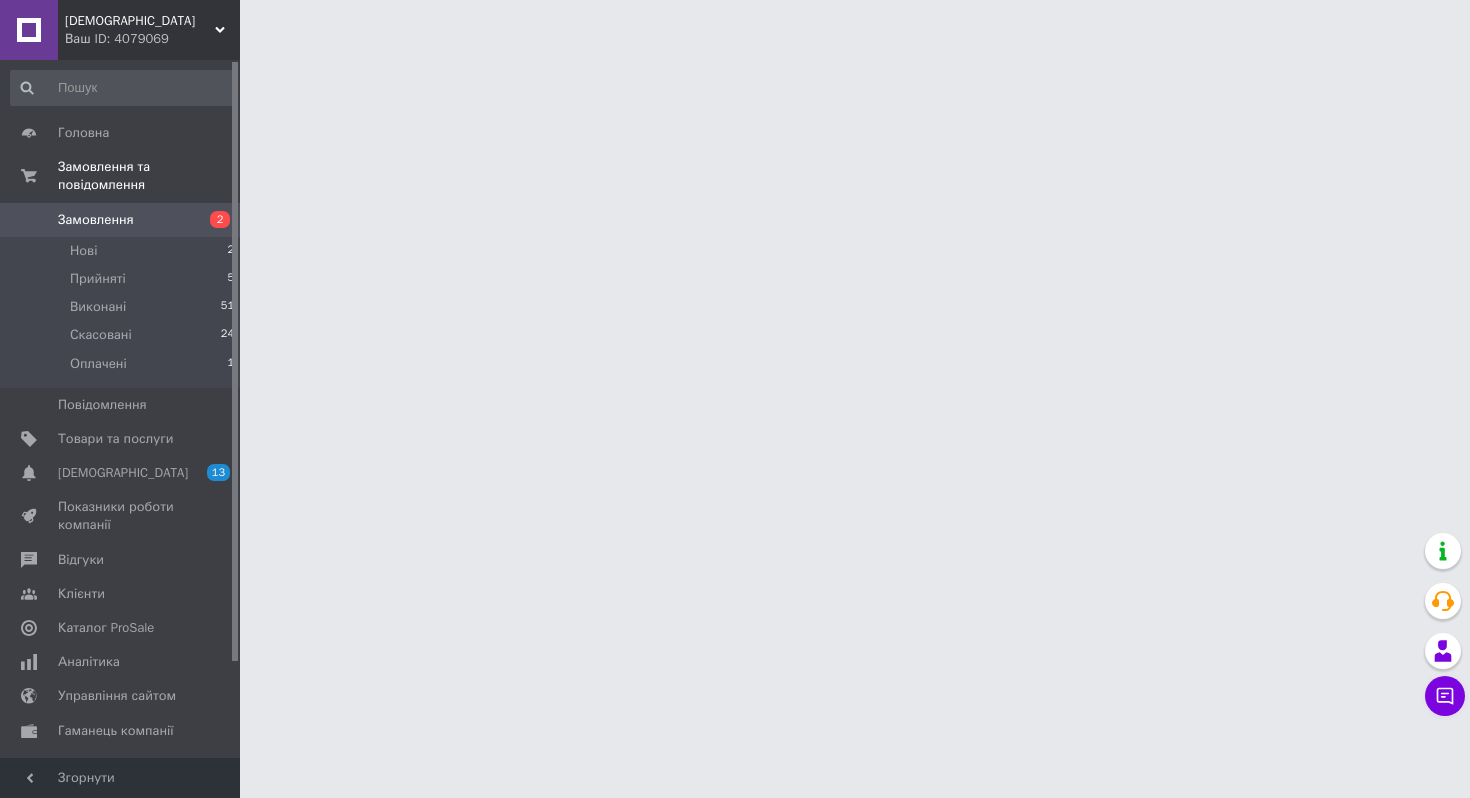 scroll, scrollTop: 0, scrollLeft: 0, axis: both 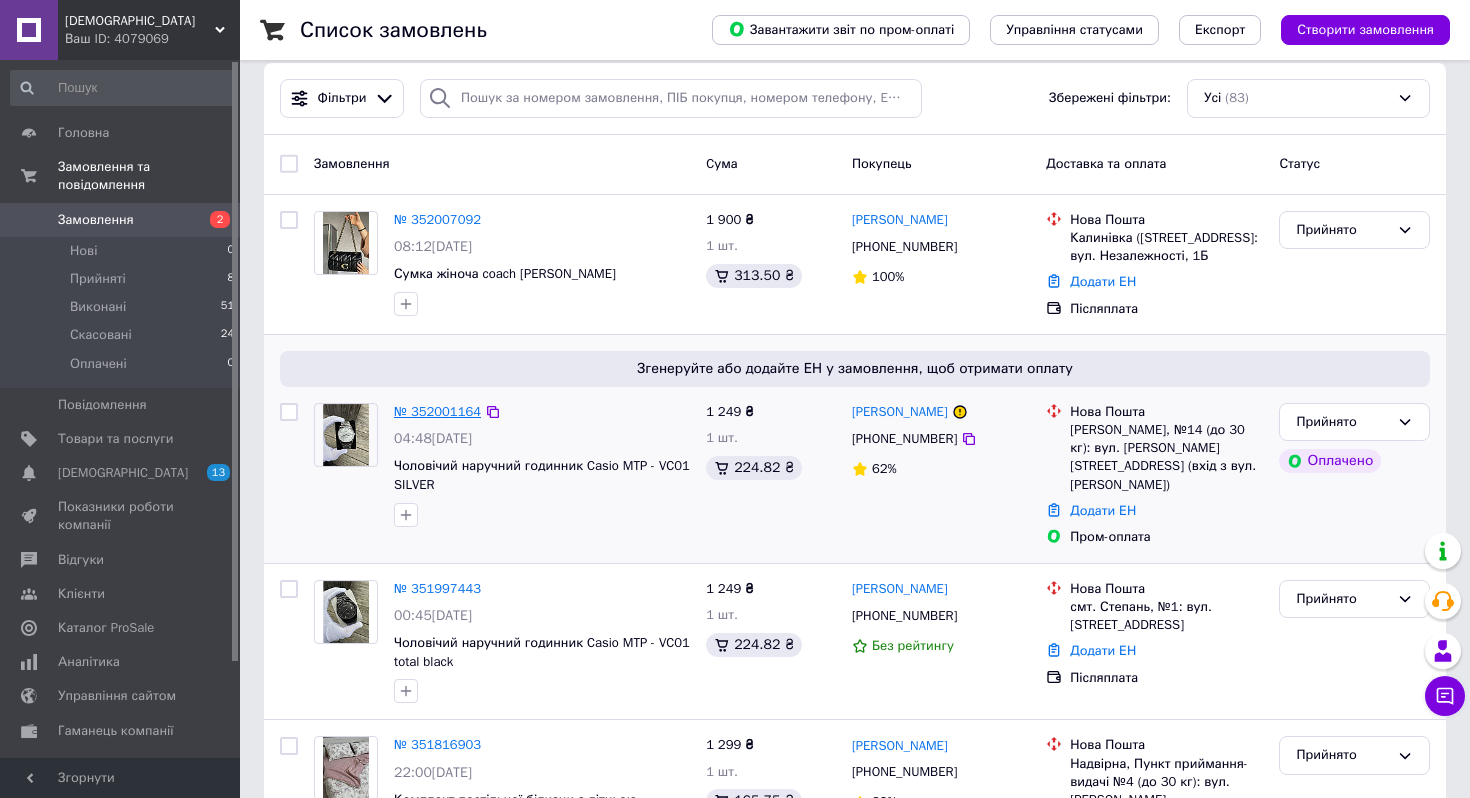 click on "№ 352001164" at bounding box center (437, 411) 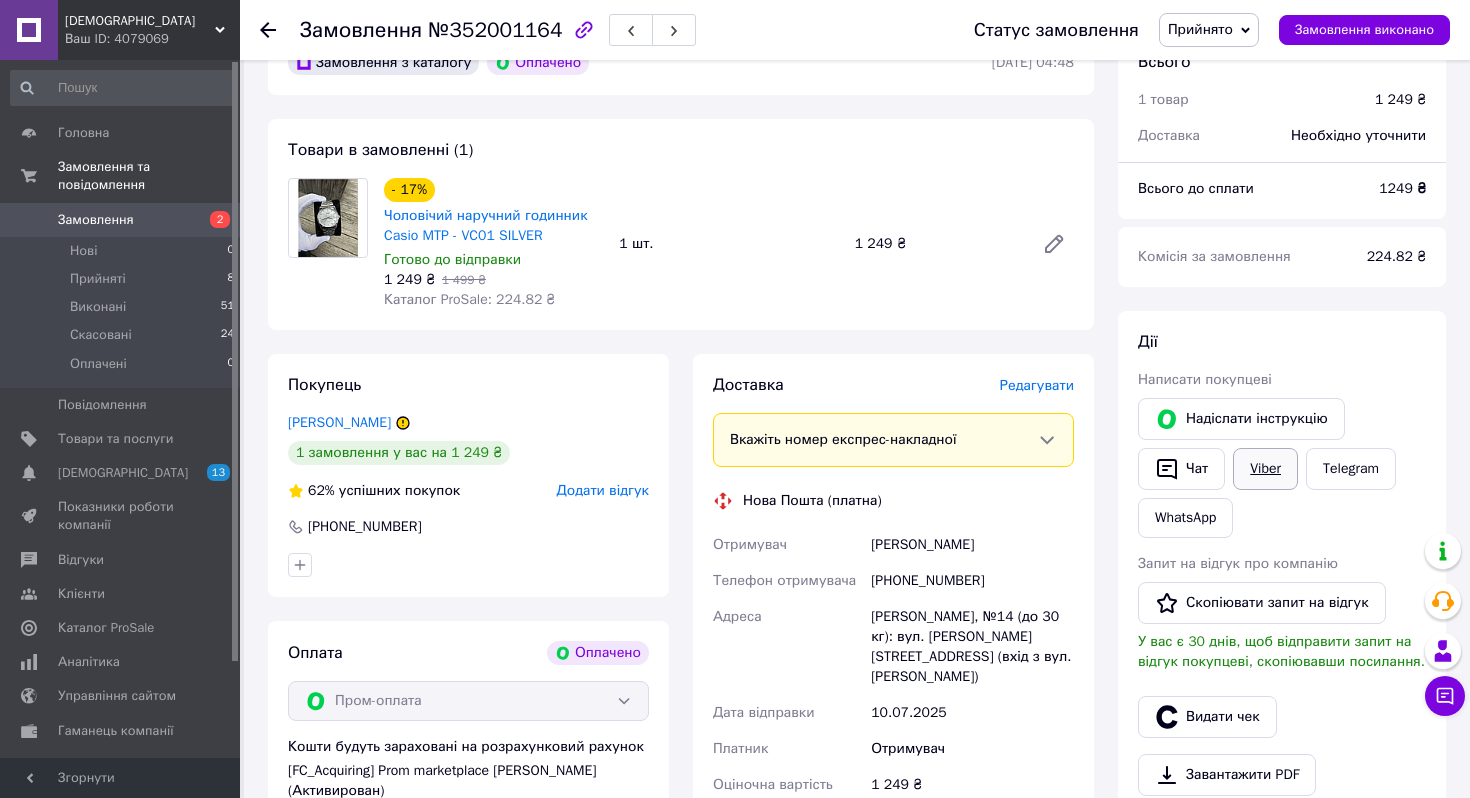 scroll, scrollTop: 118, scrollLeft: 0, axis: vertical 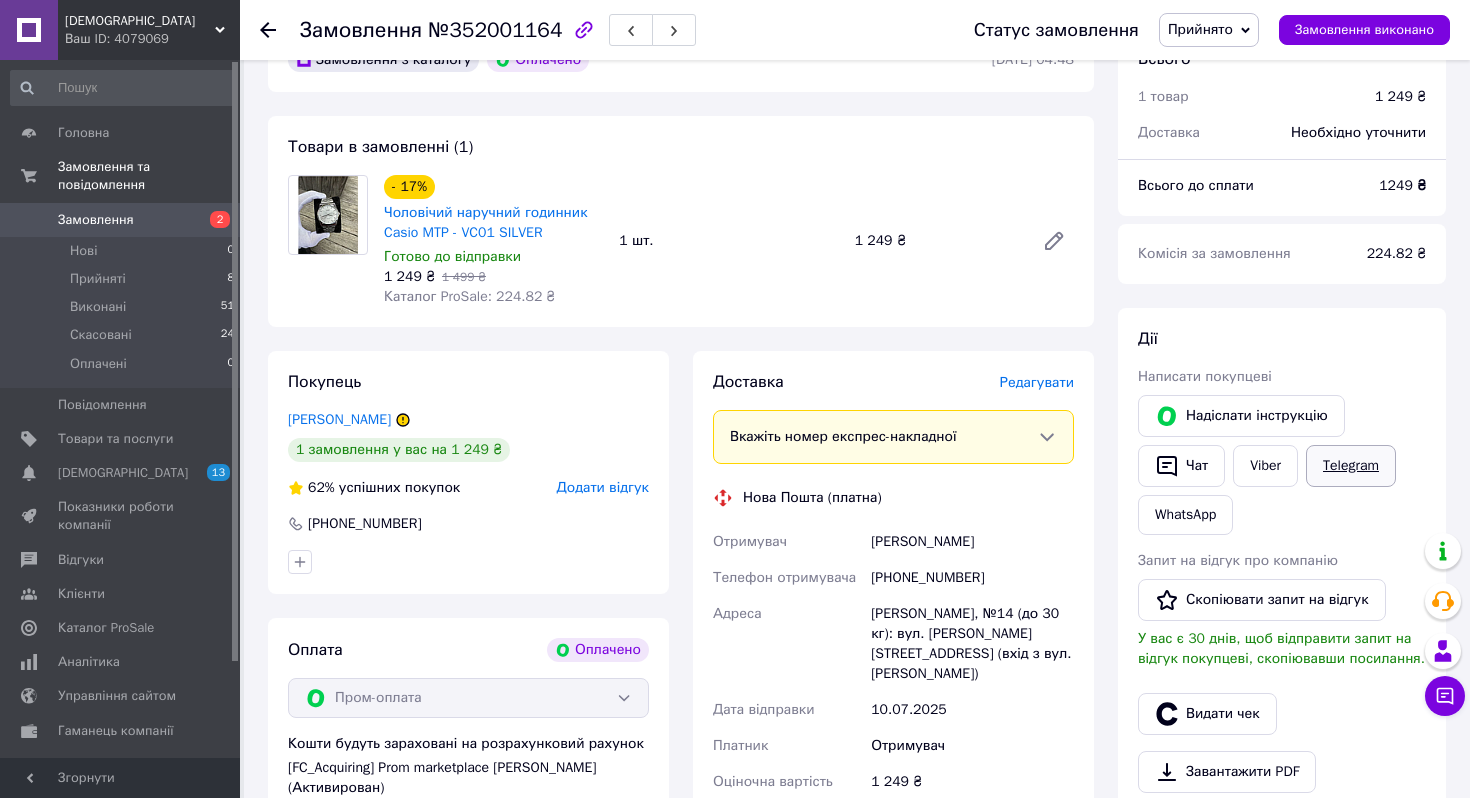 click on "Telegram" at bounding box center (1351, 466) 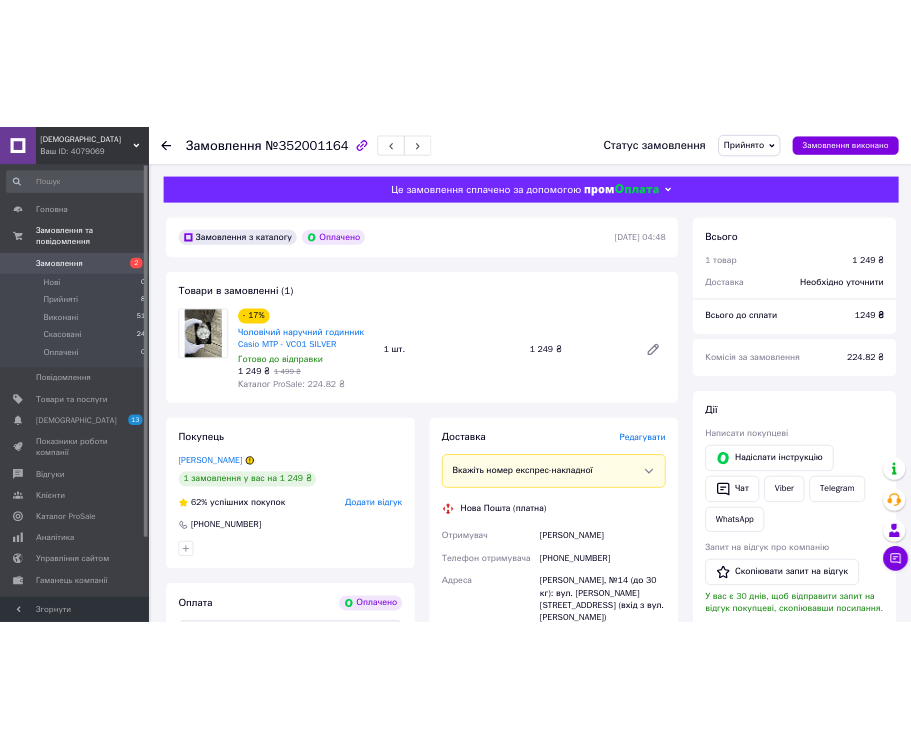 scroll, scrollTop: 118, scrollLeft: 0, axis: vertical 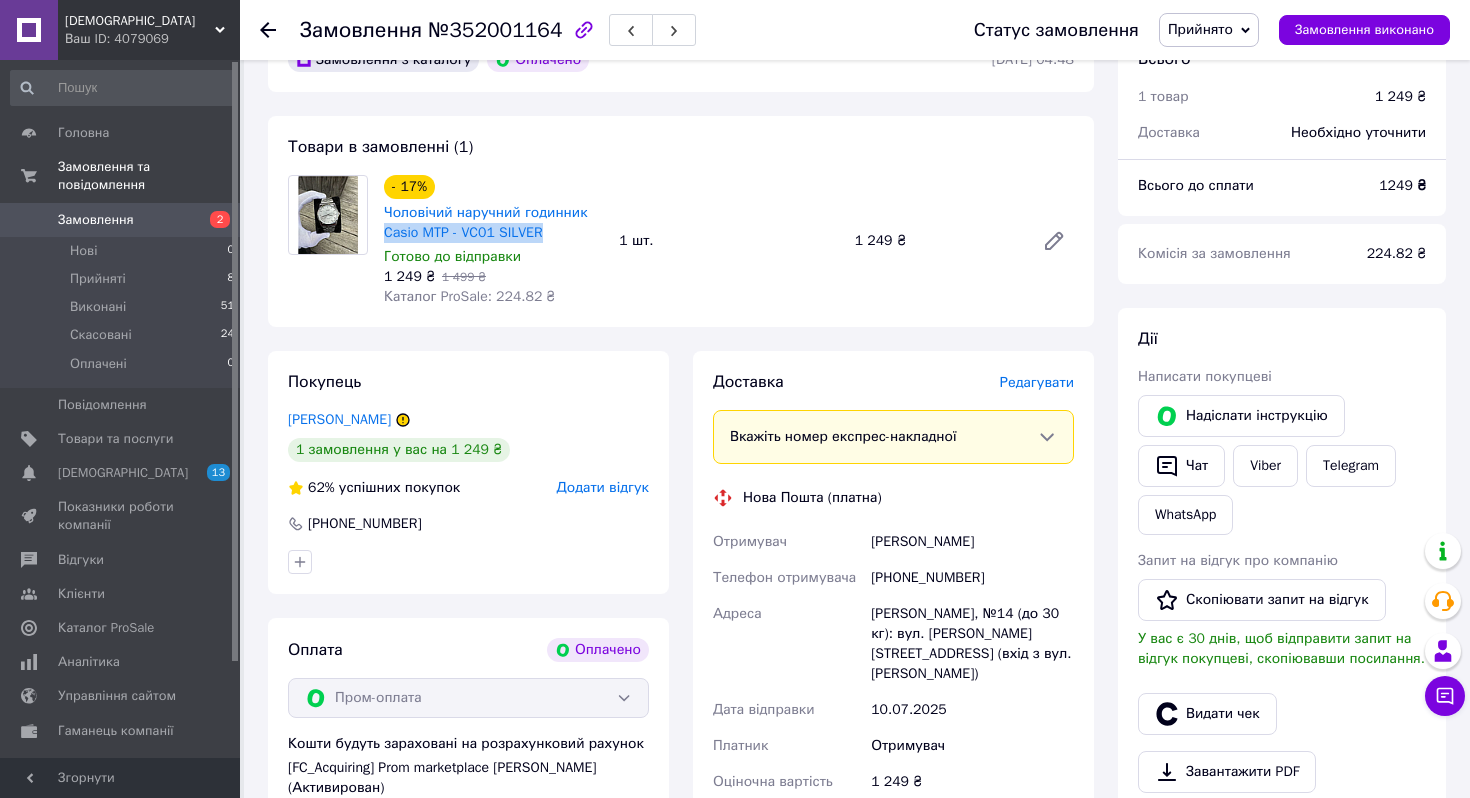 drag, startPoint x: 380, startPoint y: 235, endPoint x: 578, endPoint y: 235, distance: 198 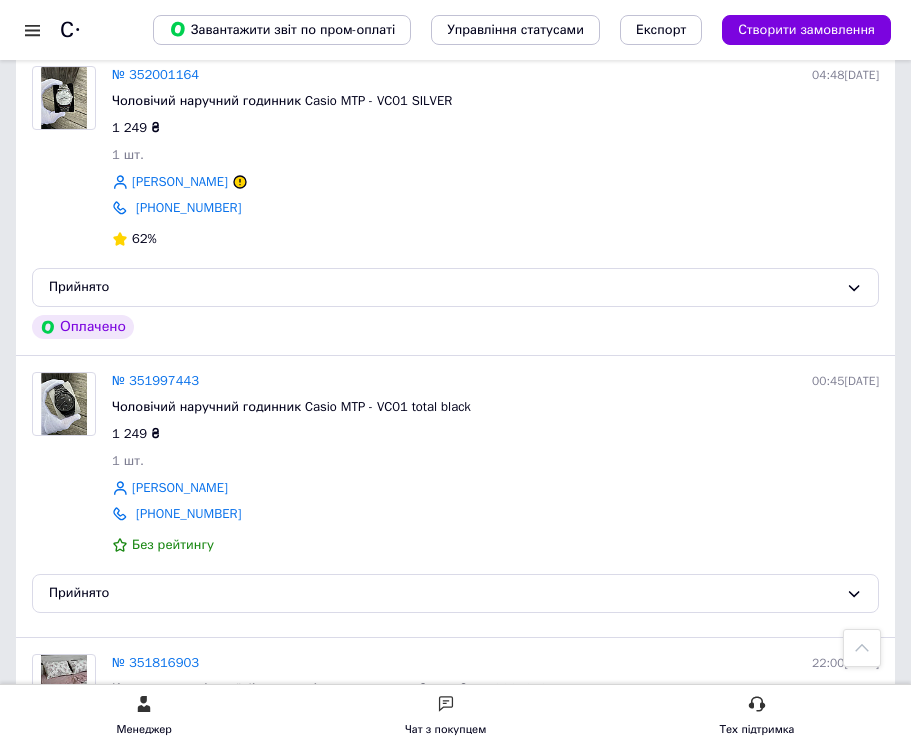 scroll, scrollTop: 588, scrollLeft: 0, axis: vertical 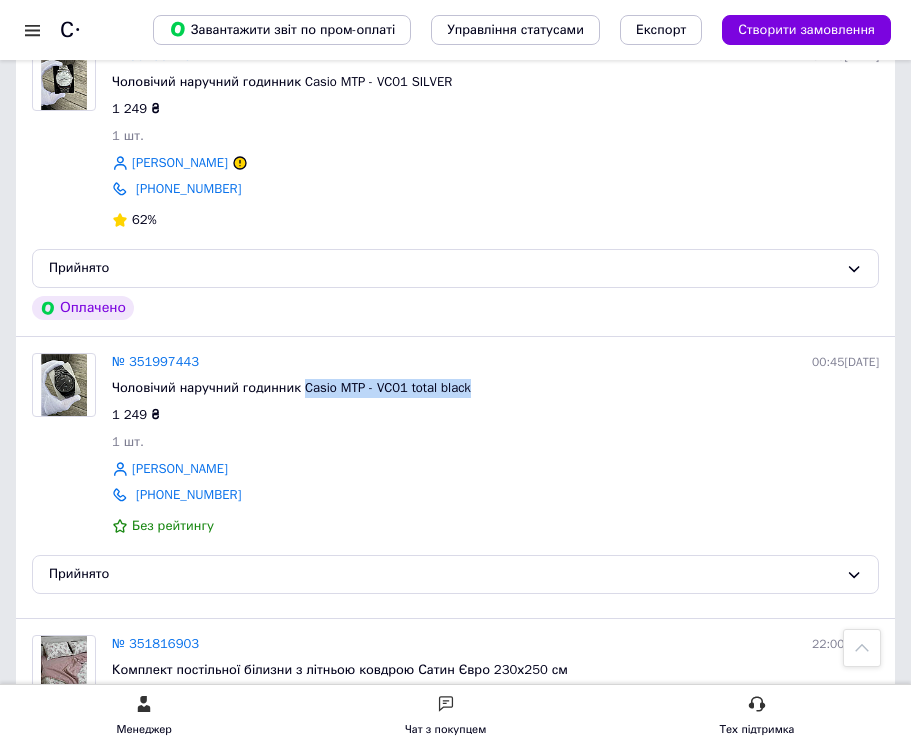 drag, startPoint x: 503, startPoint y: 391, endPoint x: 307, endPoint y: 386, distance: 196.06377 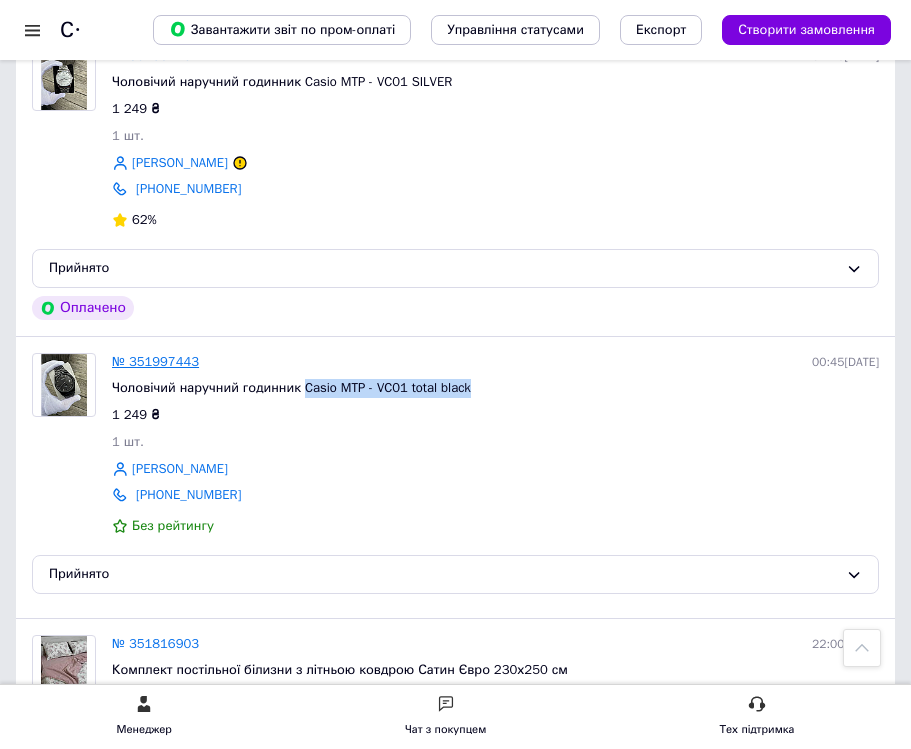 click on "№ 351997443" at bounding box center (155, 361) 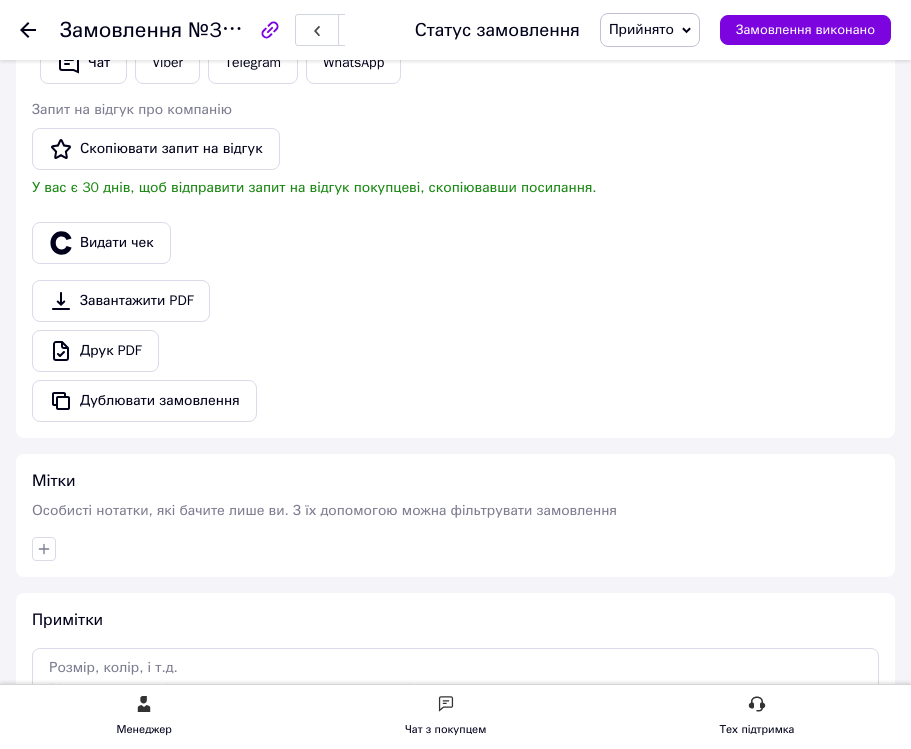 scroll, scrollTop: 1693, scrollLeft: 0, axis: vertical 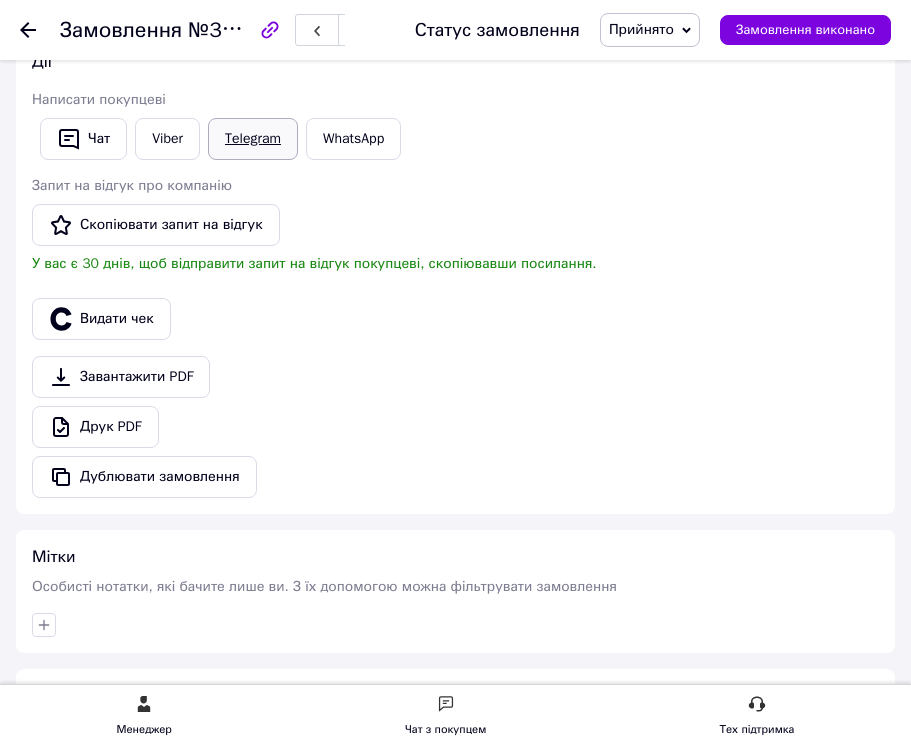 click on "Telegram" at bounding box center [253, 139] 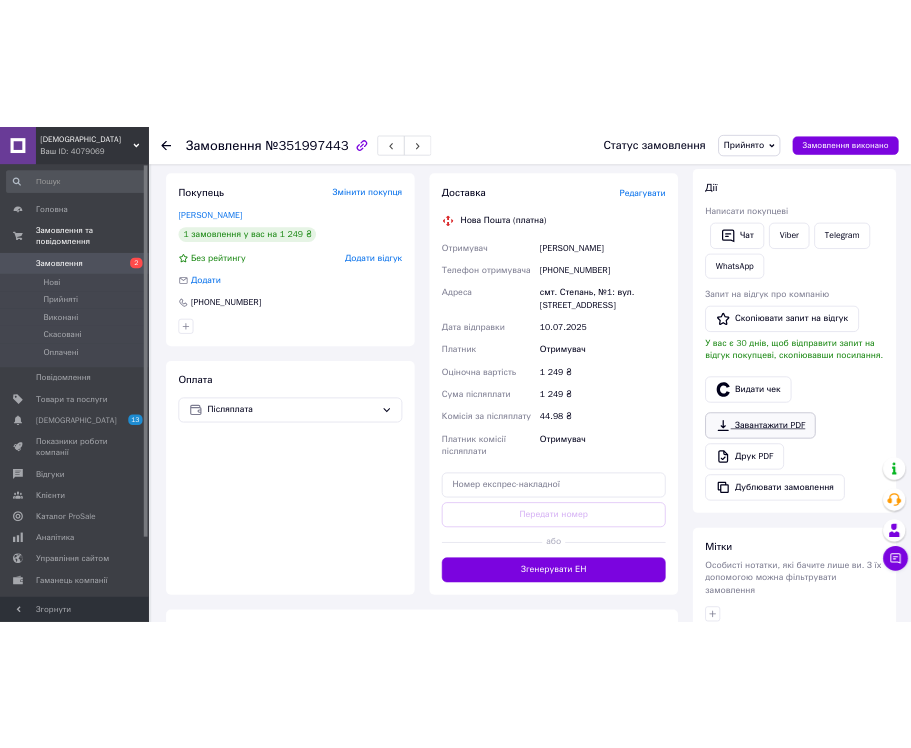 scroll, scrollTop: 322, scrollLeft: 0, axis: vertical 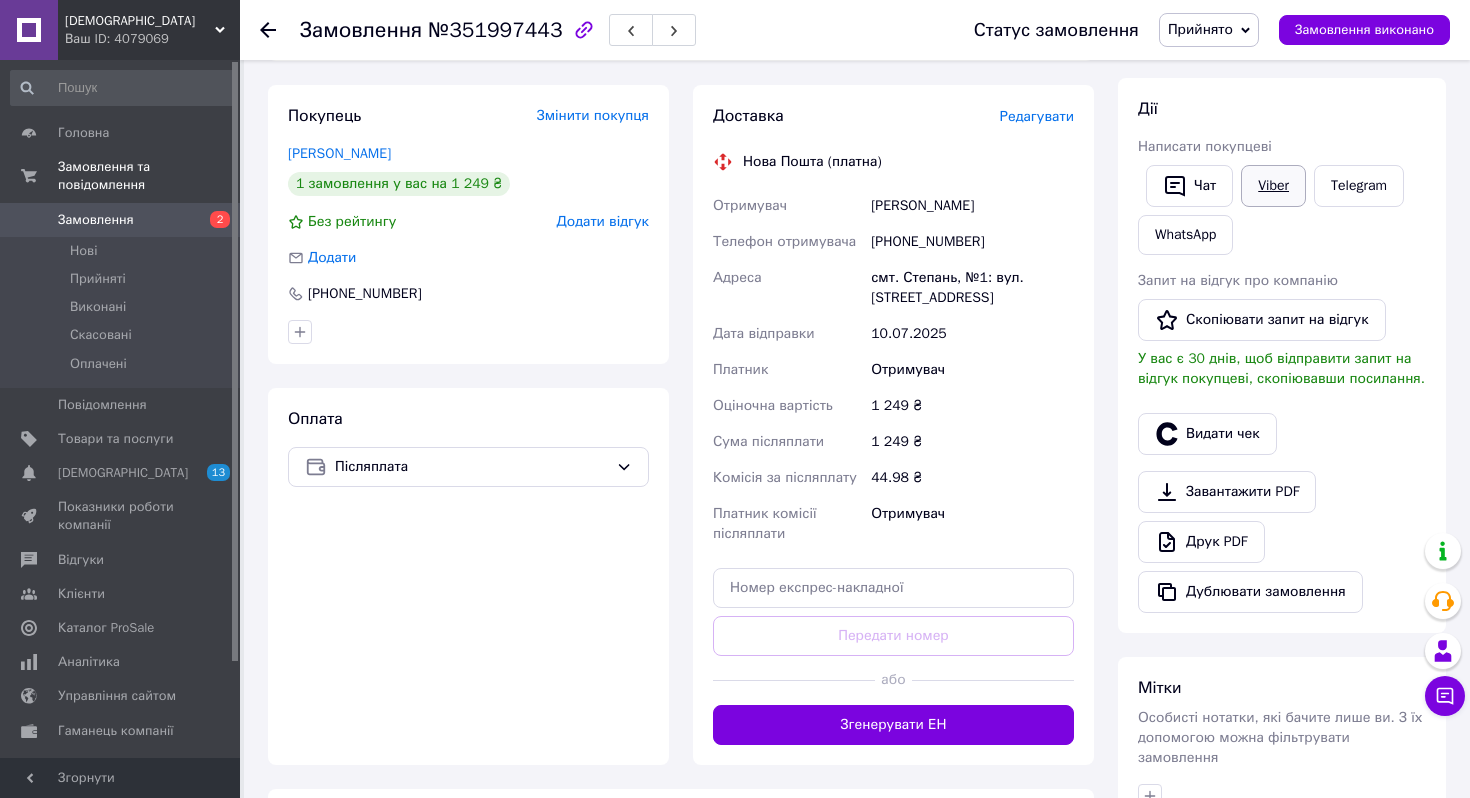 click on "Viber" at bounding box center (1273, 186) 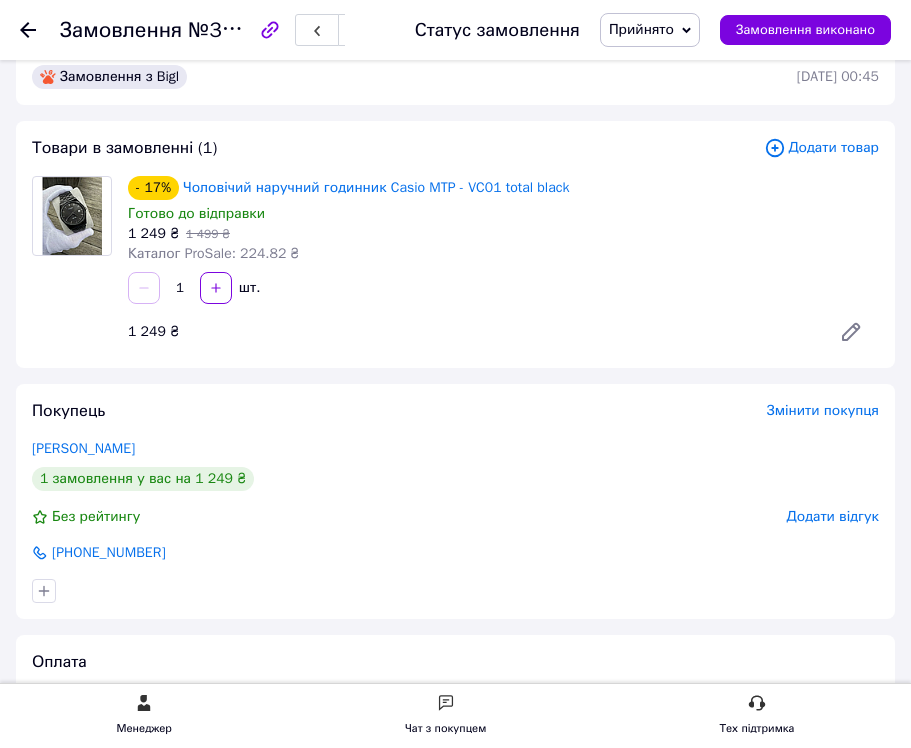 scroll, scrollTop: 25, scrollLeft: 0, axis: vertical 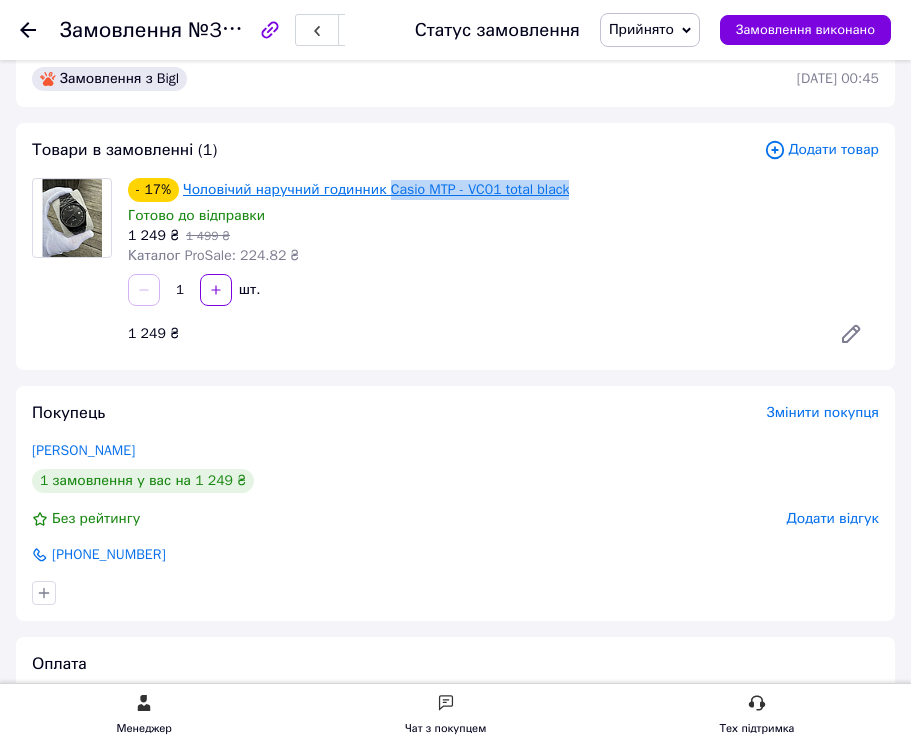 drag, startPoint x: 599, startPoint y: 182, endPoint x: 395, endPoint y: 186, distance: 204.03922 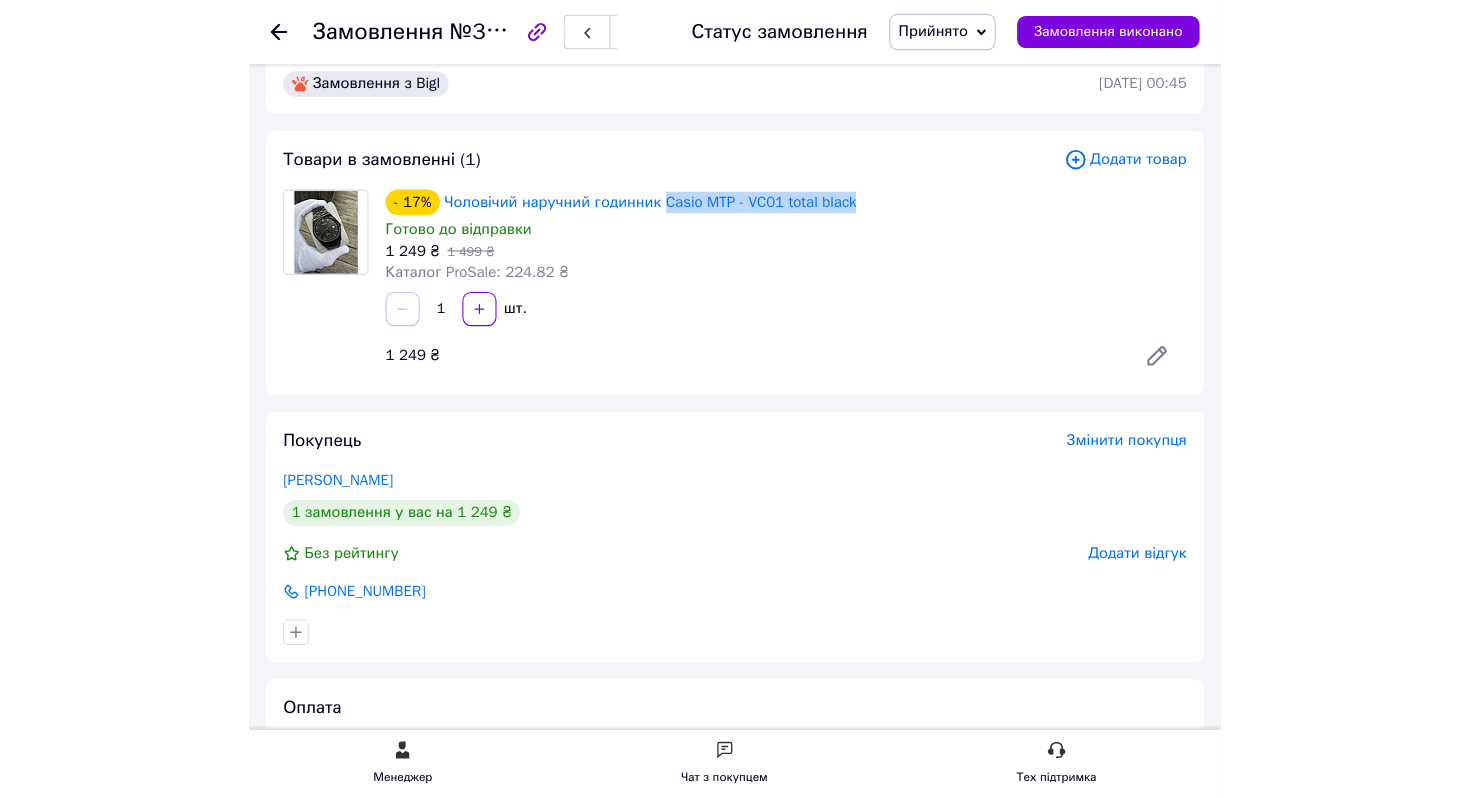 scroll, scrollTop: 542, scrollLeft: 0, axis: vertical 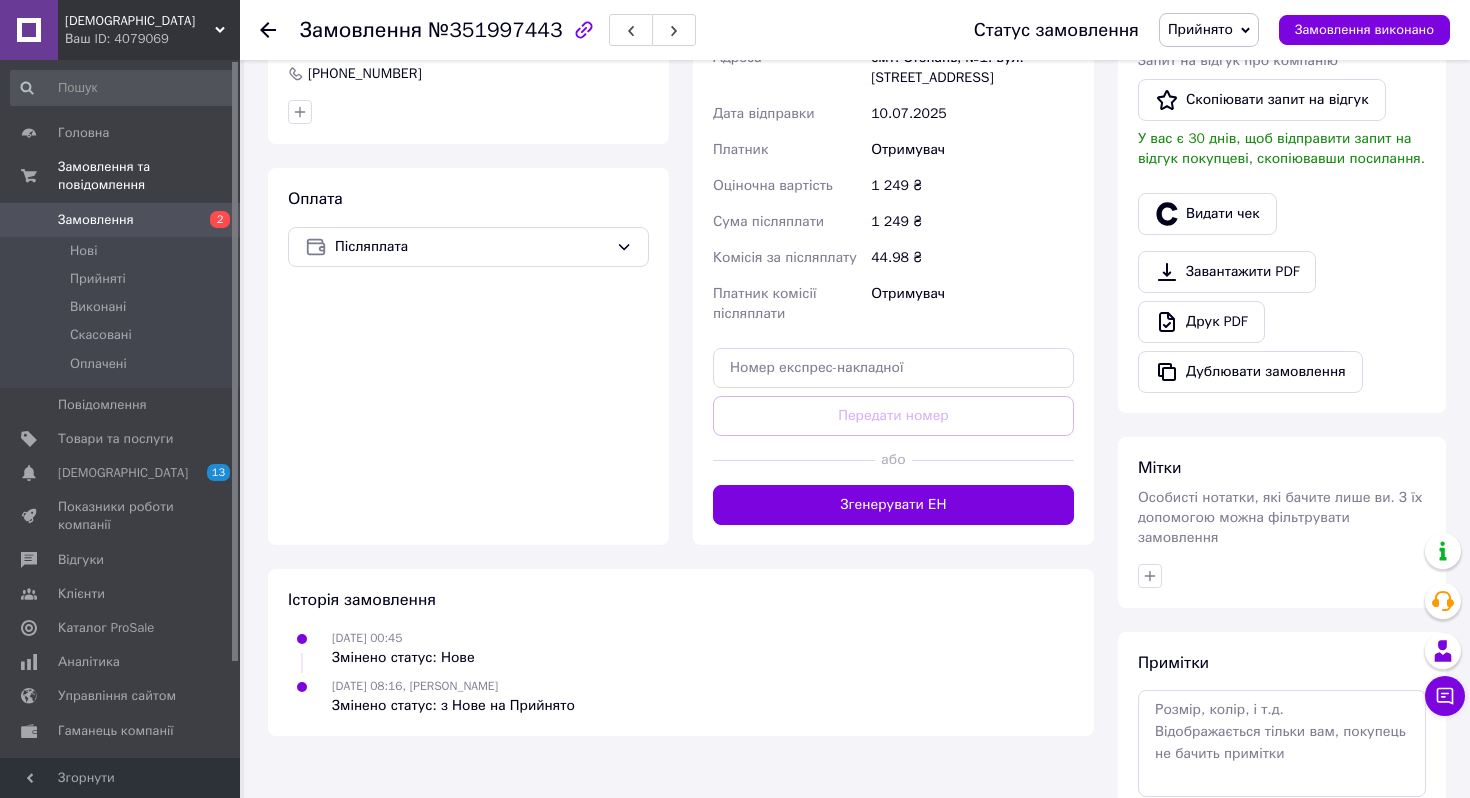 click on "Замовлення" at bounding box center (96, 220) 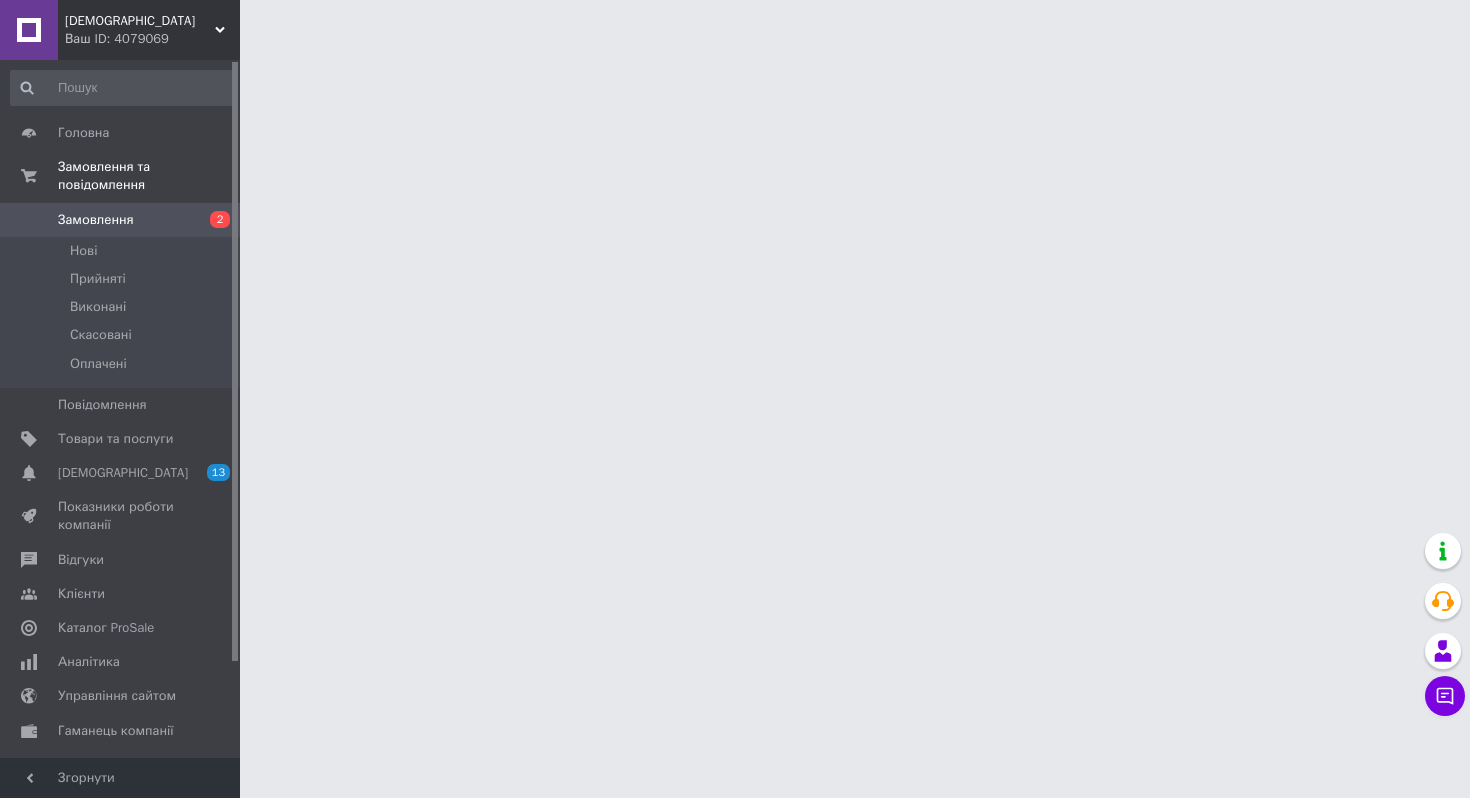 scroll, scrollTop: 0, scrollLeft: 0, axis: both 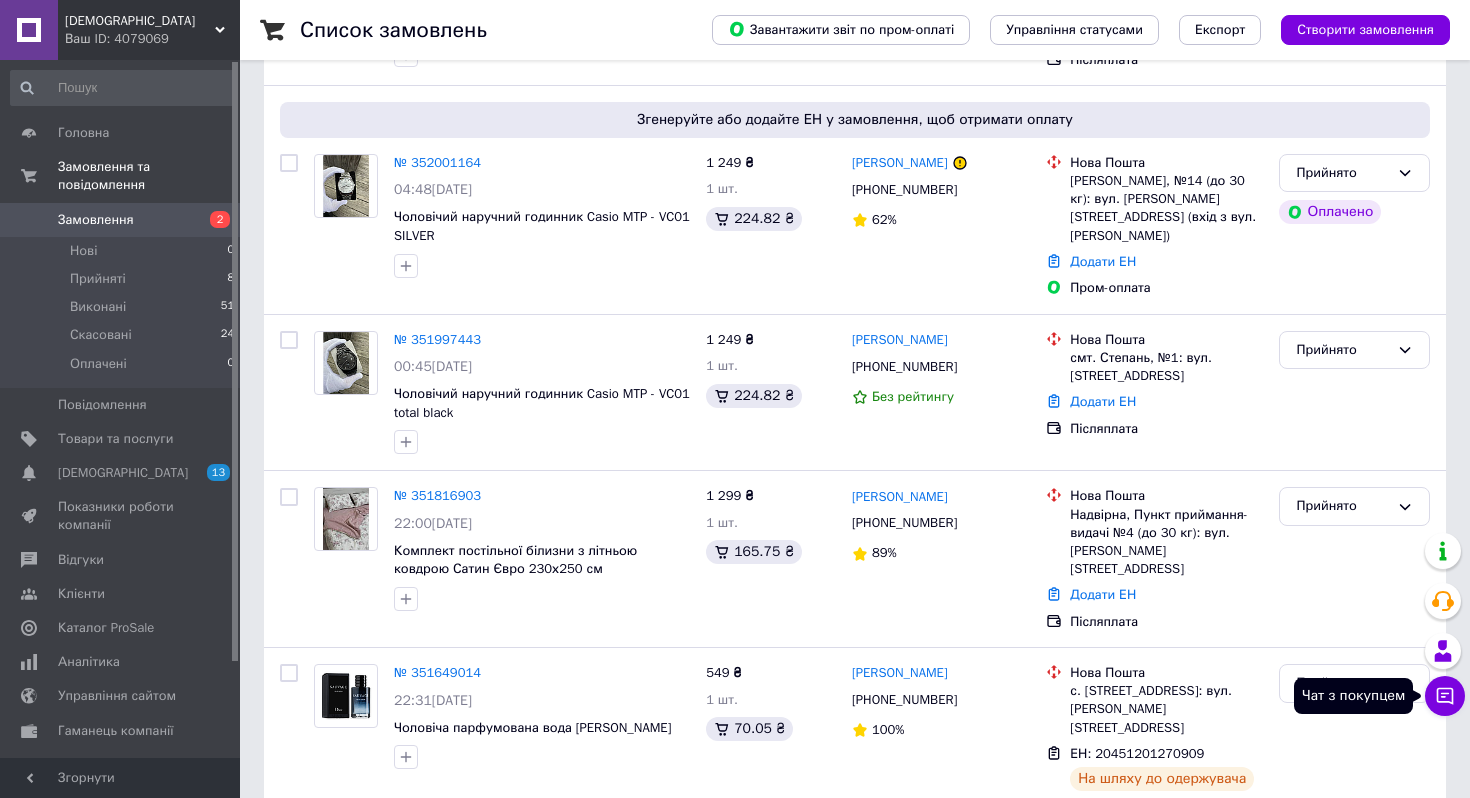 click on "Чат з покупцем" at bounding box center [1445, 696] 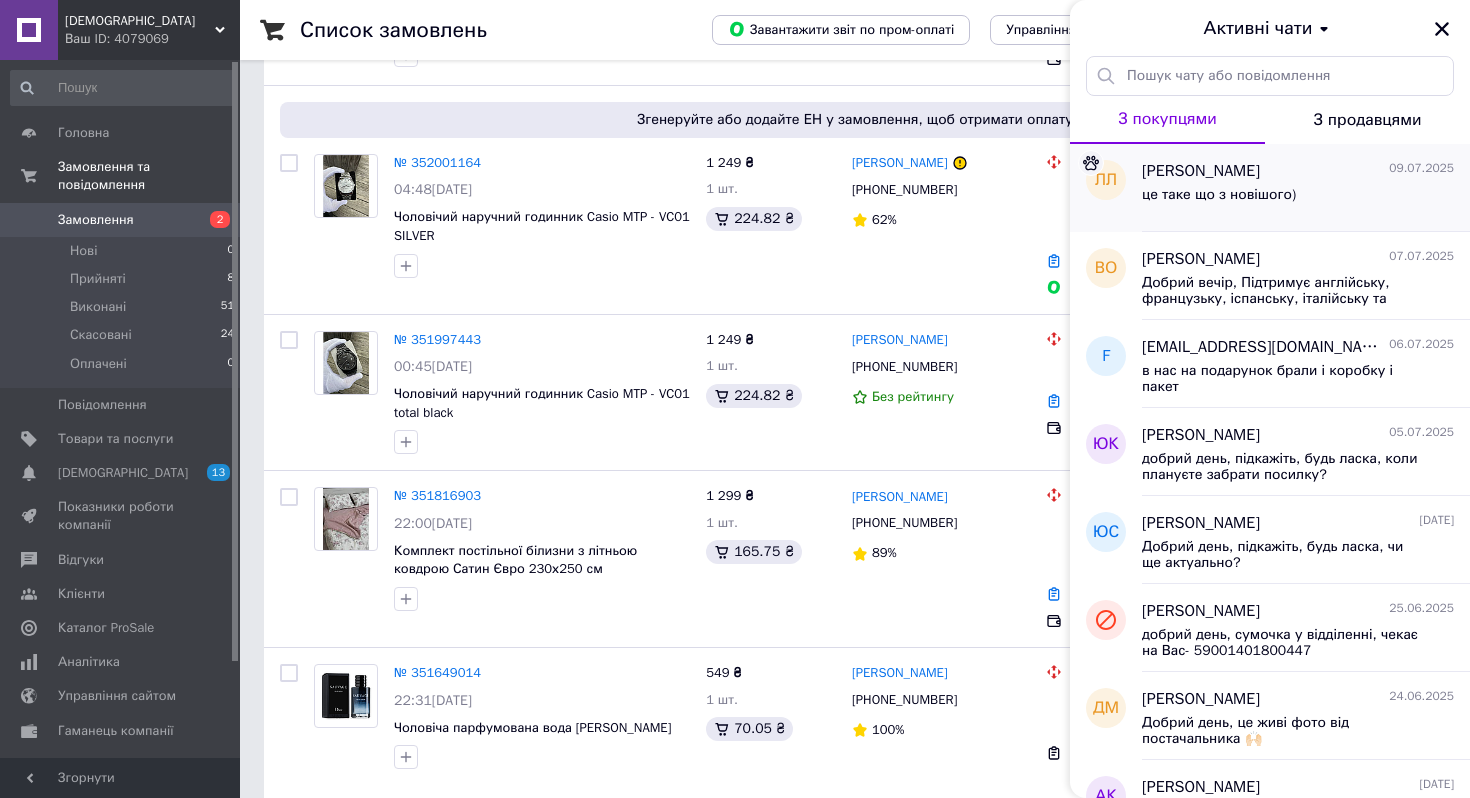 click on "лилия логутенкова 09.07.2025 це таке що з новішого)" at bounding box center (1306, 188) 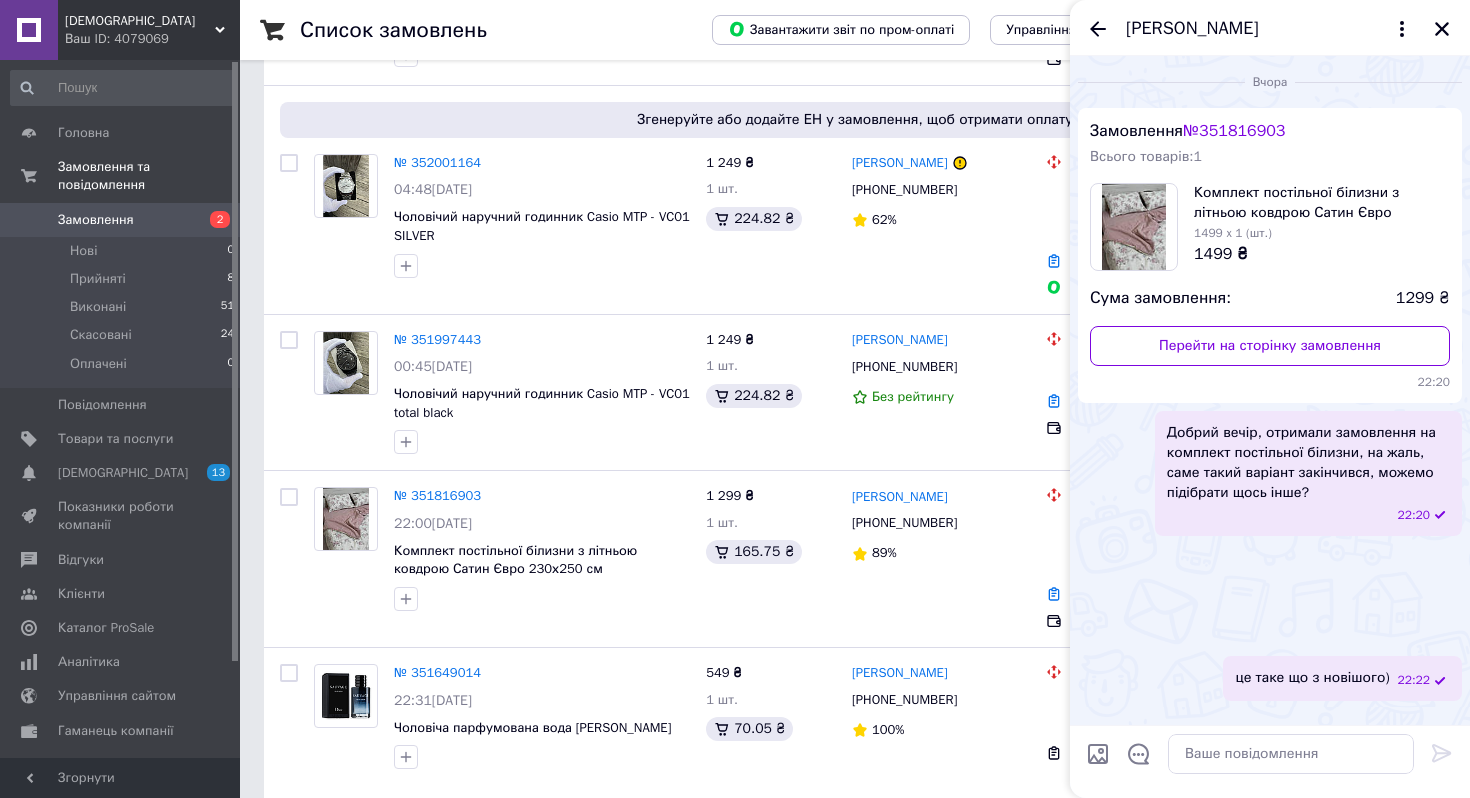 scroll, scrollTop: 4, scrollLeft: 0, axis: vertical 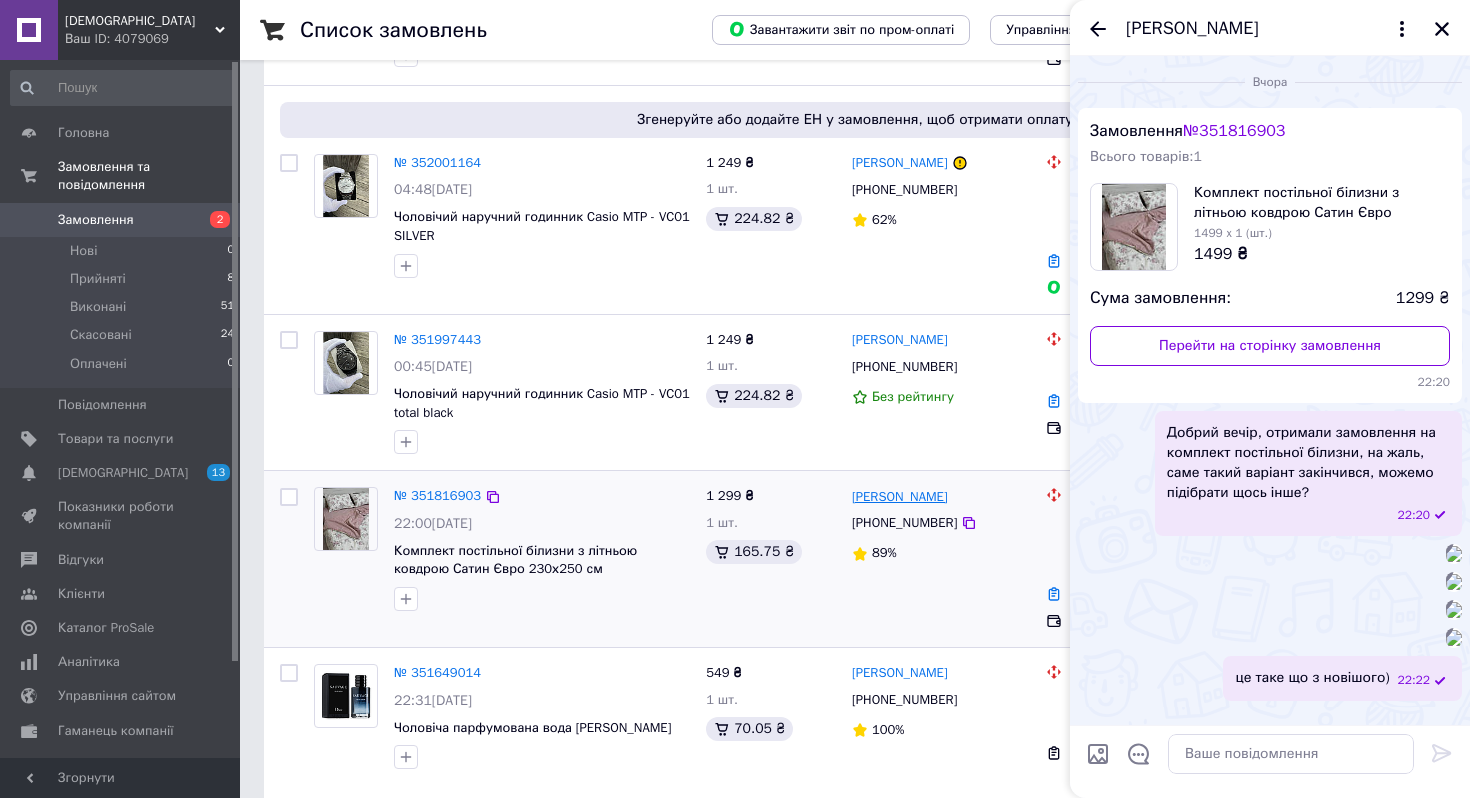 click on "[PERSON_NAME]" at bounding box center (900, 497) 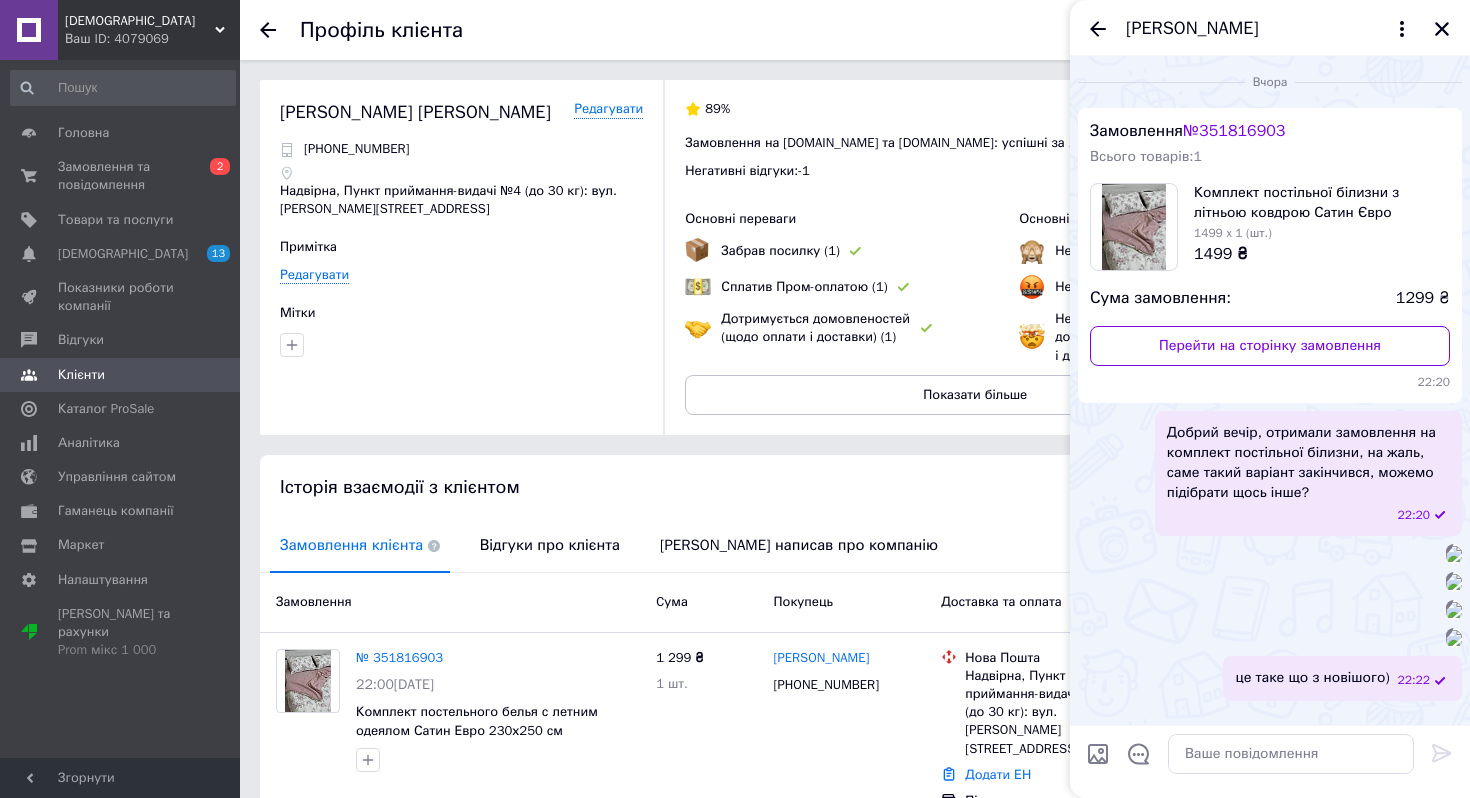 click 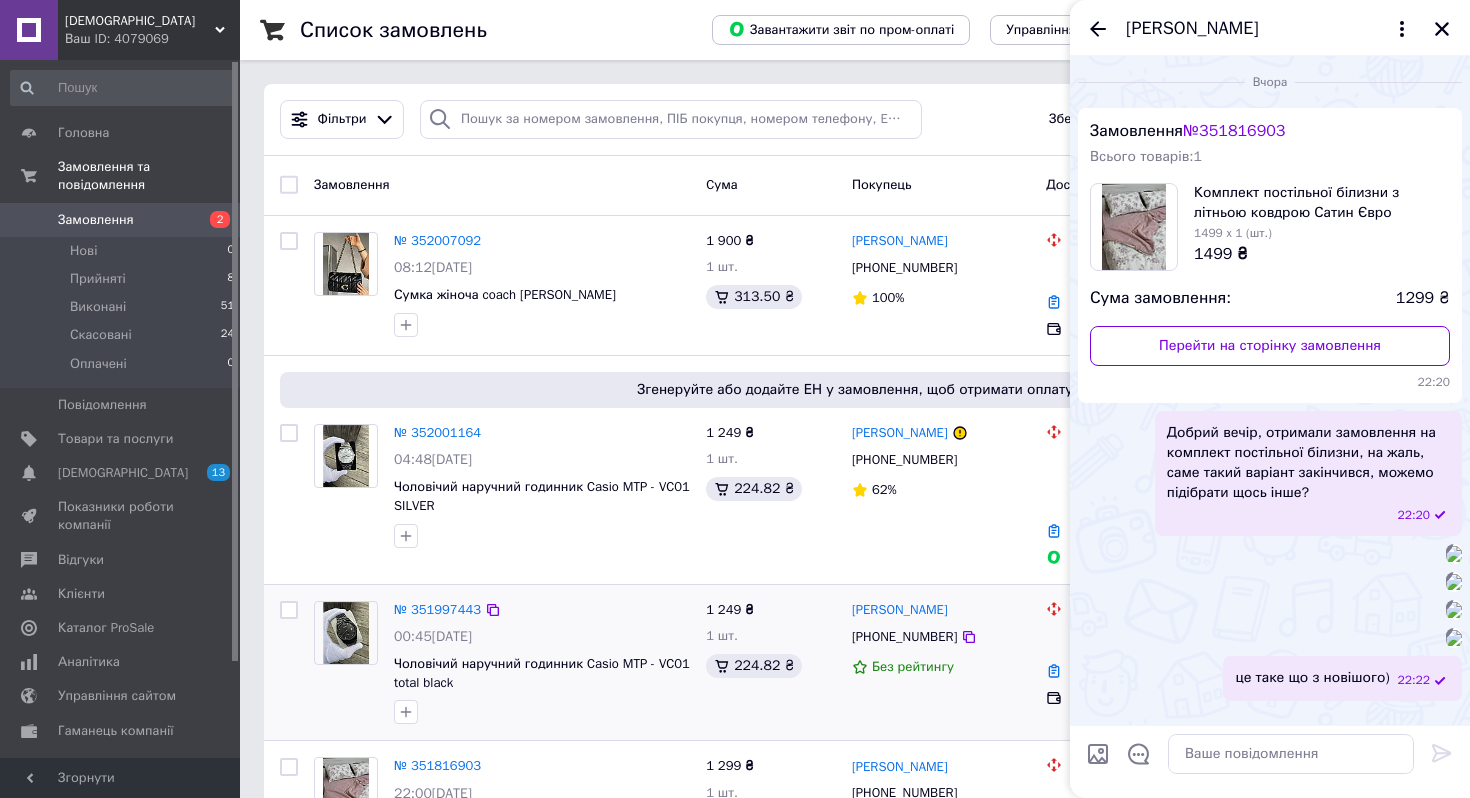 scroll, scrollTop: 221, scrollLeft: 0, axis: vertical 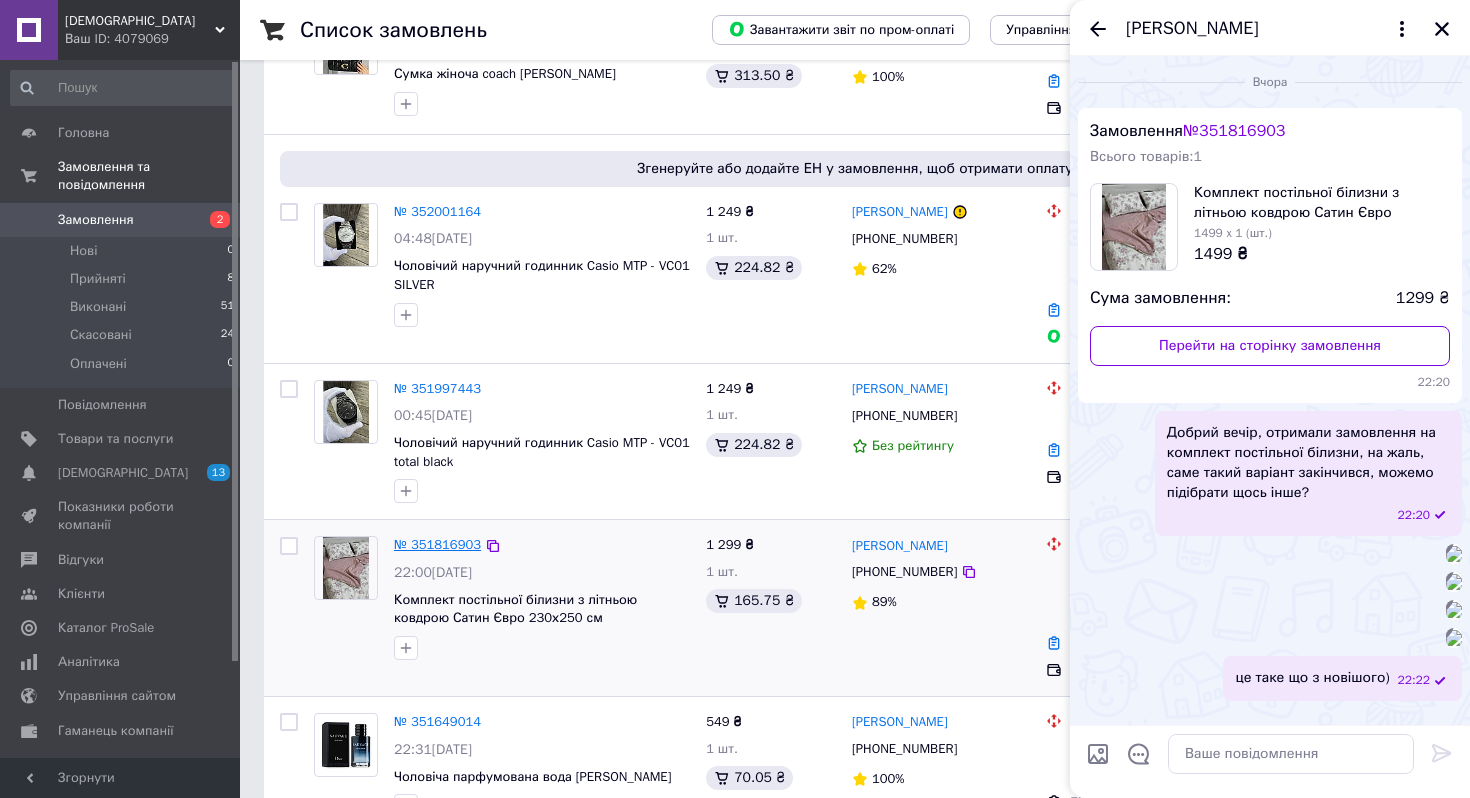 click on "№ 351816903" at bounding box center (437, 544) 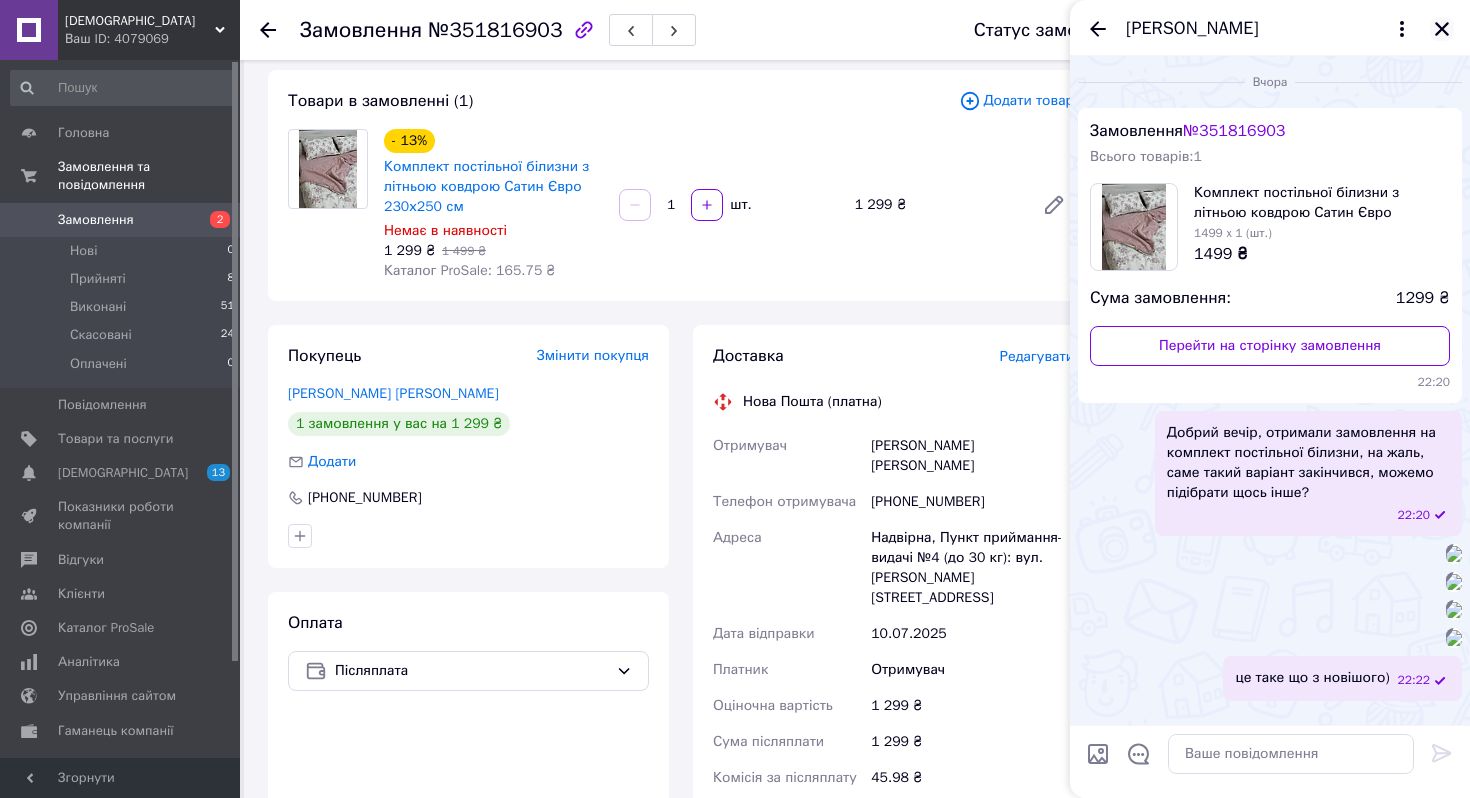 scroll, scrollTop: 221, scrollLeft: 0, axis: vertical 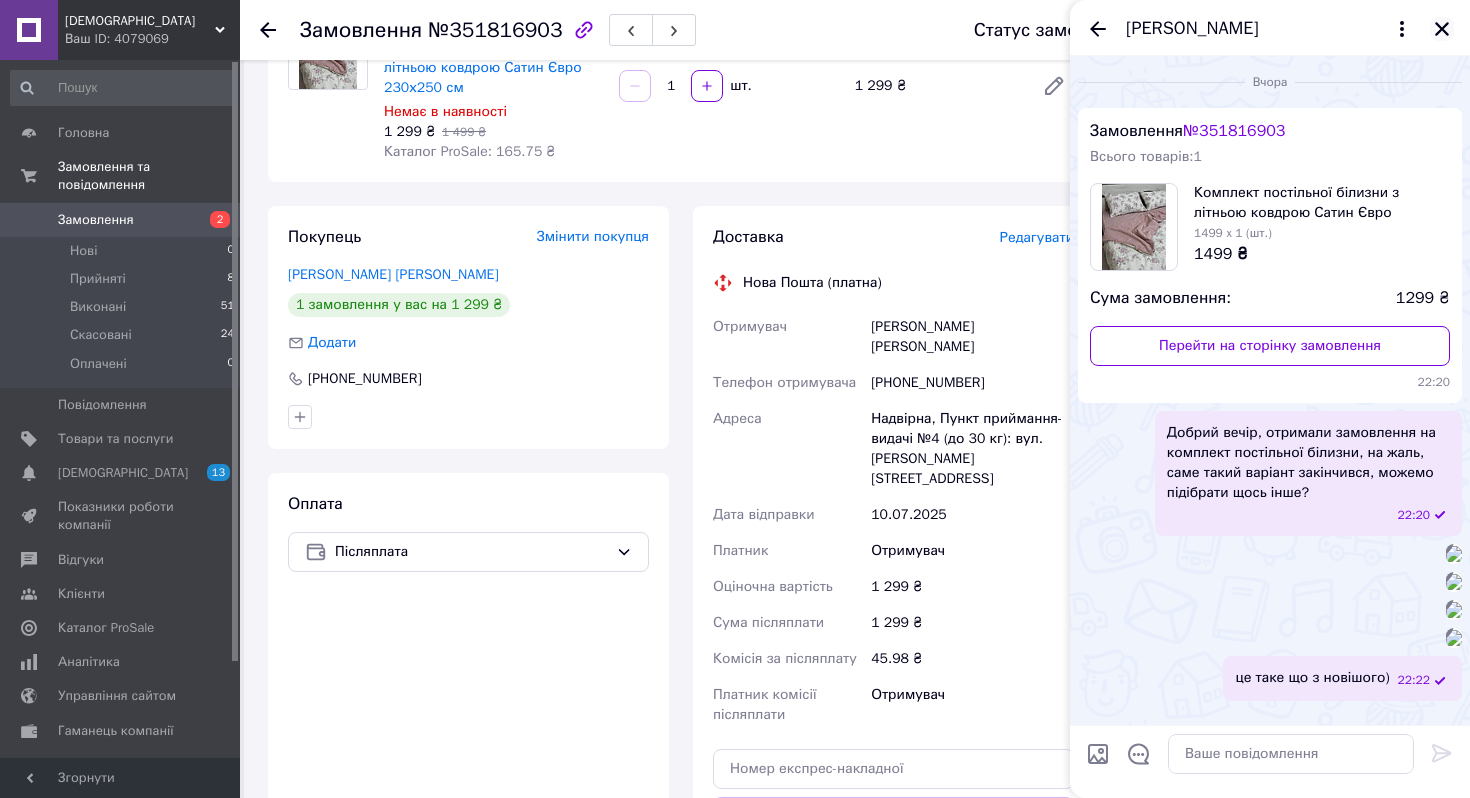 click at bounding box center [1442, 29] 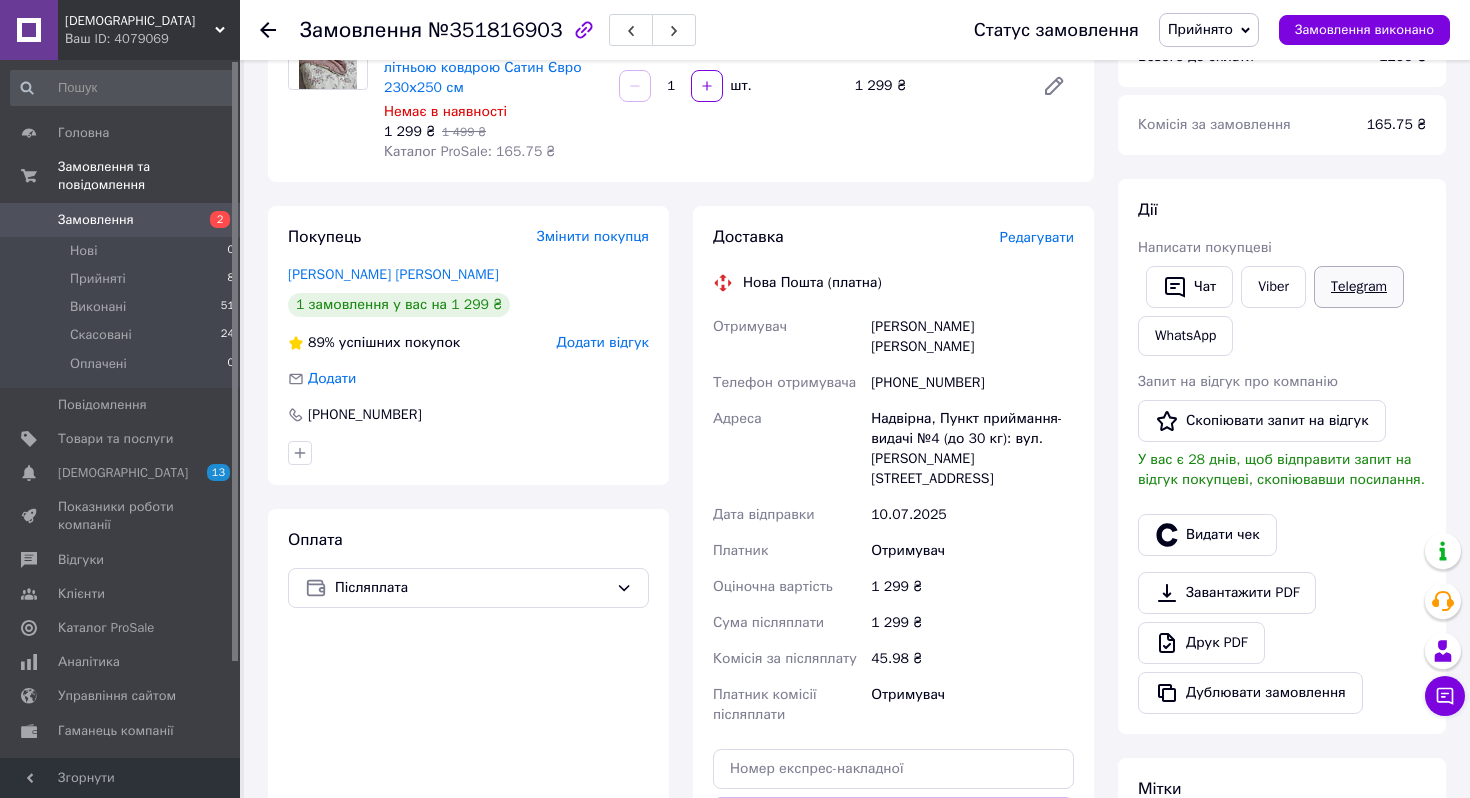 click on "Telegram" at bounding box center (1359, 287) 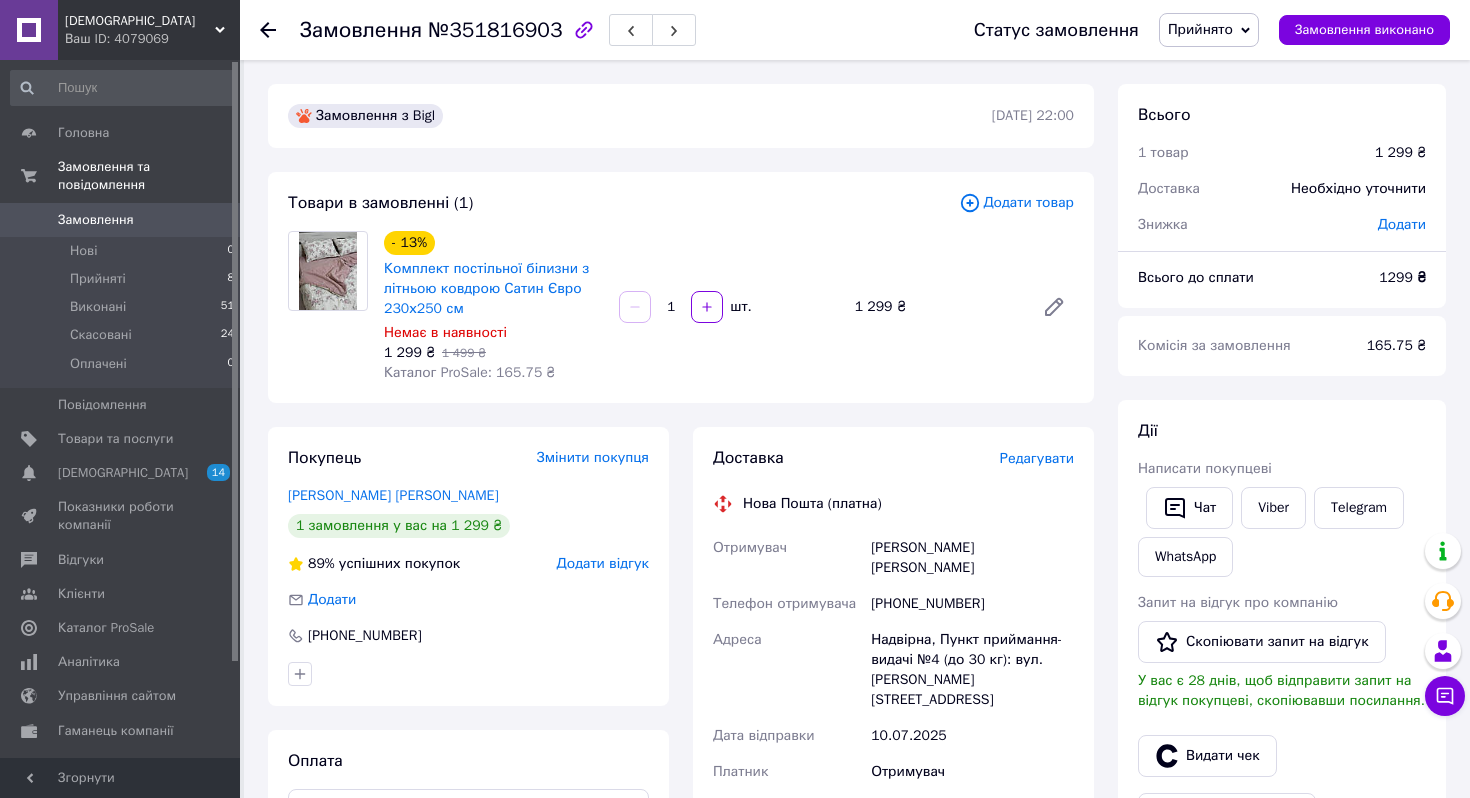 scroll, scrollTop: 221, scrollLeft: 0, axis: vertical 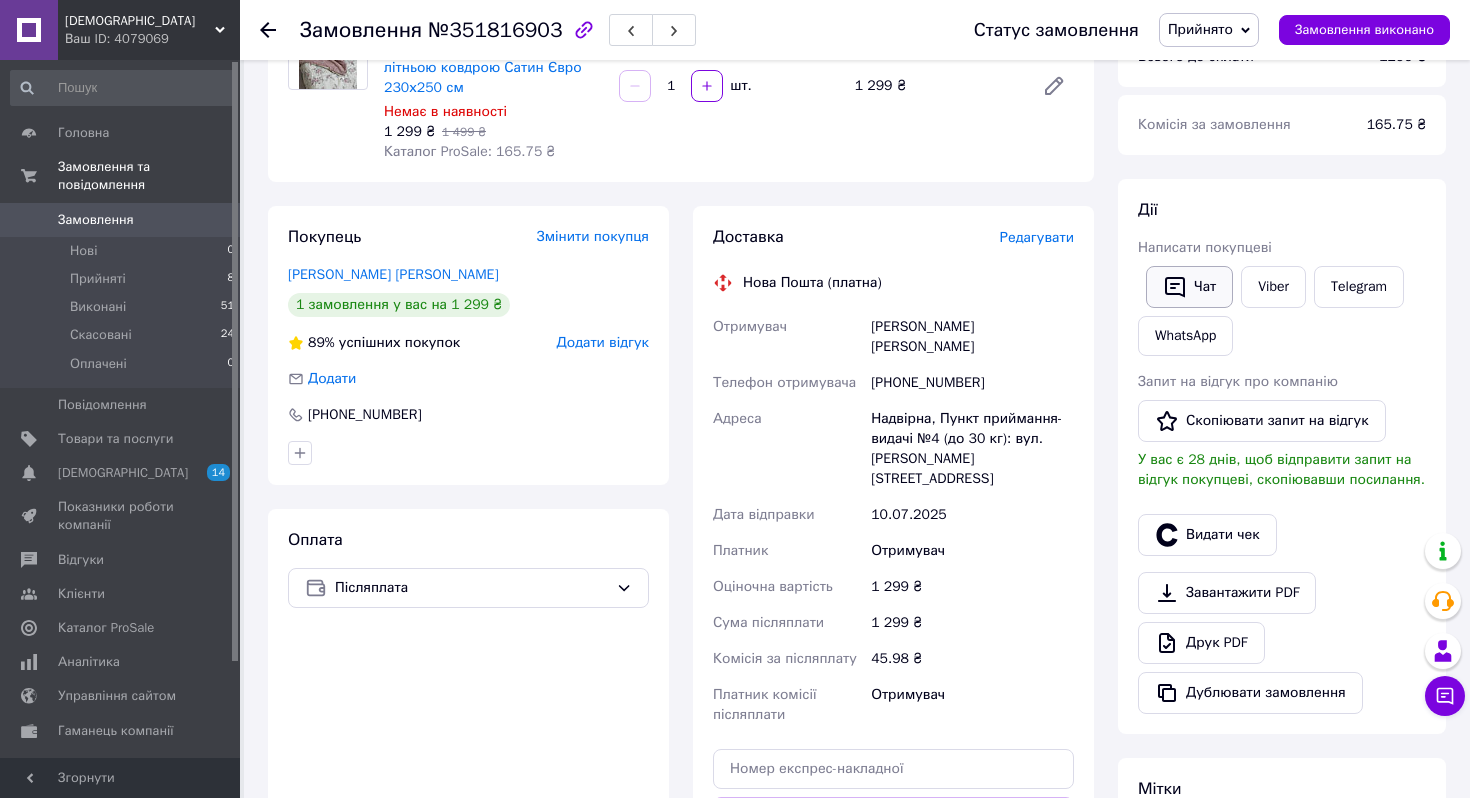 click on "Чат" at bounding box center [1189, 287] 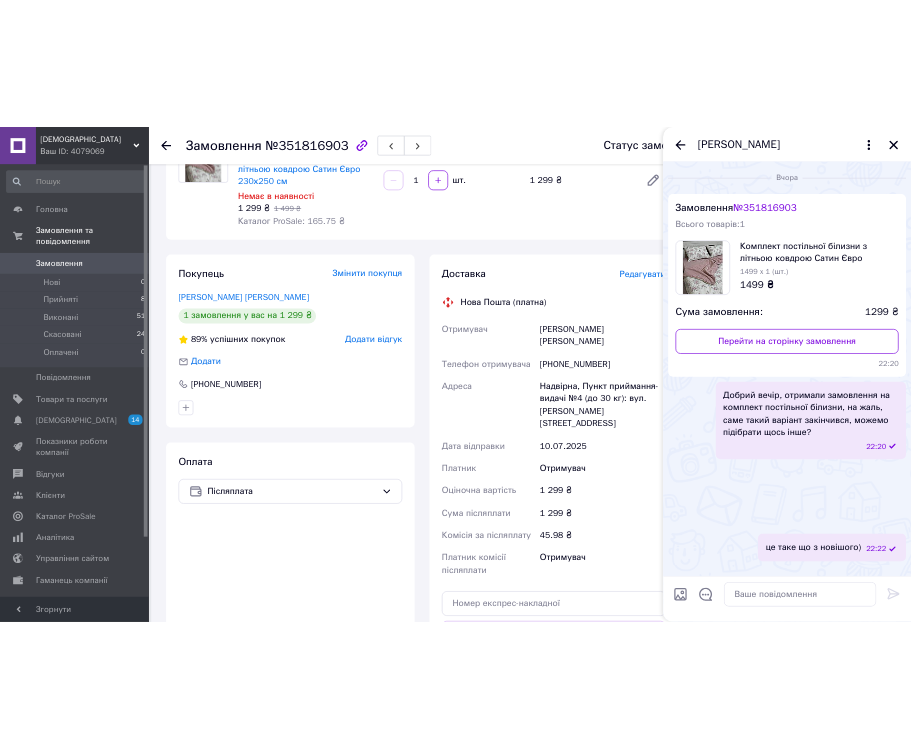 scroll, scrollTop: 0, scrollLeft: 0, axis: both 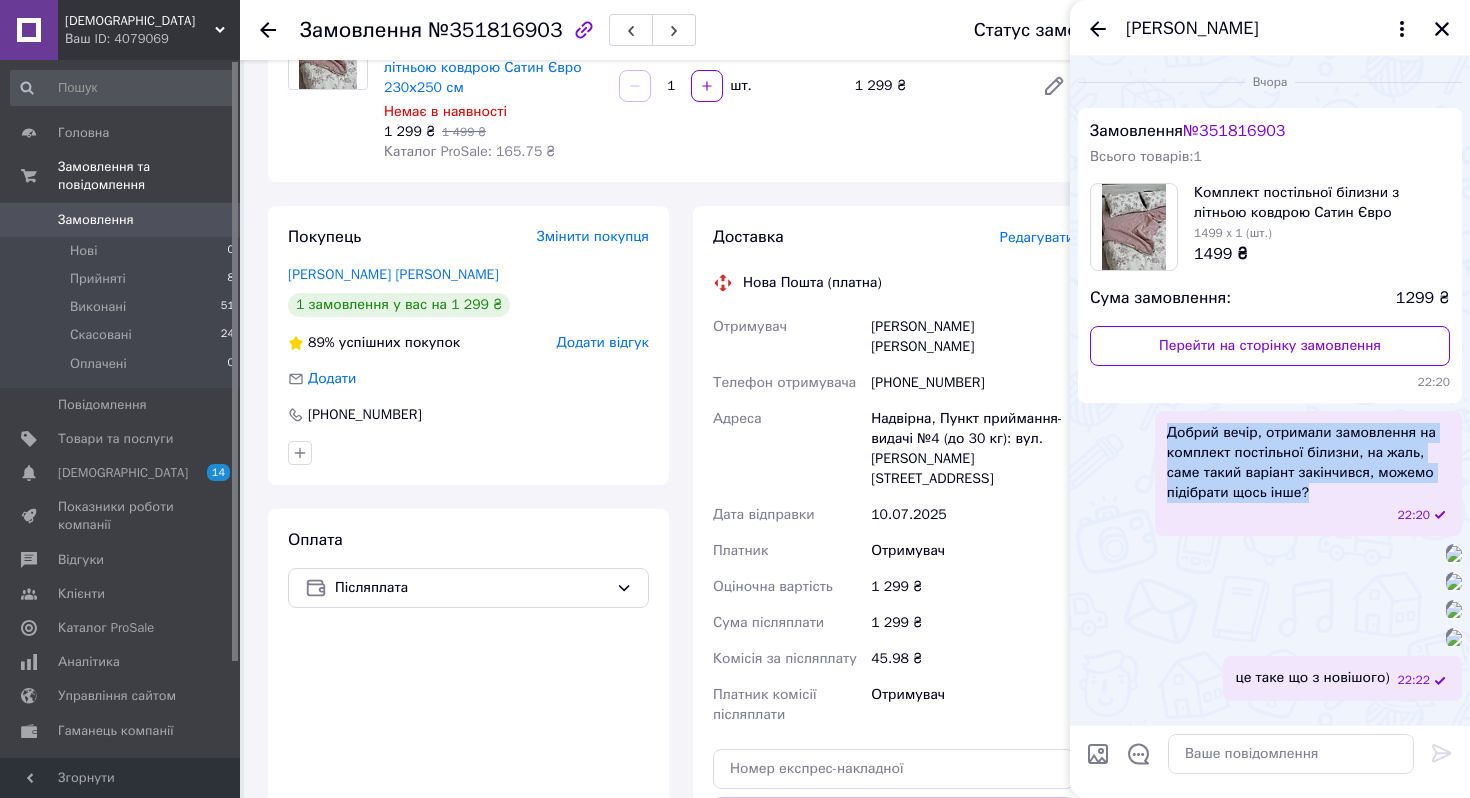 drag, startPoint x: 1165, startPoint y: 424, endPoint x: 1313, endPoint y: 491, distance: 162.45923 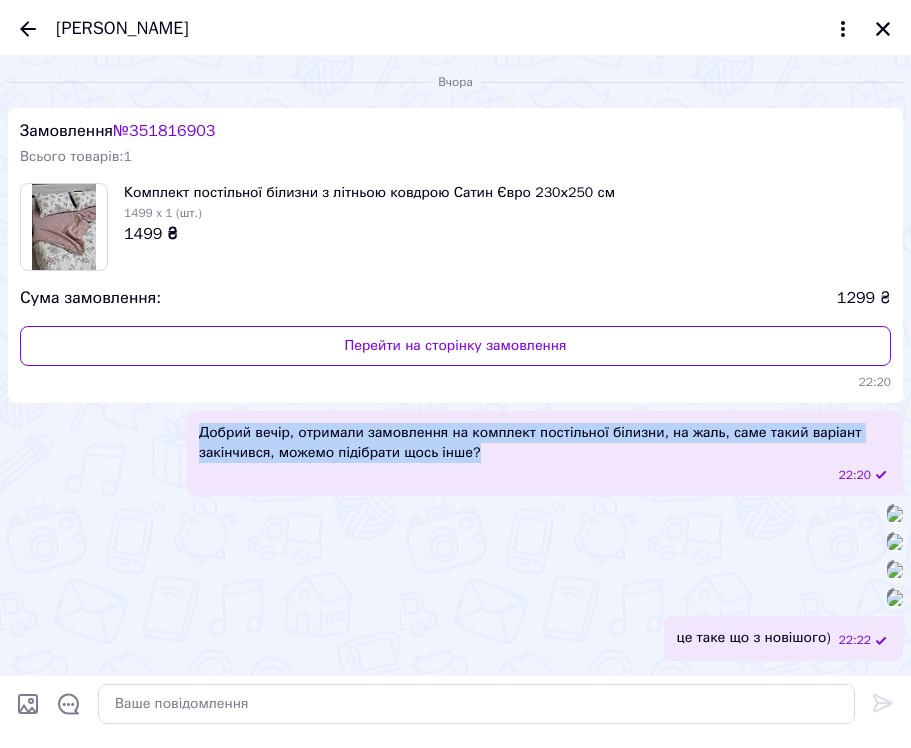 click on "22:21" at bounding box center [455, 514] 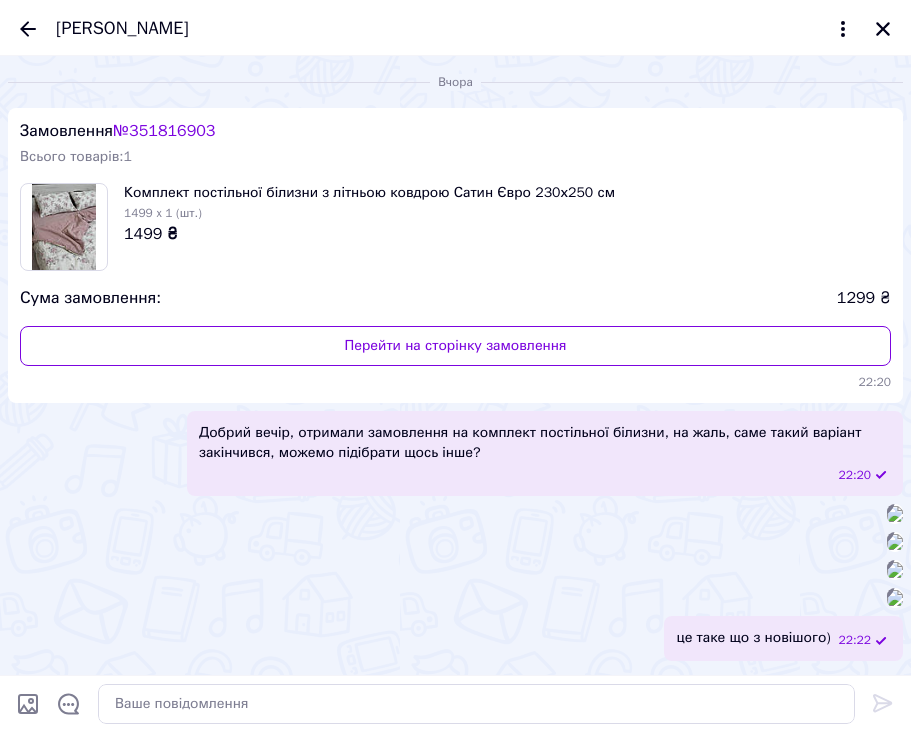 click on "22:21" at bounding box center (455, 514) 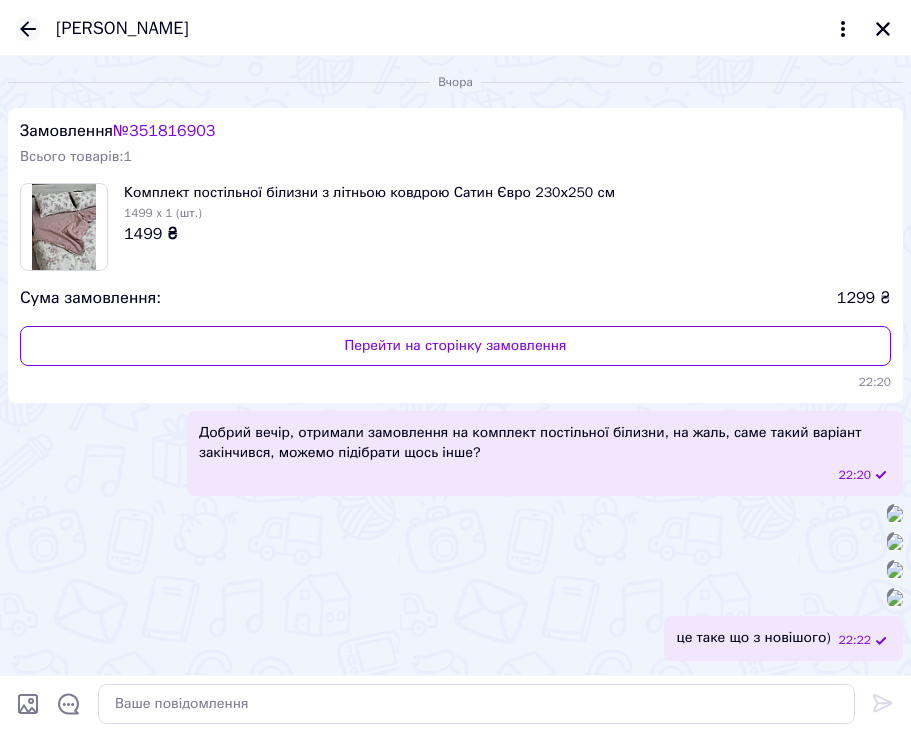 click 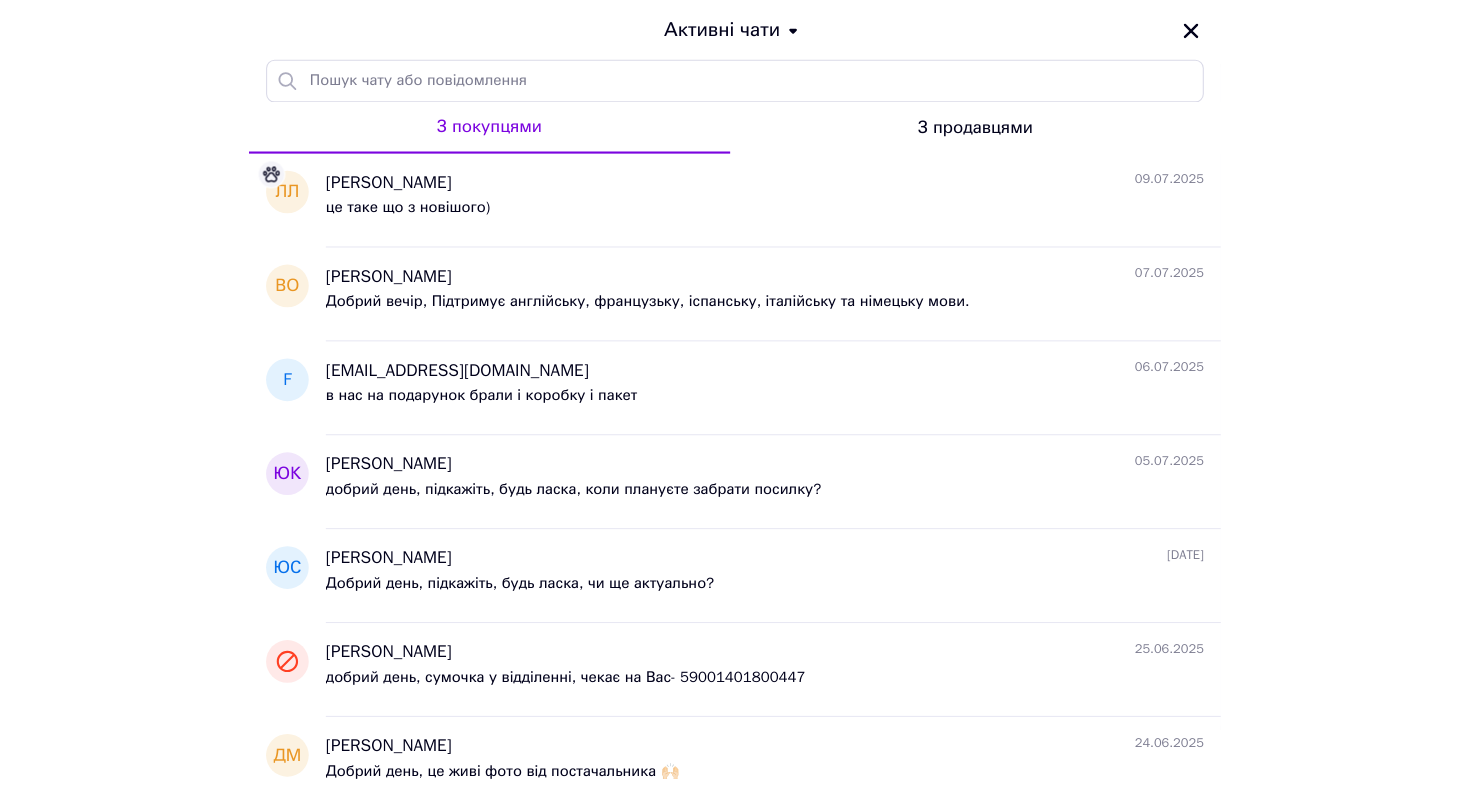 scroll, scrollTop: 542, scrollLeft: 0, axis: vertical 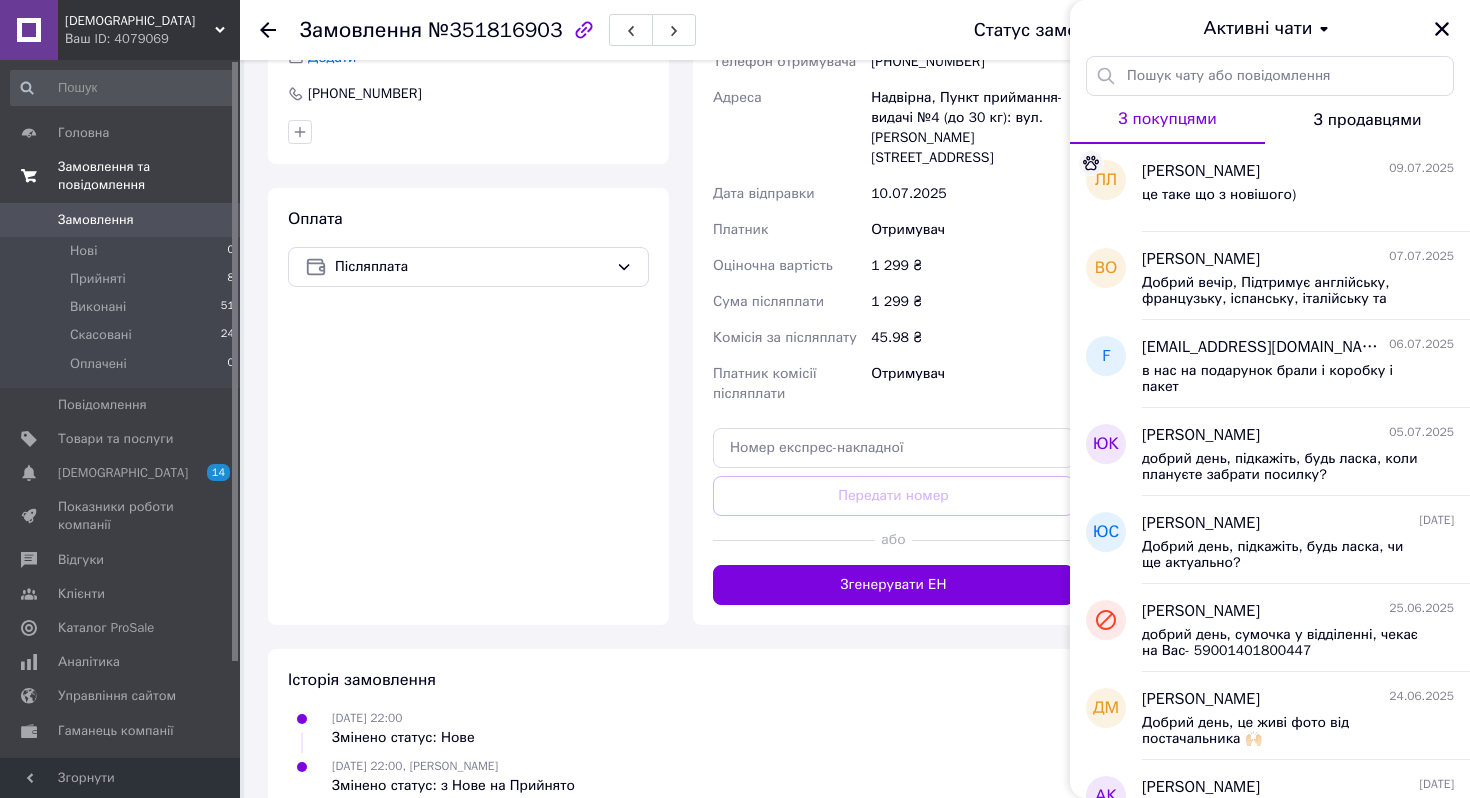 click on "Замовлення та повідомлення" at bounding box center [149, 176] 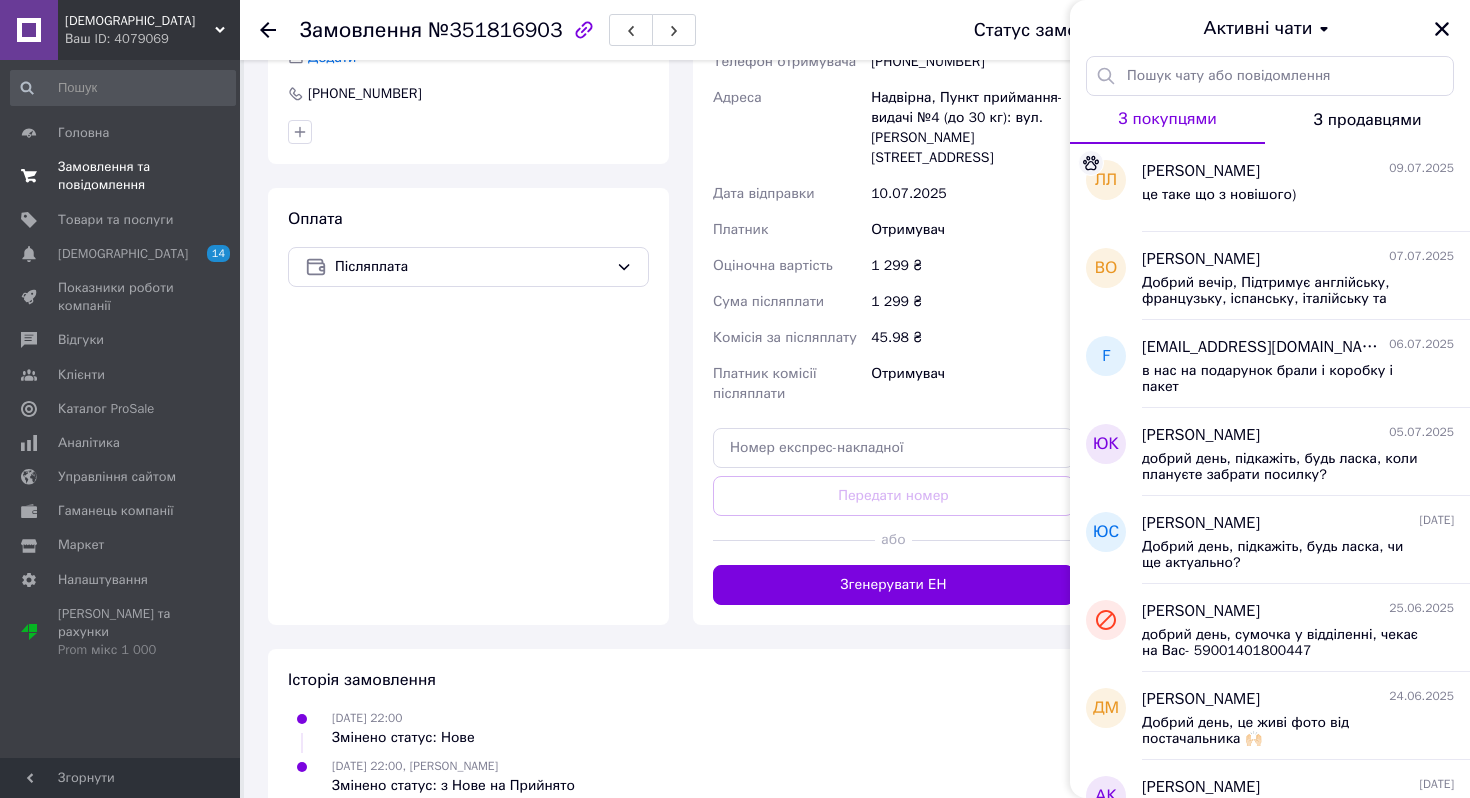 click on "Замовлення та повідомлення 0 0" at bounding box center (123, 176) 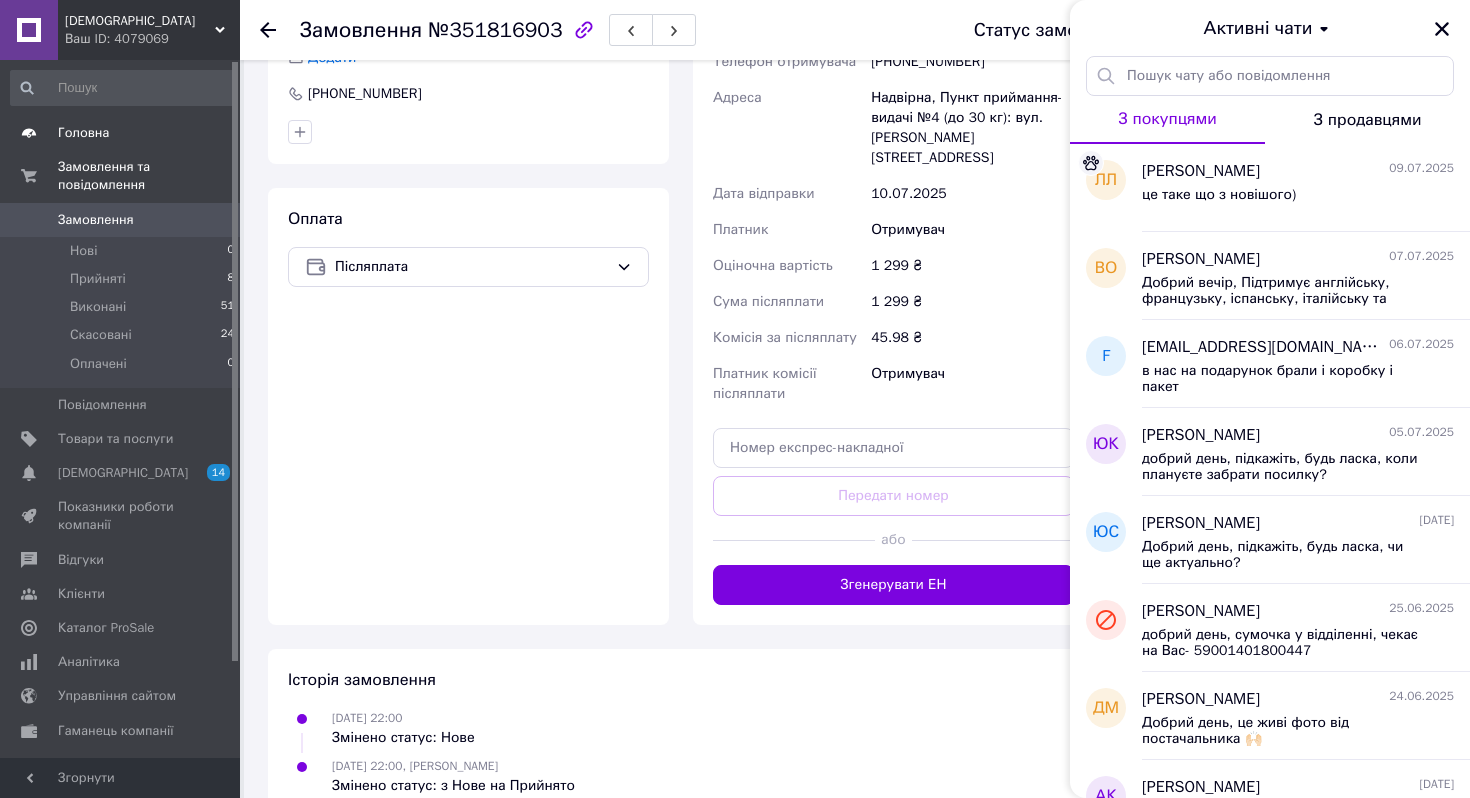 click on "Головна" at bounding box center (123, 133) 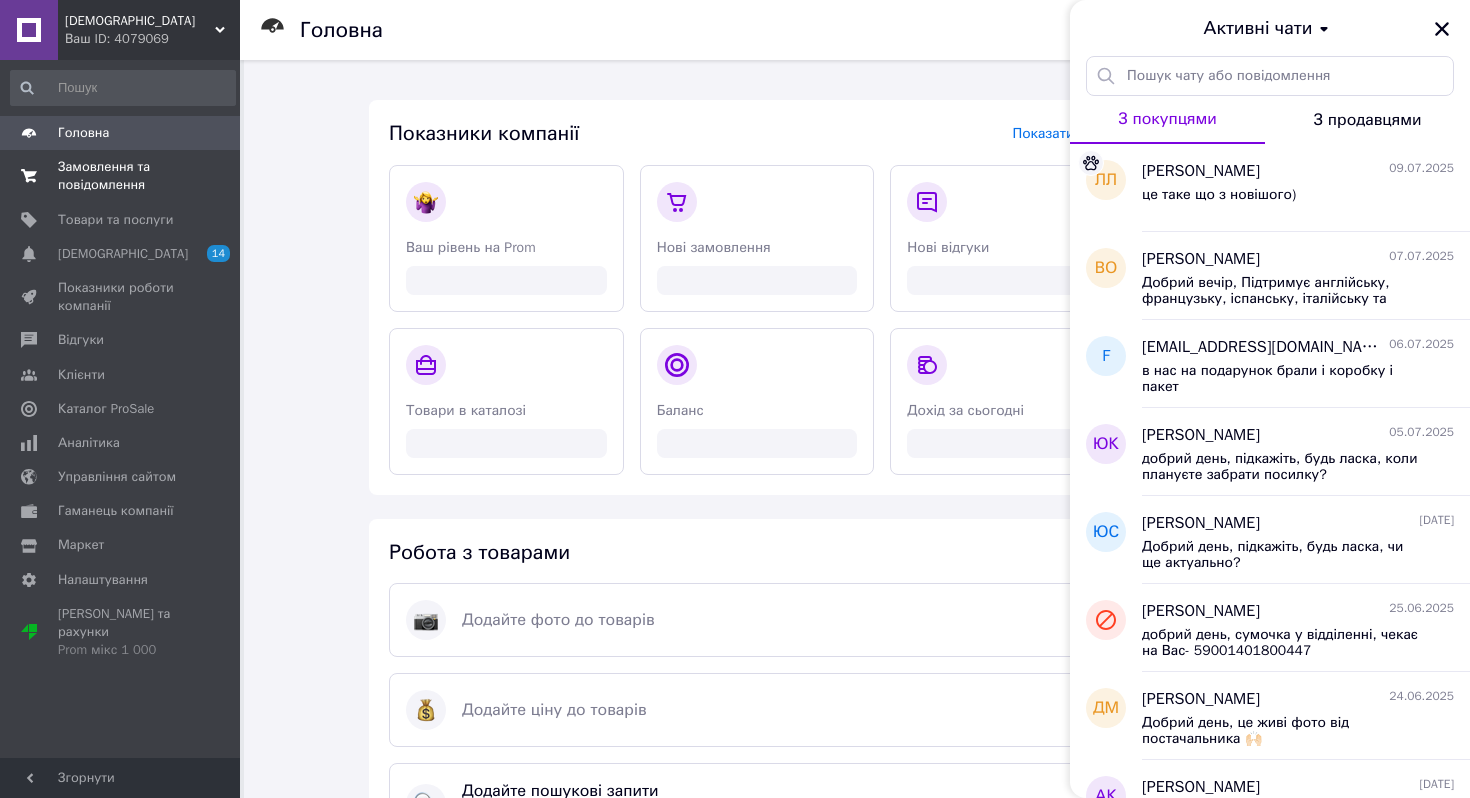 click on "Замовлення та повідомлення" at bounding box center (121, 176) 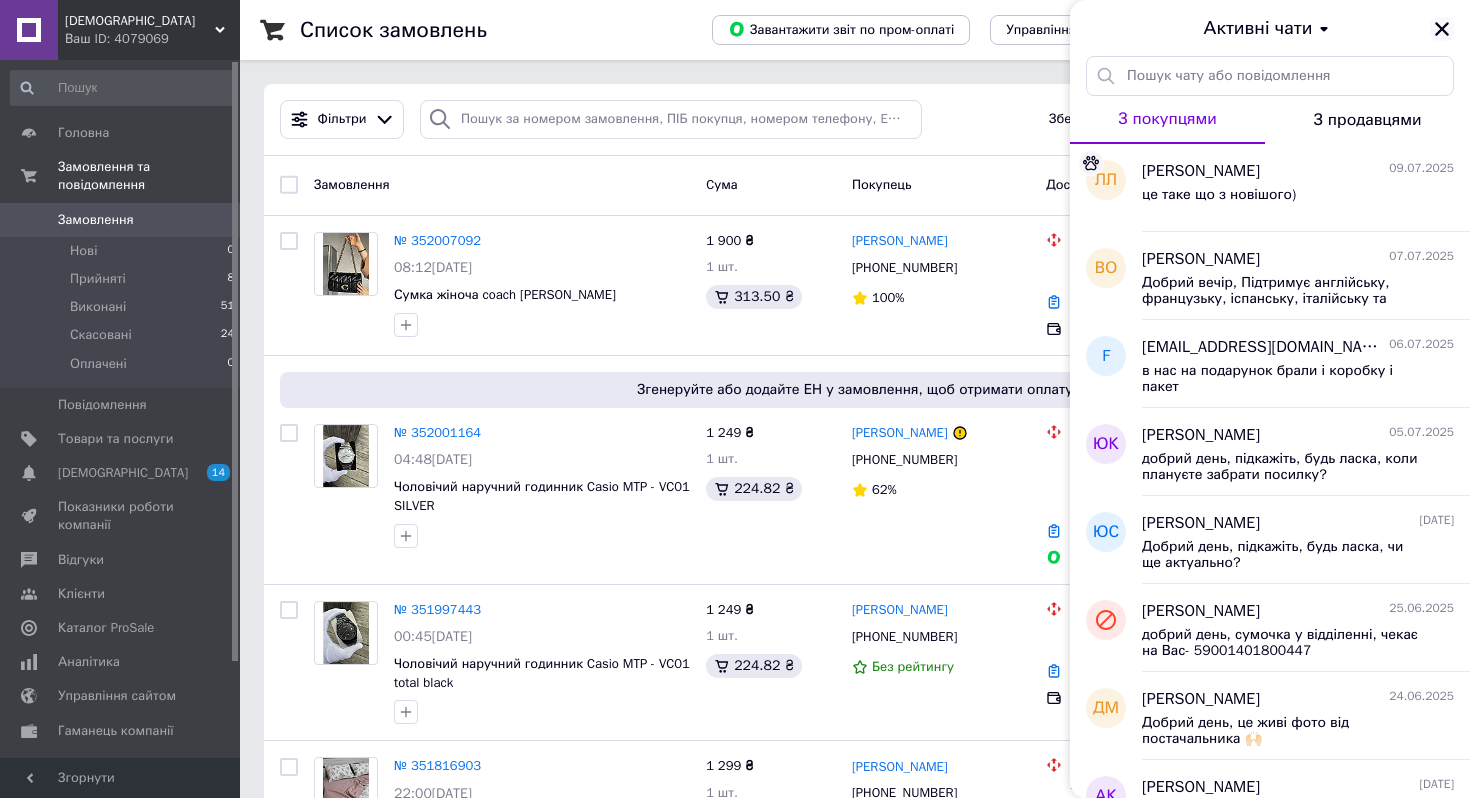 click 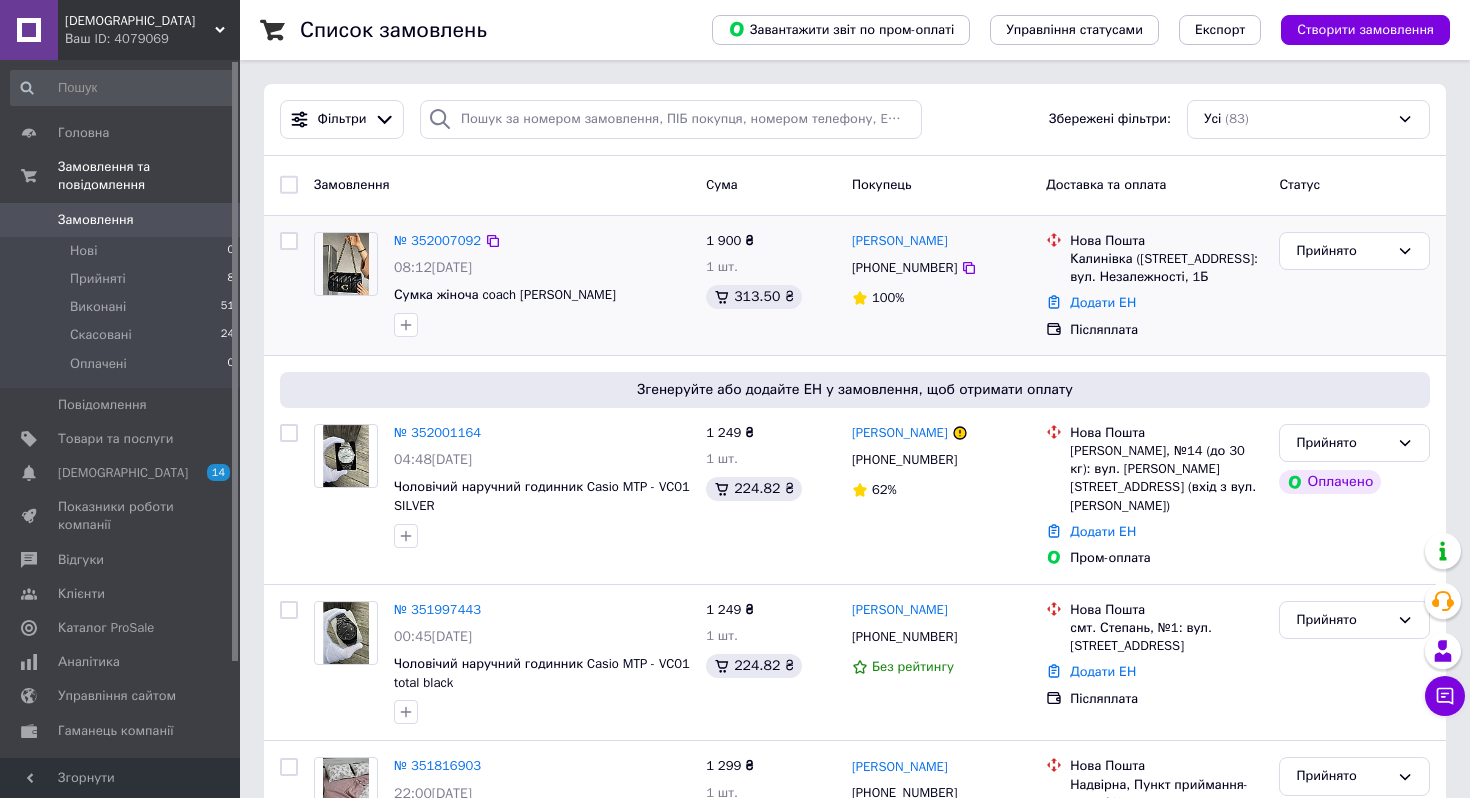 click at bounding box center [346, 264] 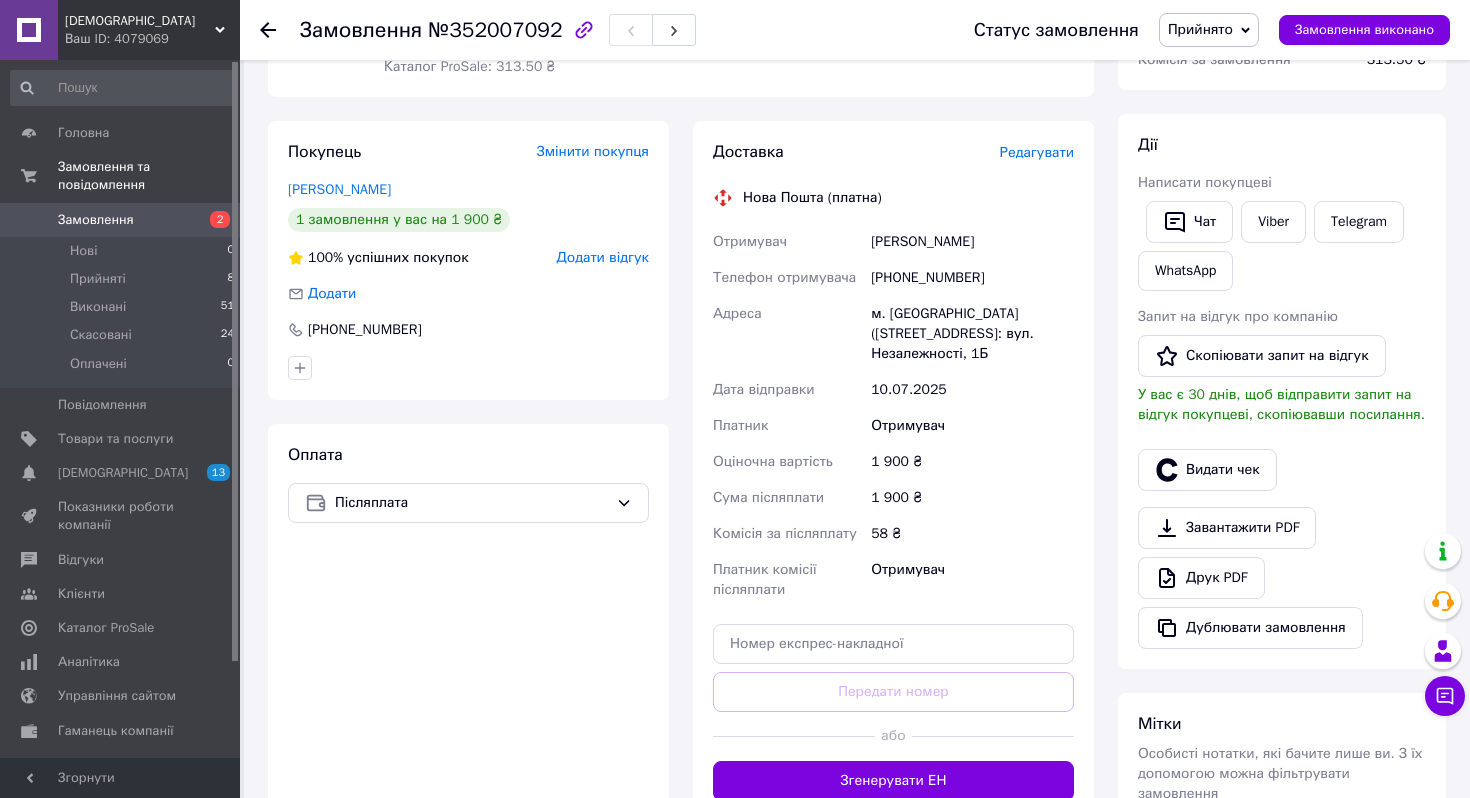 scroll, scrollTop: 0, scrollLeft: 0, axis: both 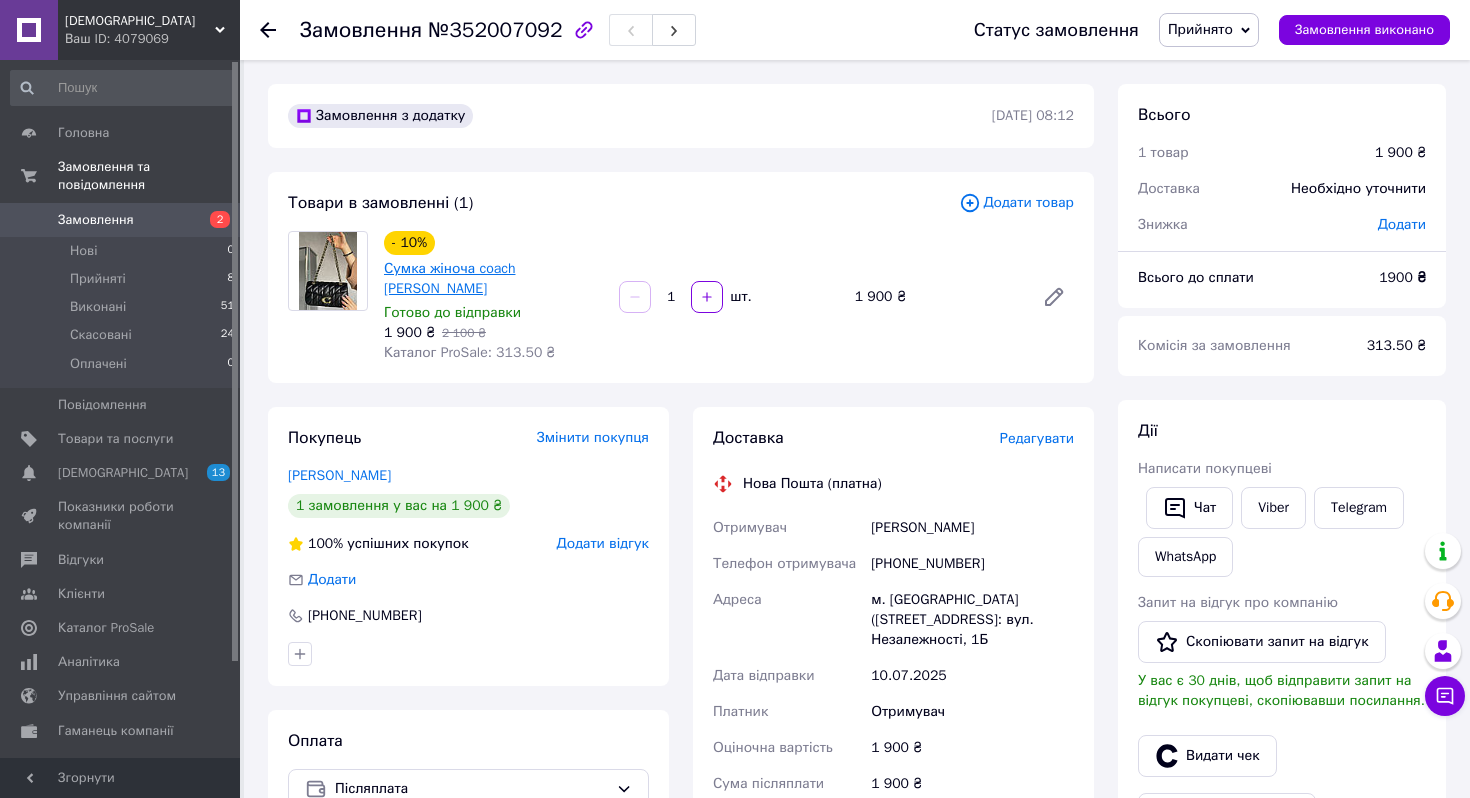 click on "Сумка жіноча coach [PERSON_NAME]" at bounding box center (450, 278) 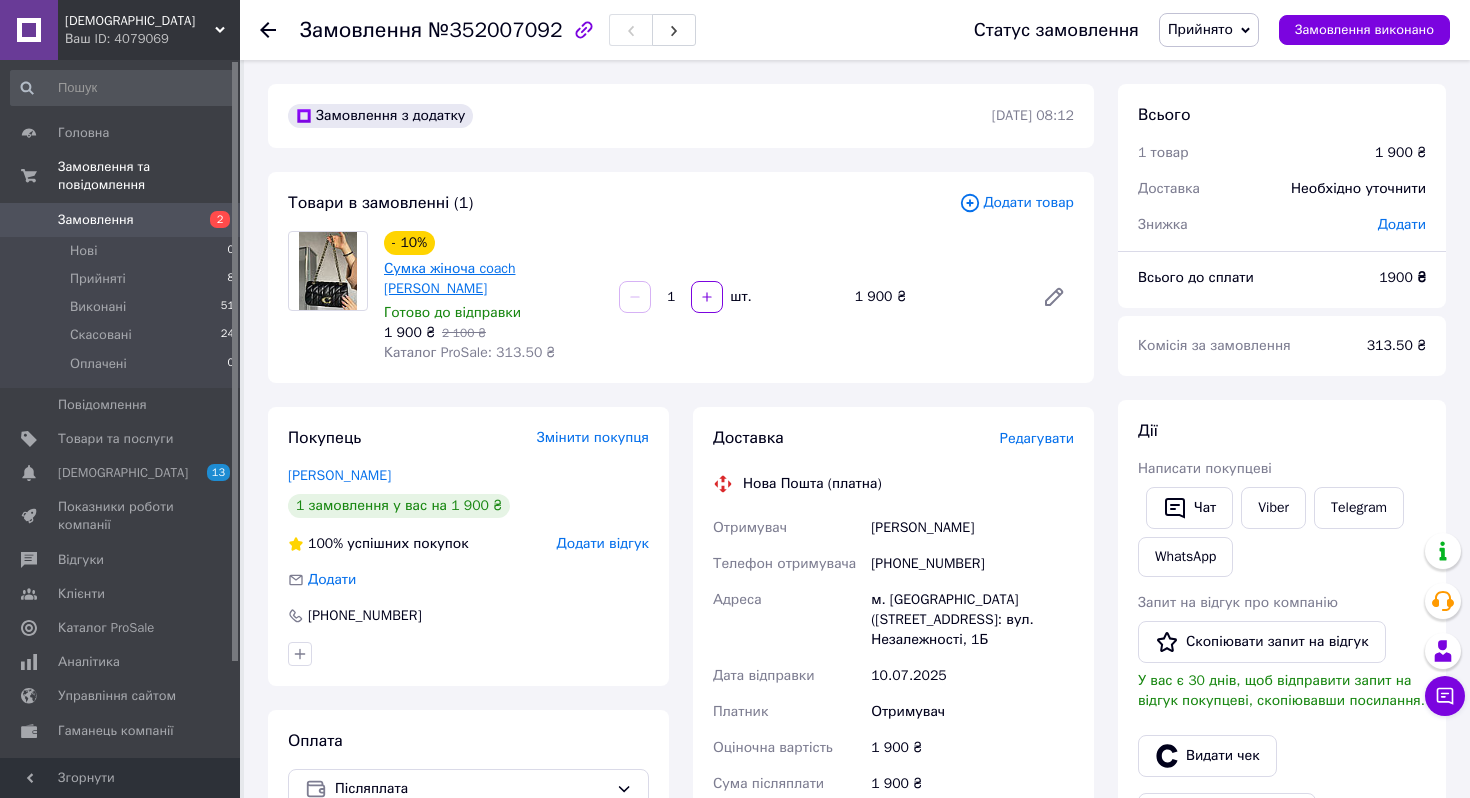 click on "Сумка жіноча coach [PERSON_NAME]" at bounding box center (450, 278) 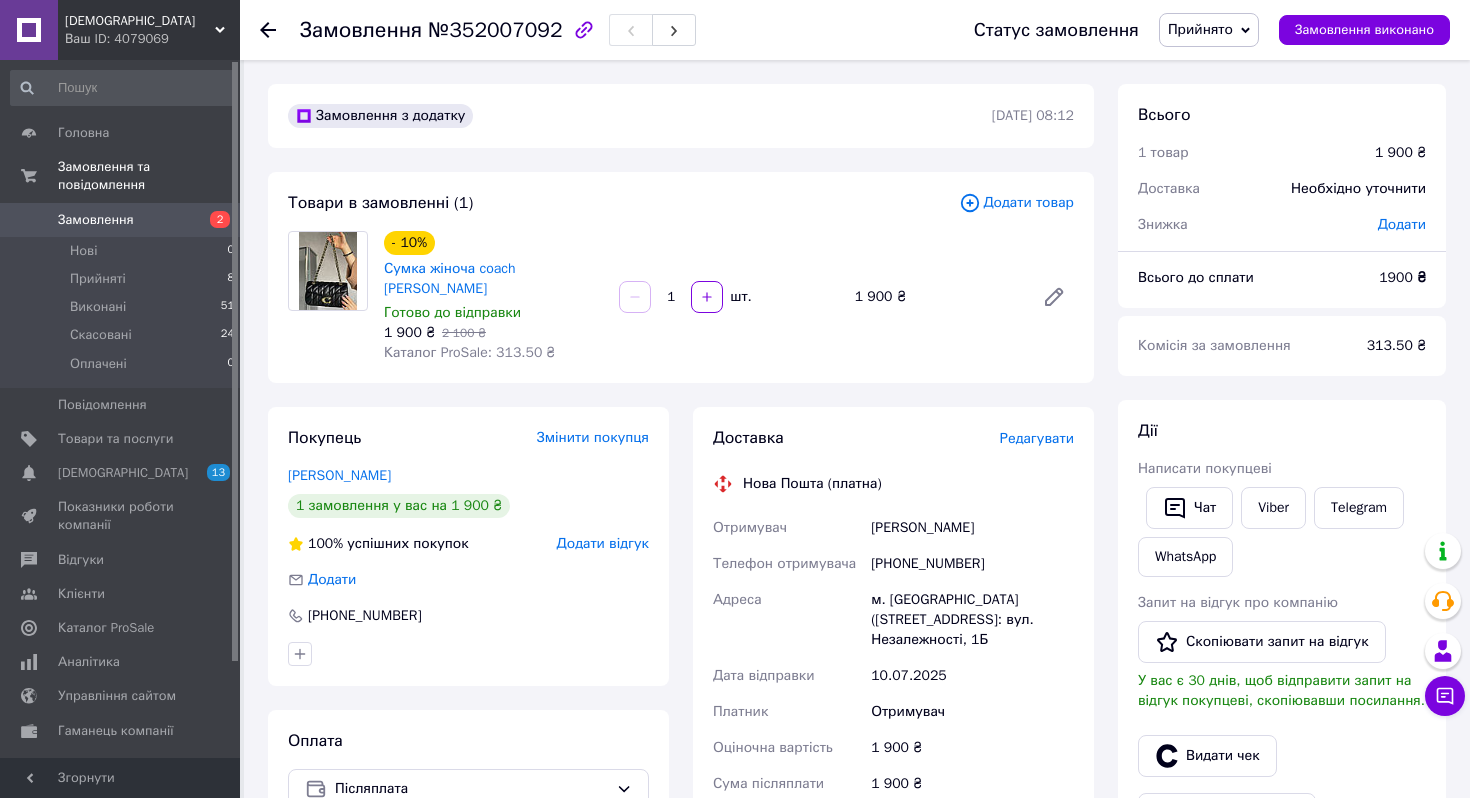 click on "2" at bounding box center (212, 220) 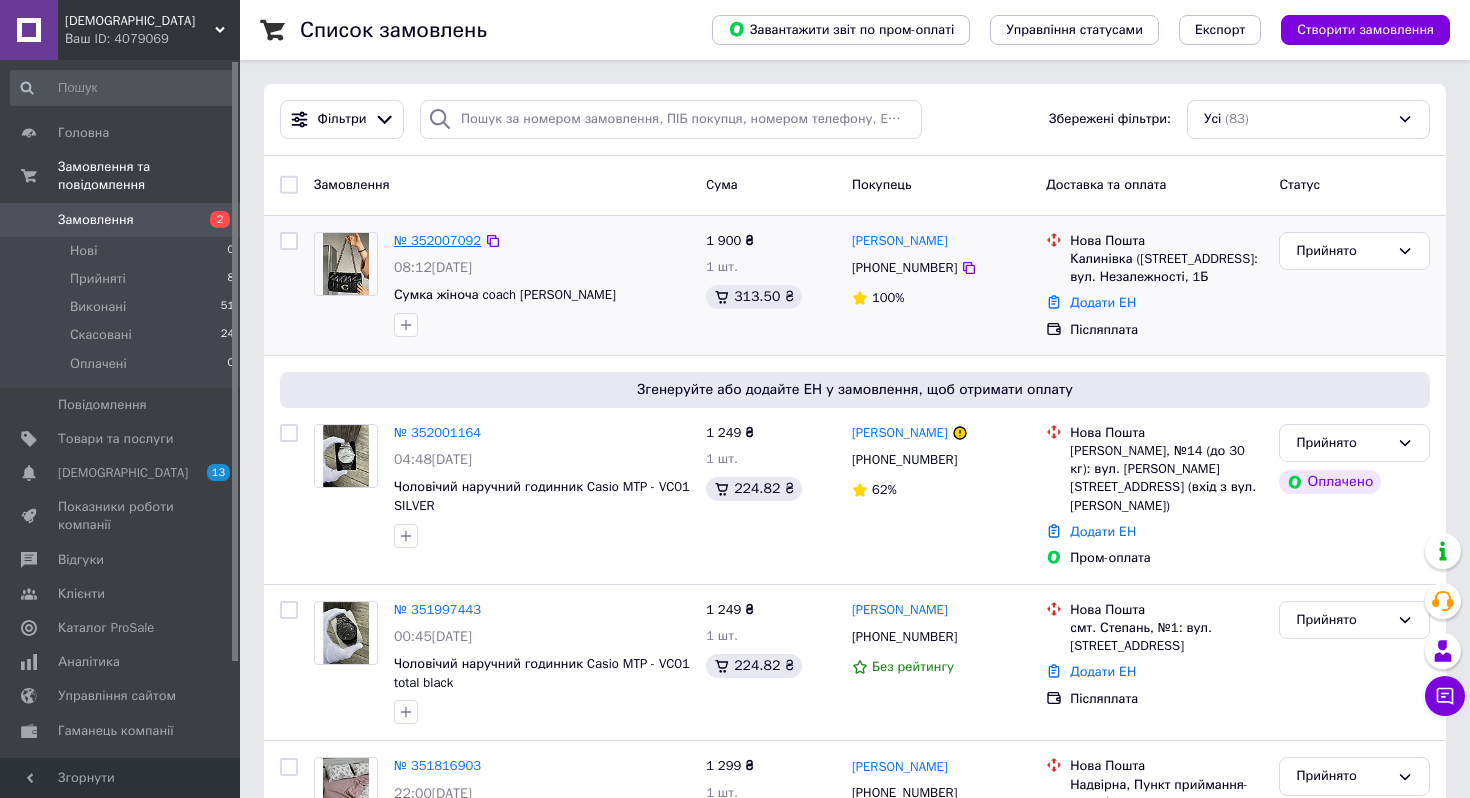 click on "№ 352007092" at bounding box center [437, 240] 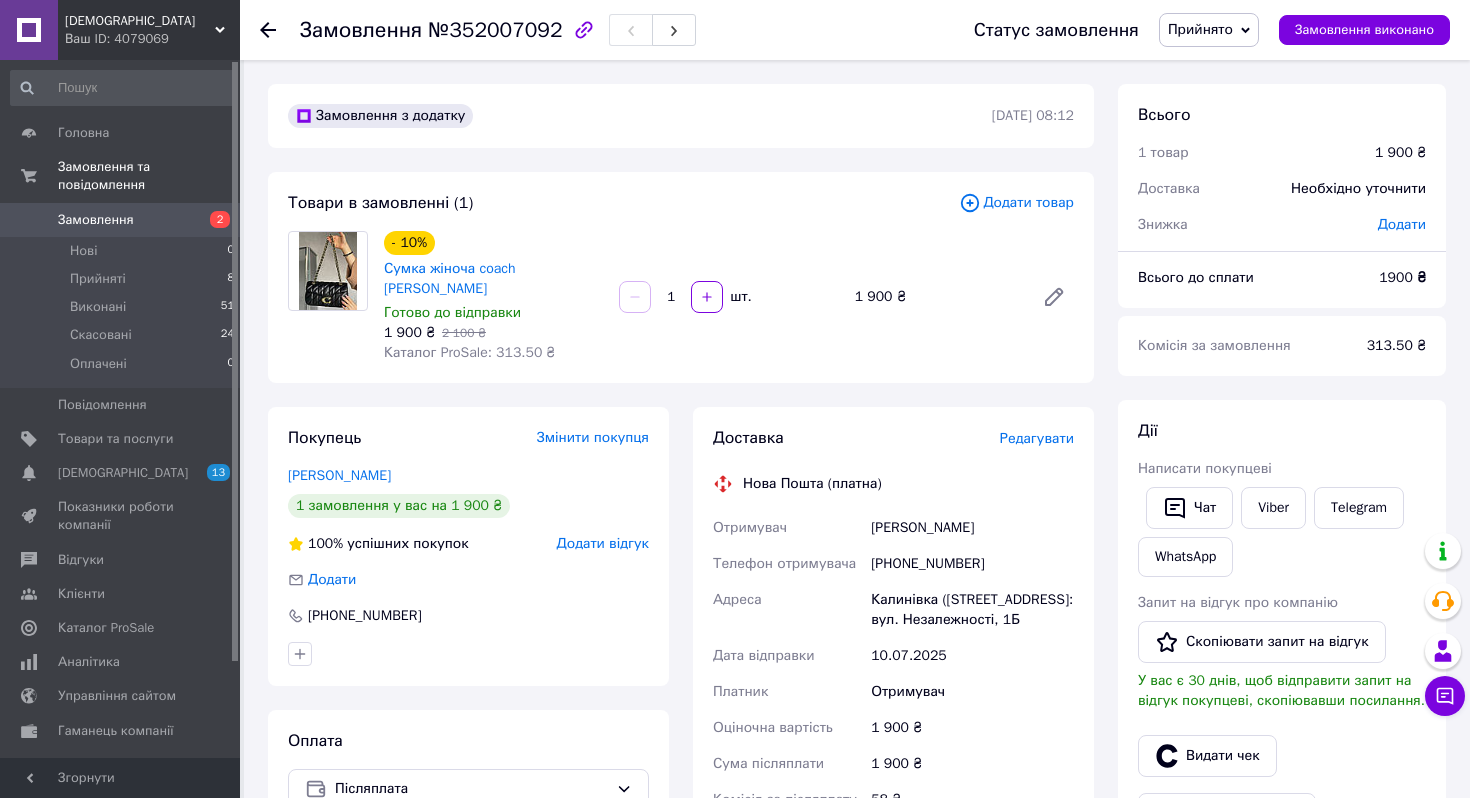 scroll, scrollTop: 78, scrollLeft: 0, axis: vertical 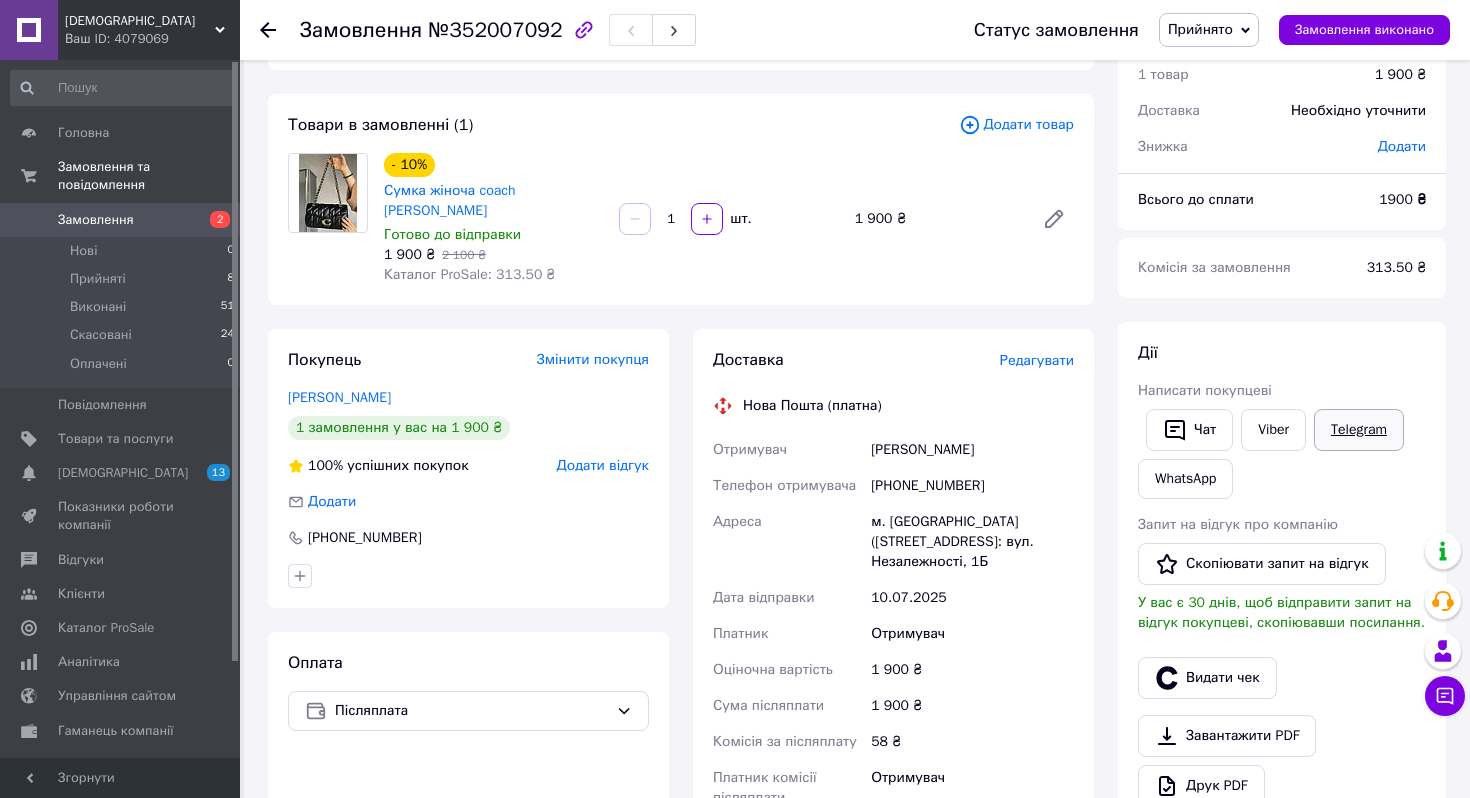 click on "Telegram" at bounding box center (1359, 430) 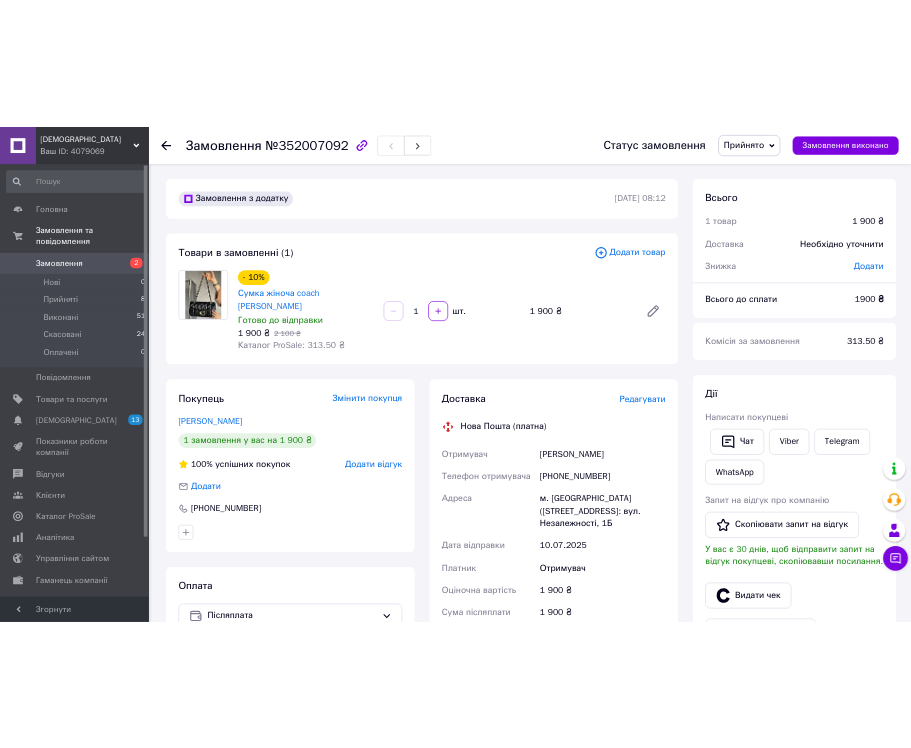 scroll, scrollTop: 78, scrollLeft: 0, axis: vertical 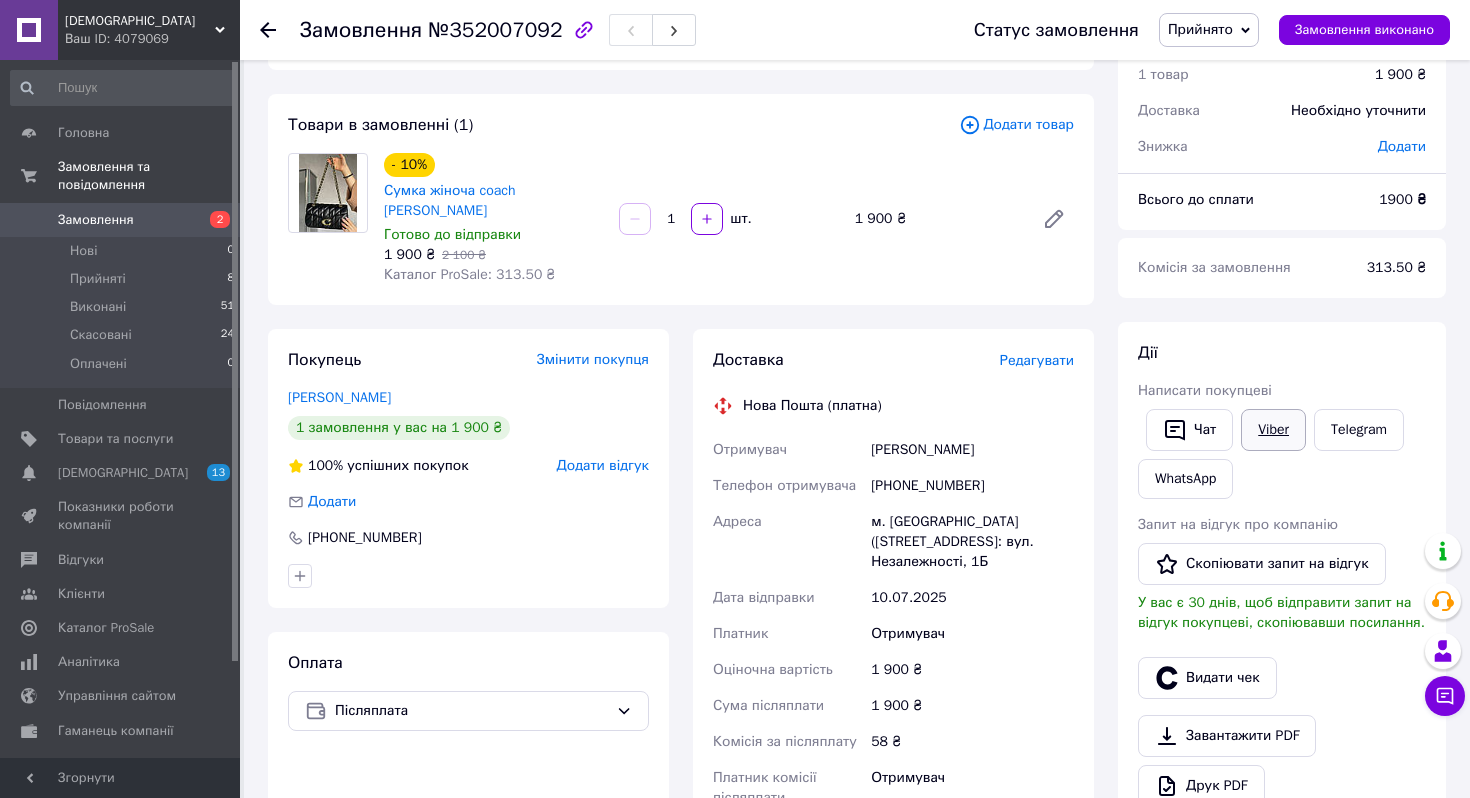 click on "Viber" at bounding box center [1273, 430] 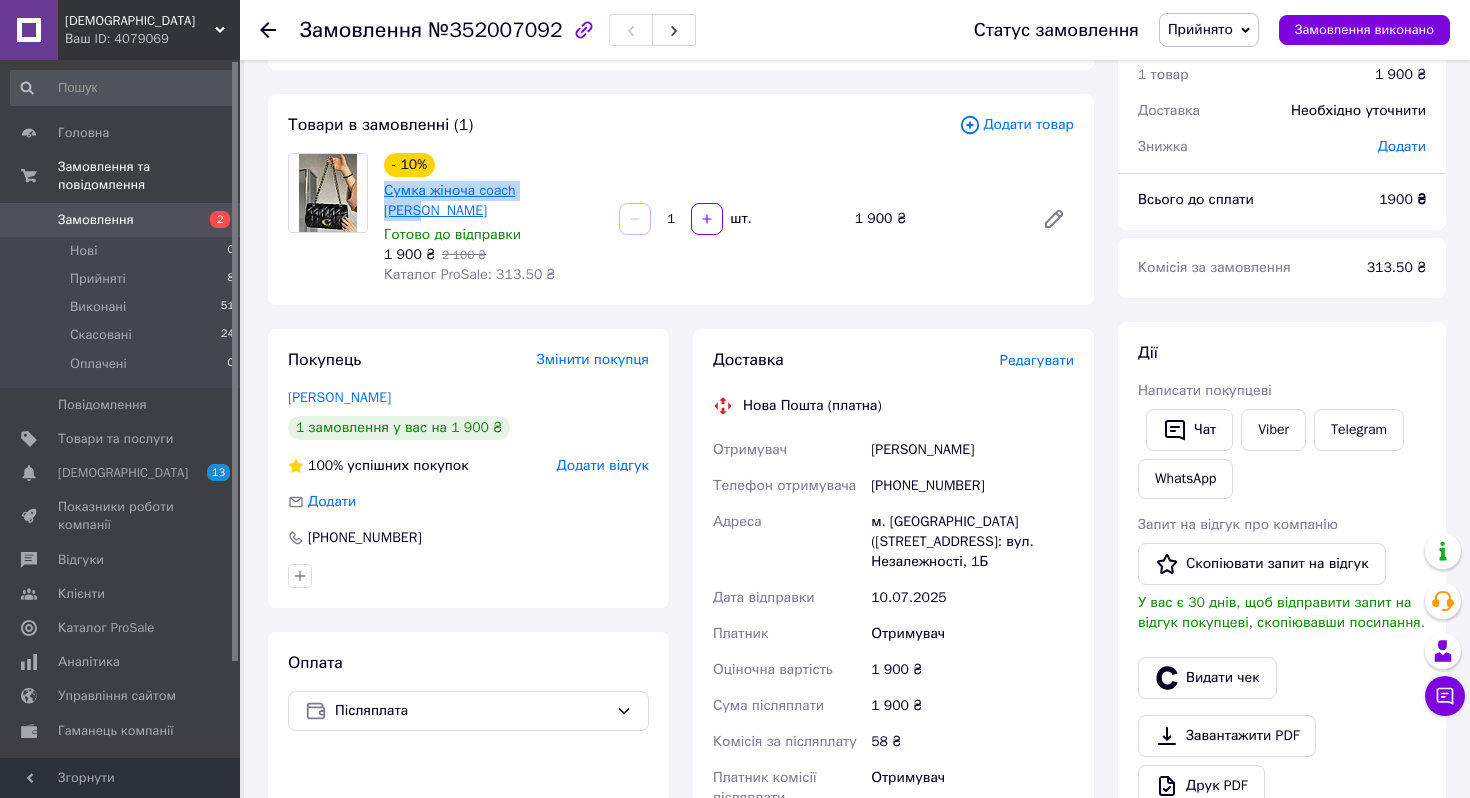 drag, startPoint x: 379, startPoint y: 192, endPoint x: 554, endPoint y: 195, distance: 175.02571 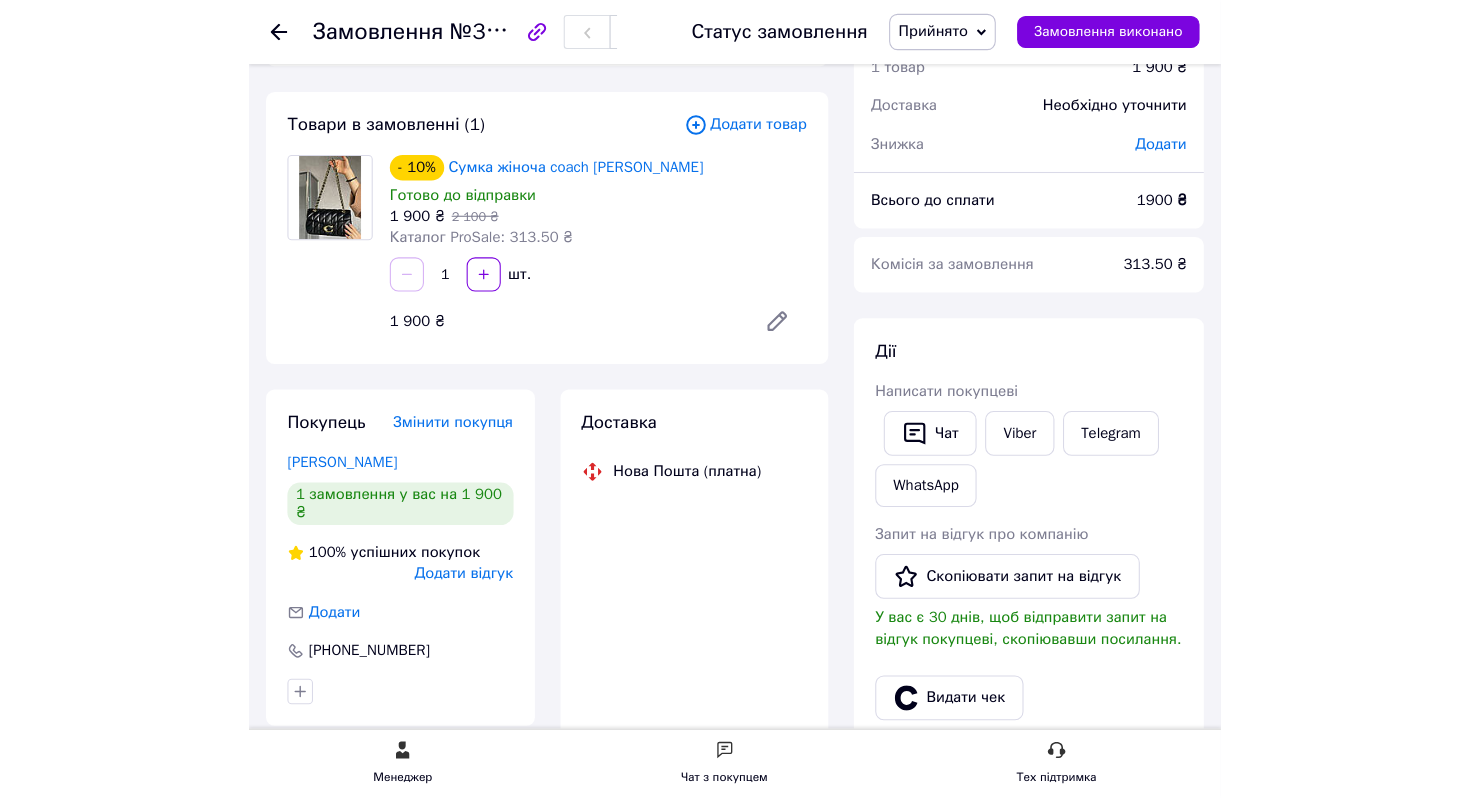 scroll, scrollTop: 542, scrollLeft: 0, axis: vertical 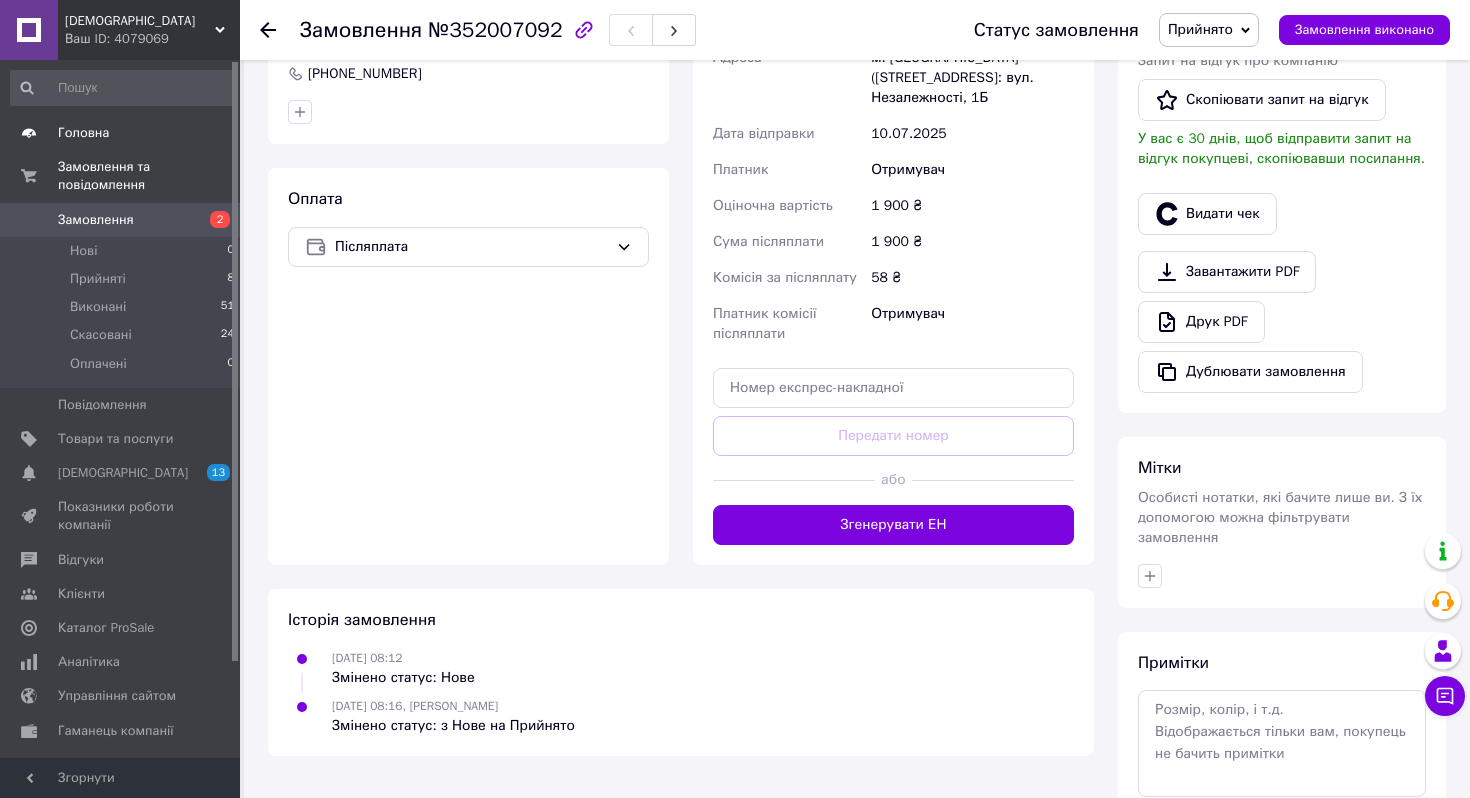 click on "Головна" at bounding box center [123, 133] 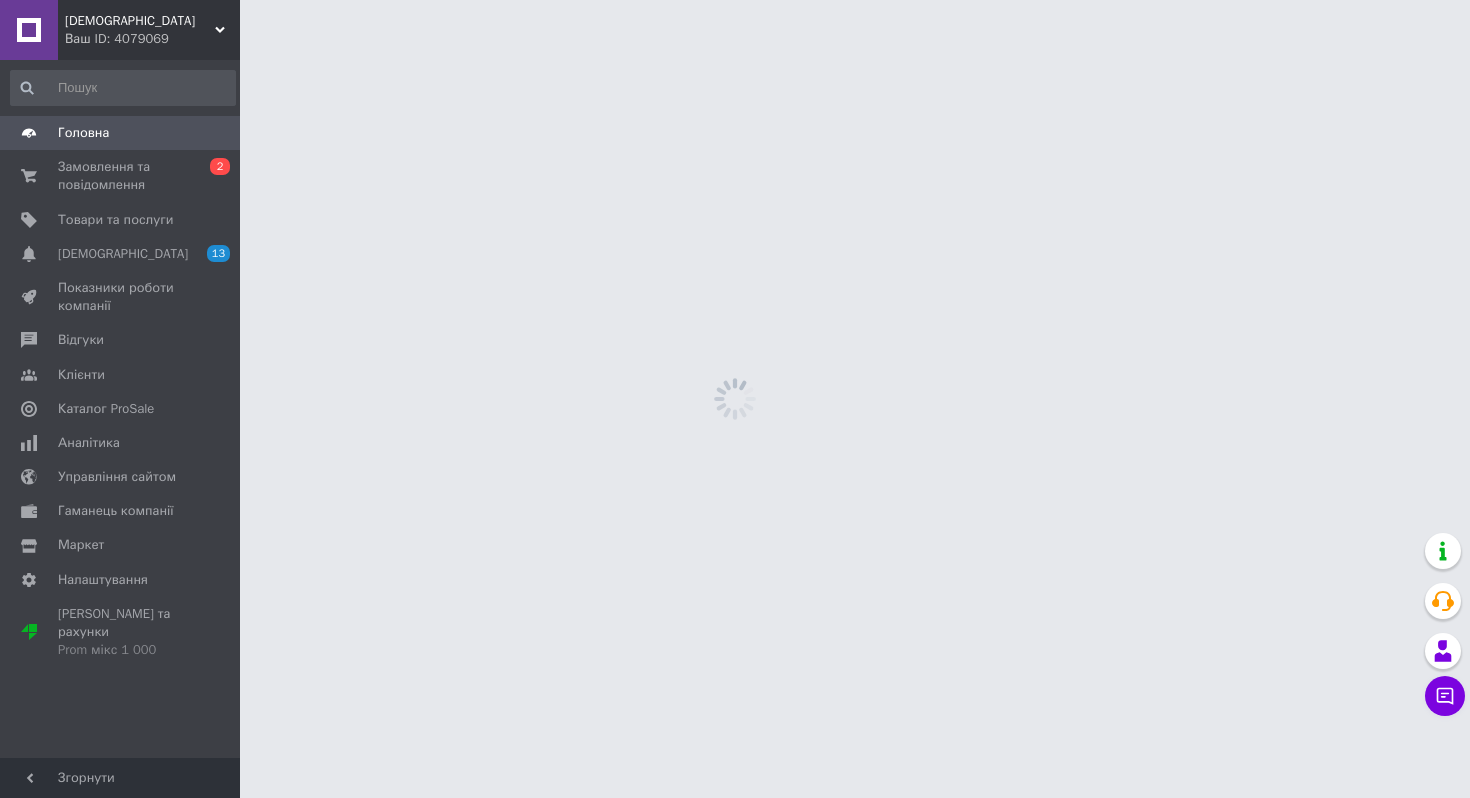 scroll, scrollTop: 0, scrollLeft: 0, axis: both 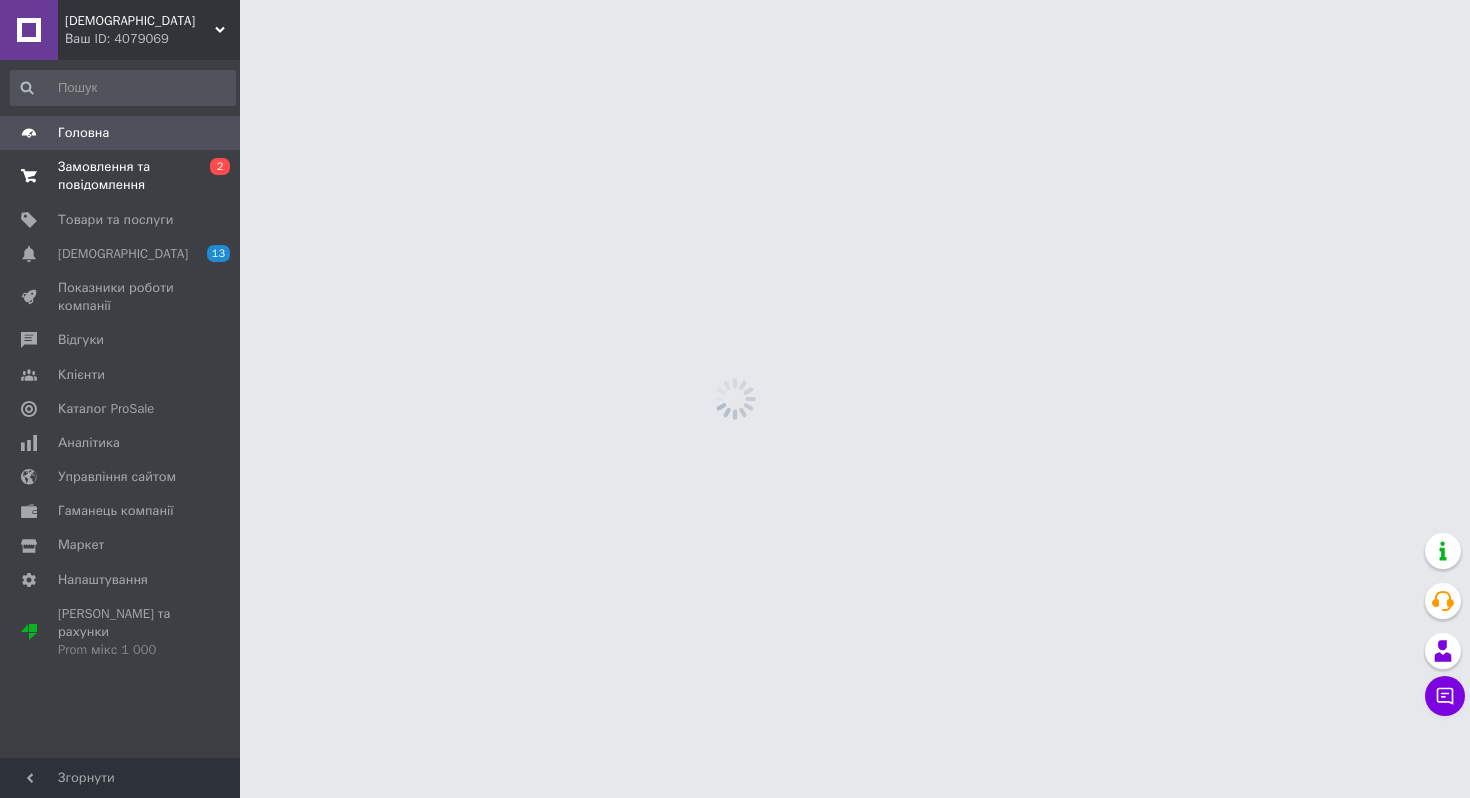 click on "Замовлення та повідомлення 0 2" at bounding box center (123, 176) 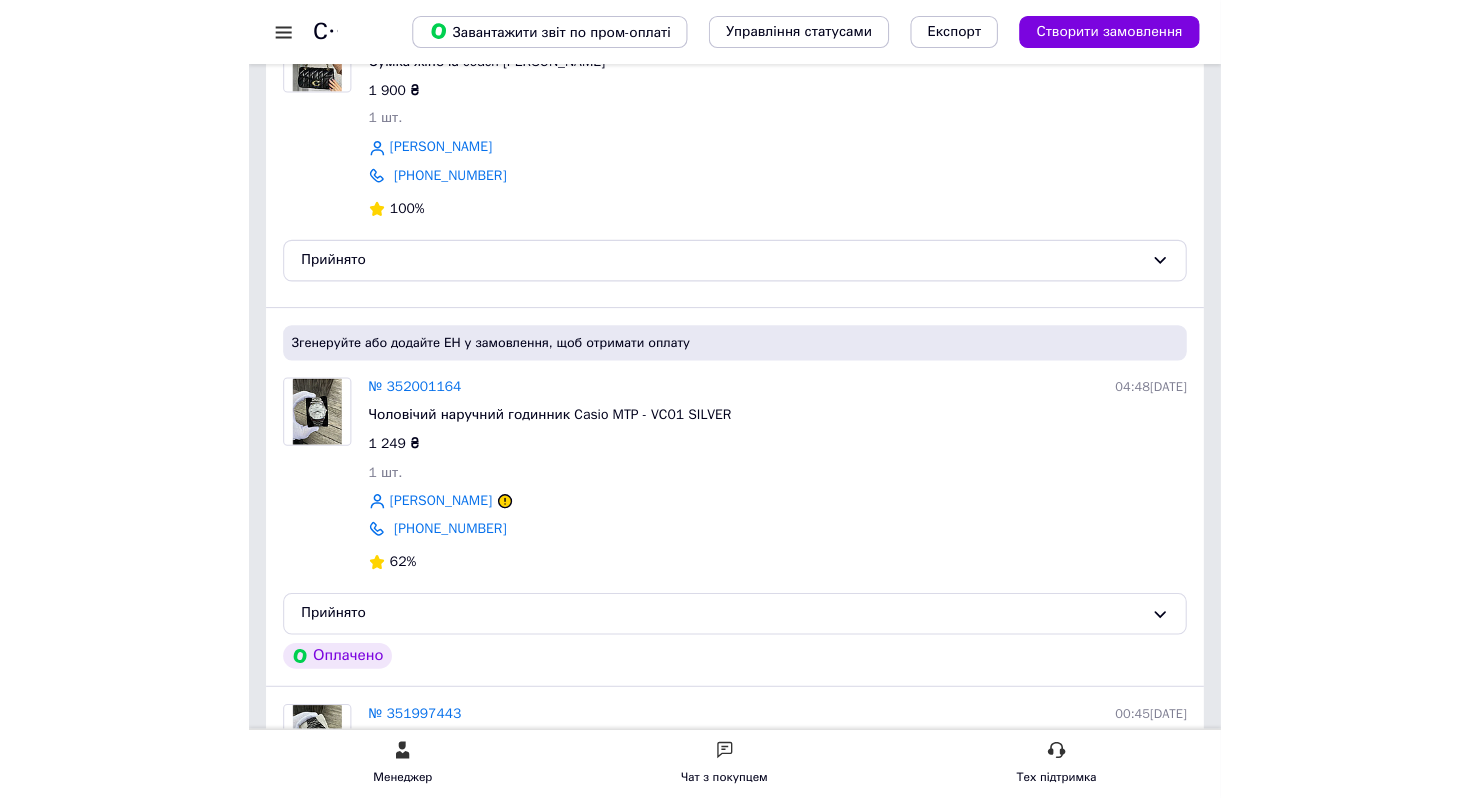 scroll, scrollTop: 141, scrollLeft: 0, axis: vertical 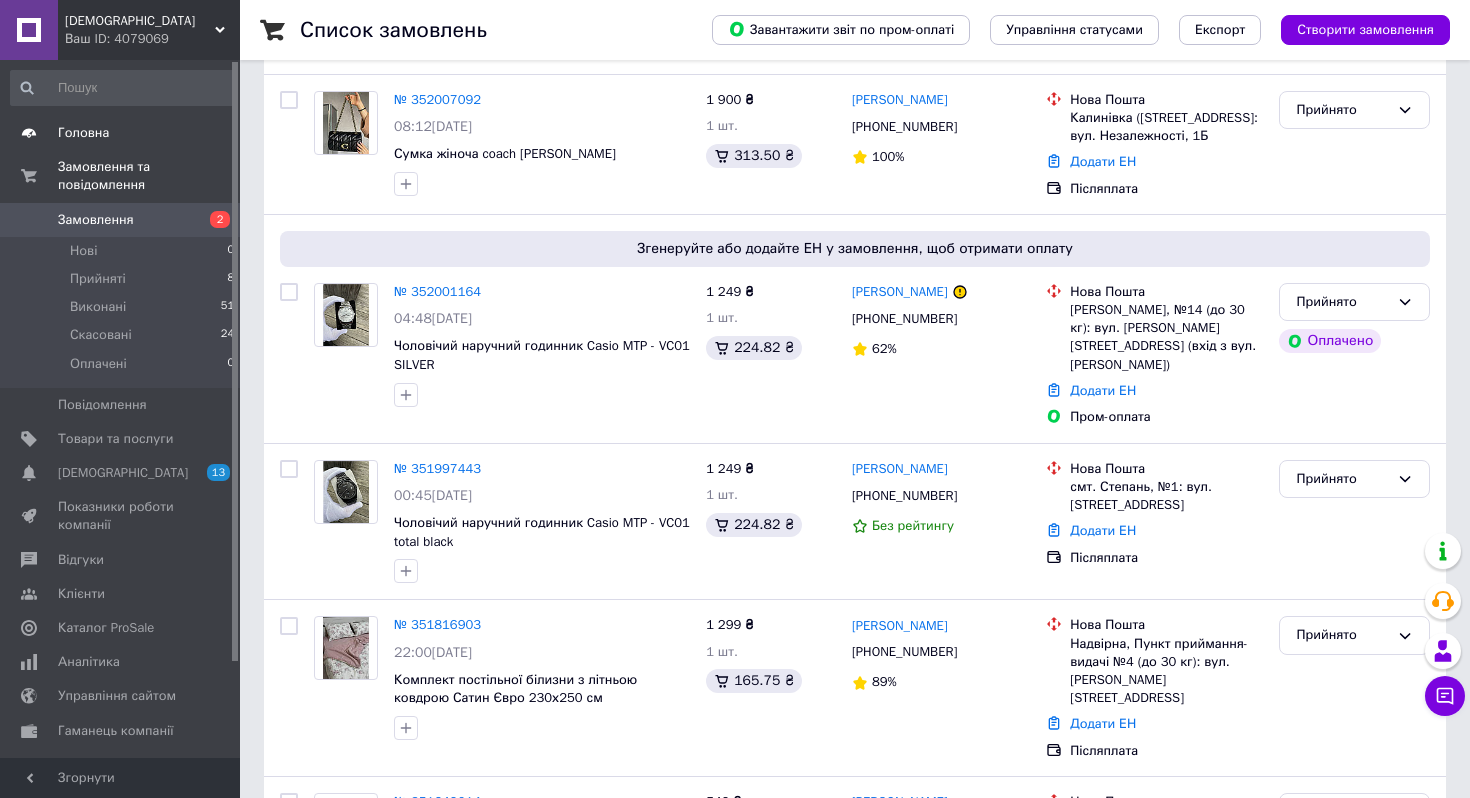 click on "Головна" at bounding box center (121, 133) 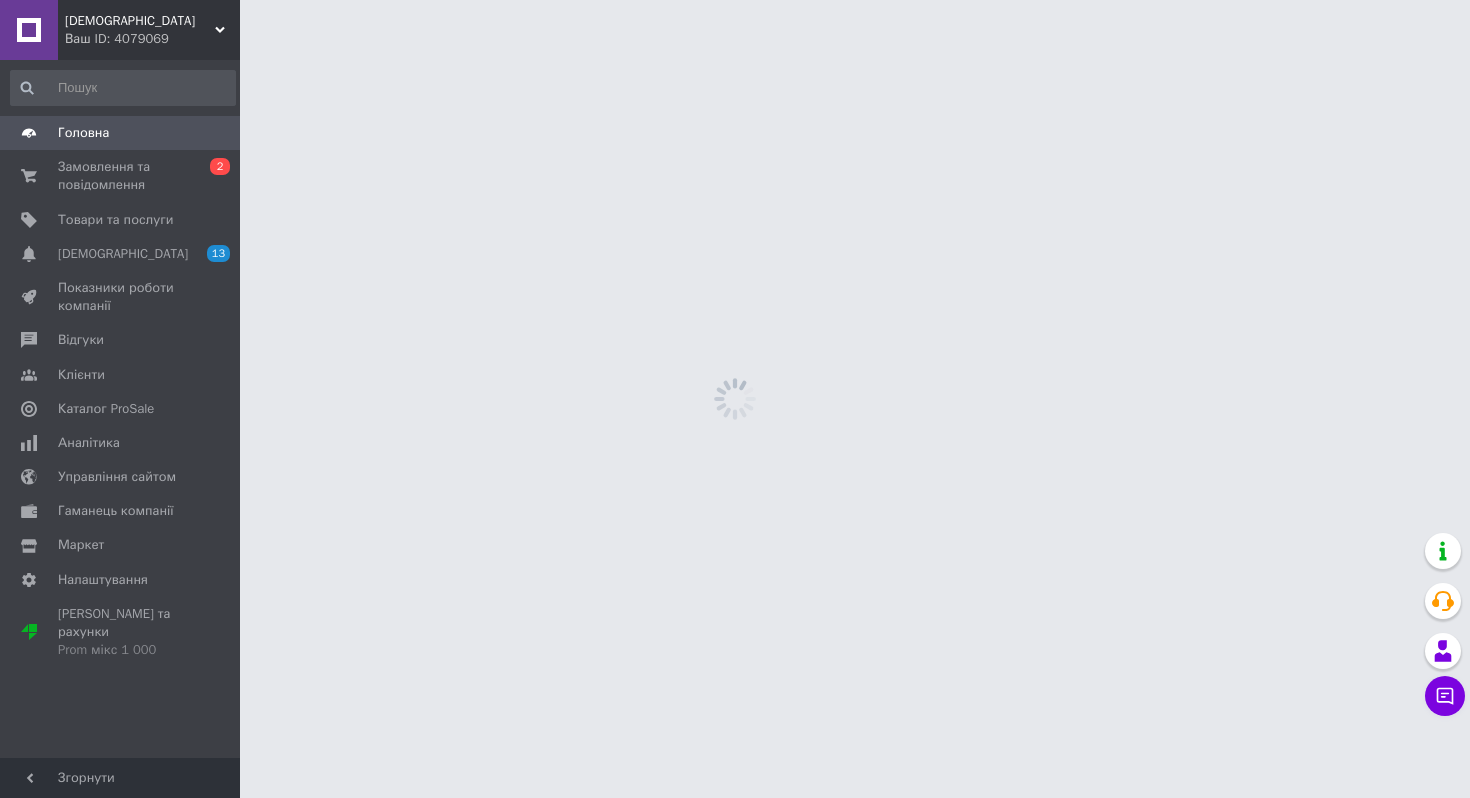 scroll, scrollTop: 0, scrollLeft: 0, axis: both 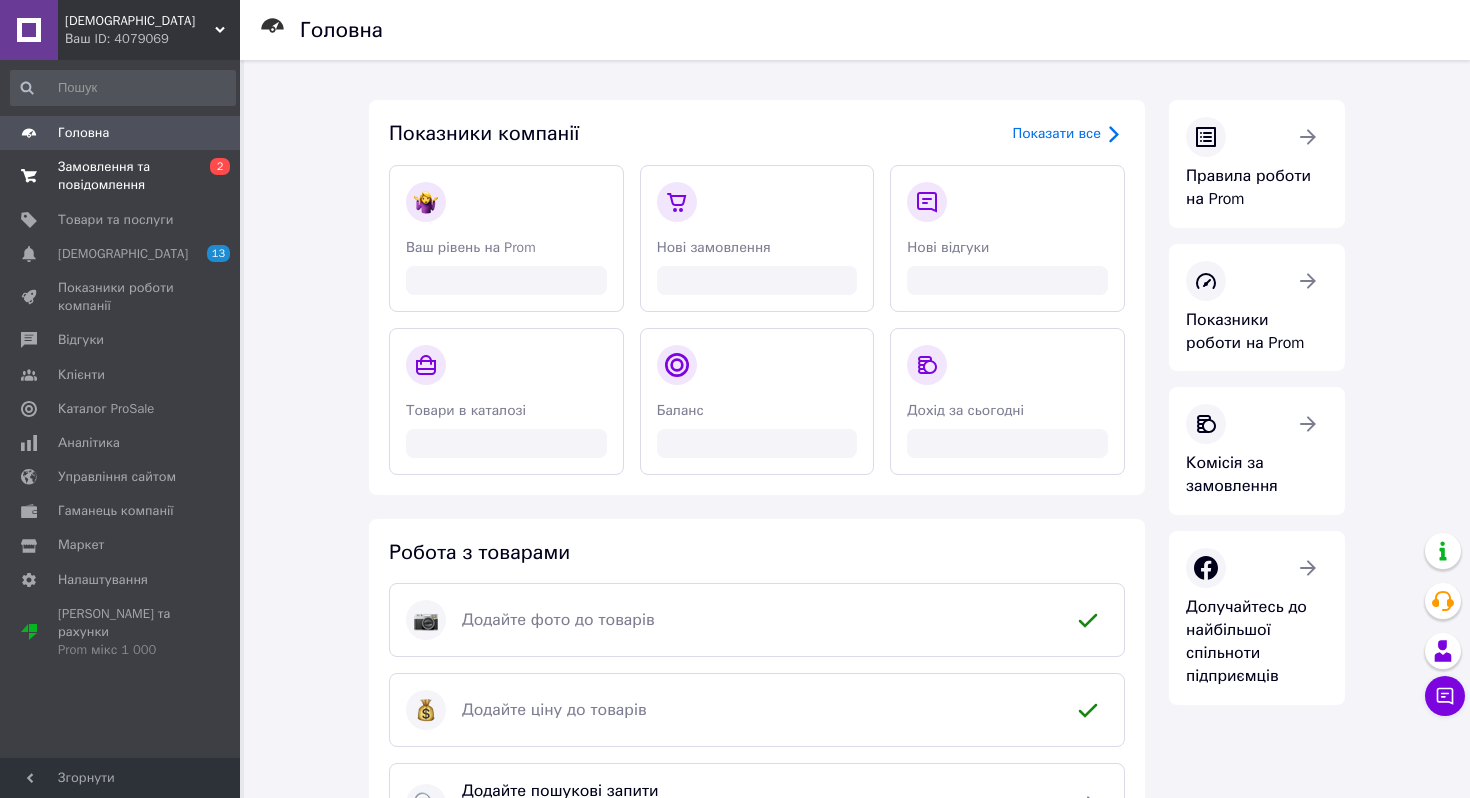 click on "Замовлення та повідомлення 0 2" at bounding box center (123, 176) 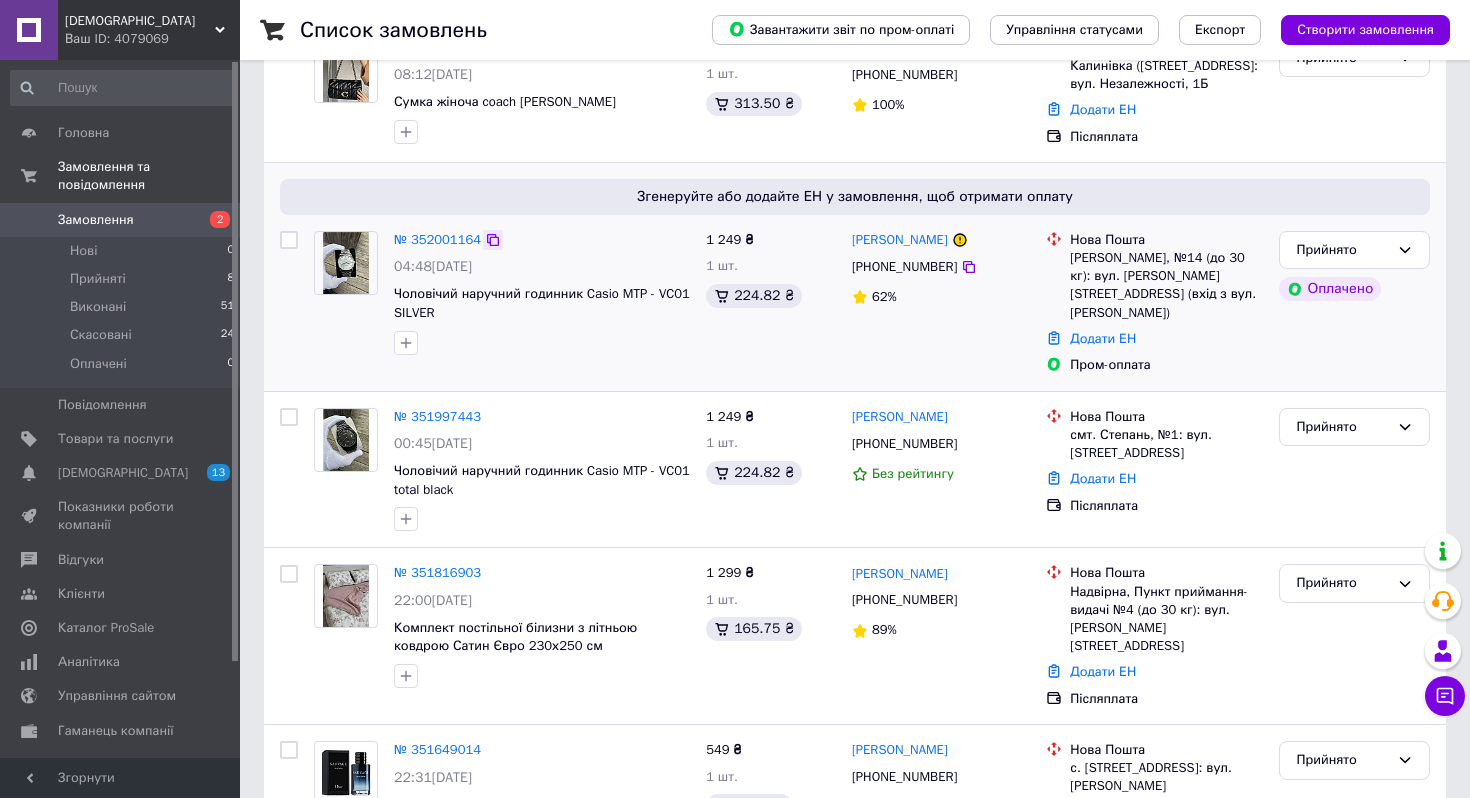 scroll, scrollTop: 194, scrollLeft: 0, axis: vertical 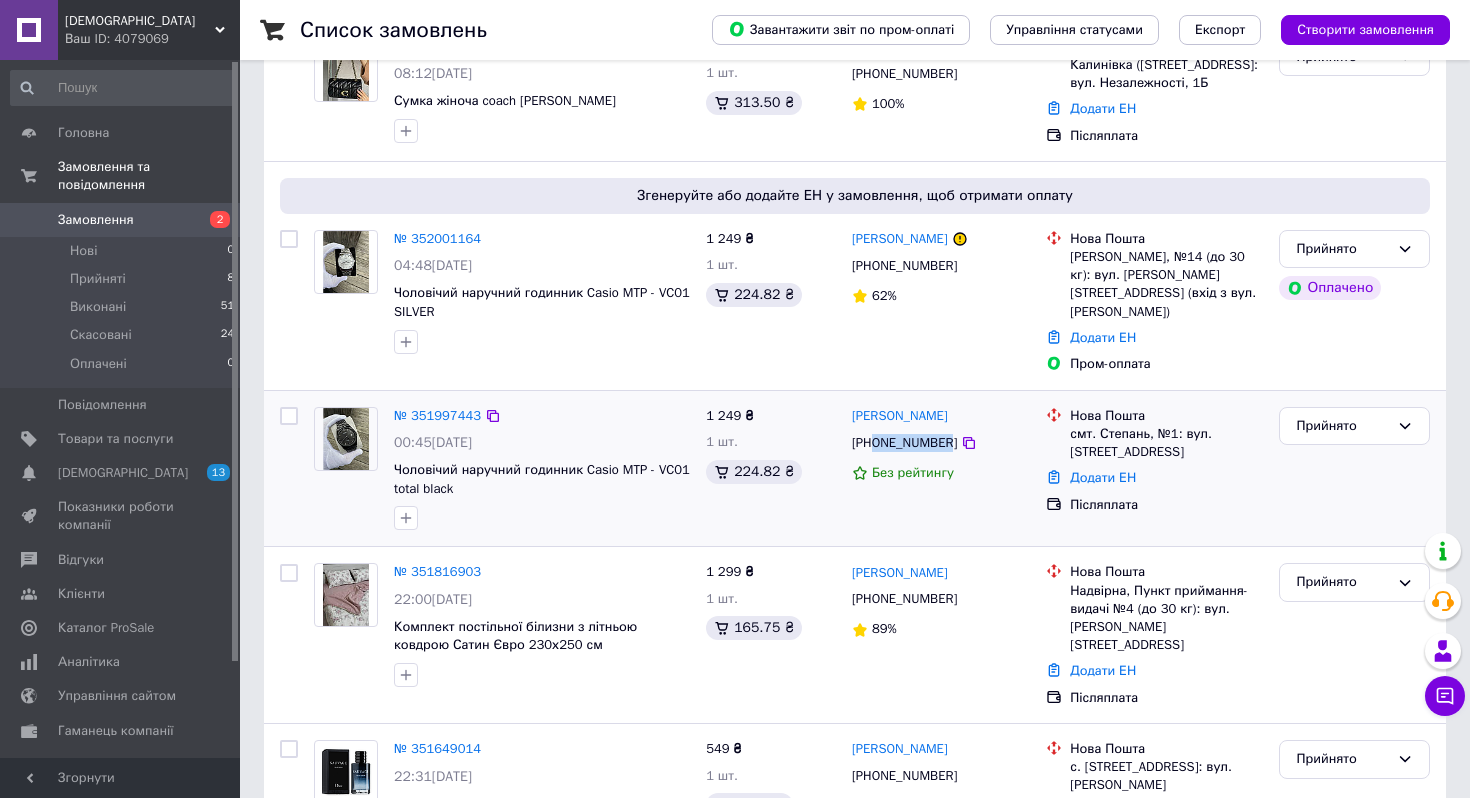 drag, startPoint x: 877, startPoint y: 442, endPoint x: 954, endPoint y: 443, distance: 77.00649 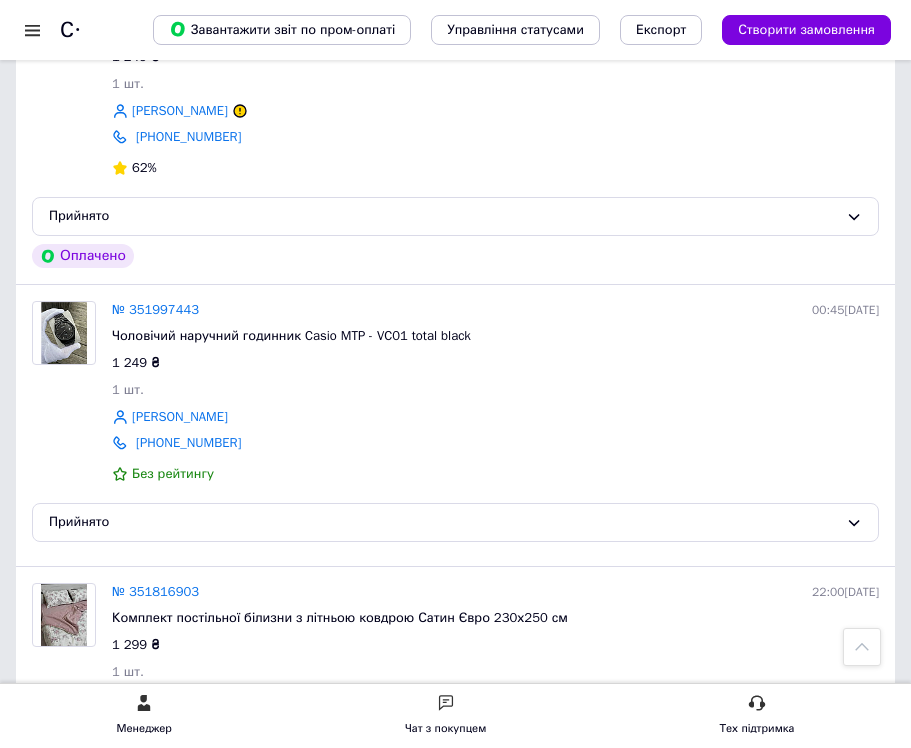 scroll, scrollTop: 661, scrollLeft: 0, axis: vertical 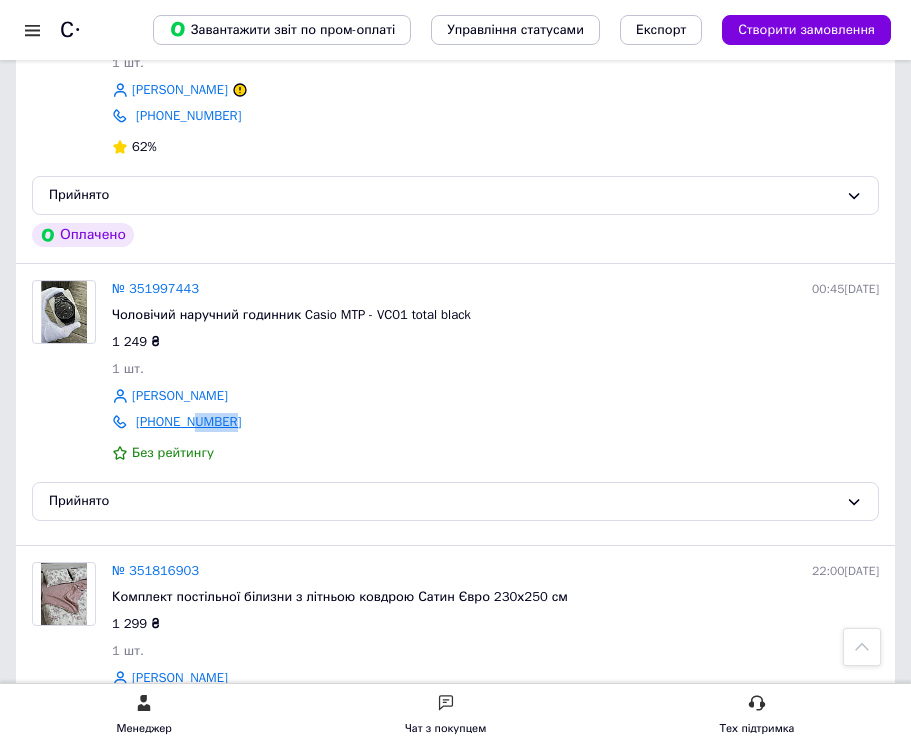 drag, startPoint x: 261, startPoint y: 418, endPoint x: 197, endPoint y: 417, distance: 64.00781 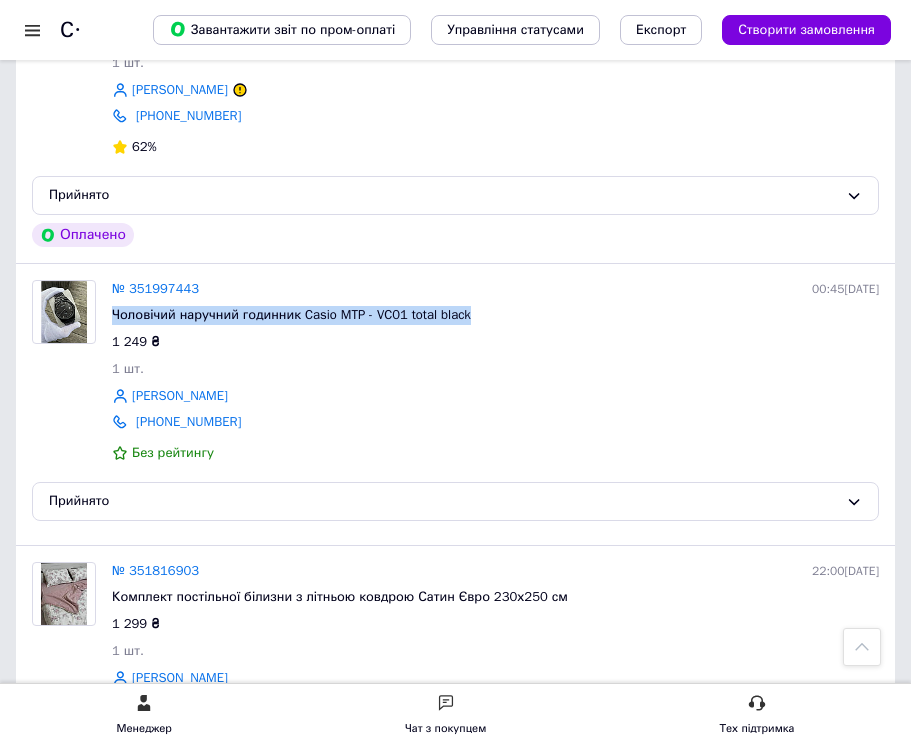 drag, startPoint x: 508, startPoint y: 324, endPoint x: 108, endPoint y: 324, distance: 400 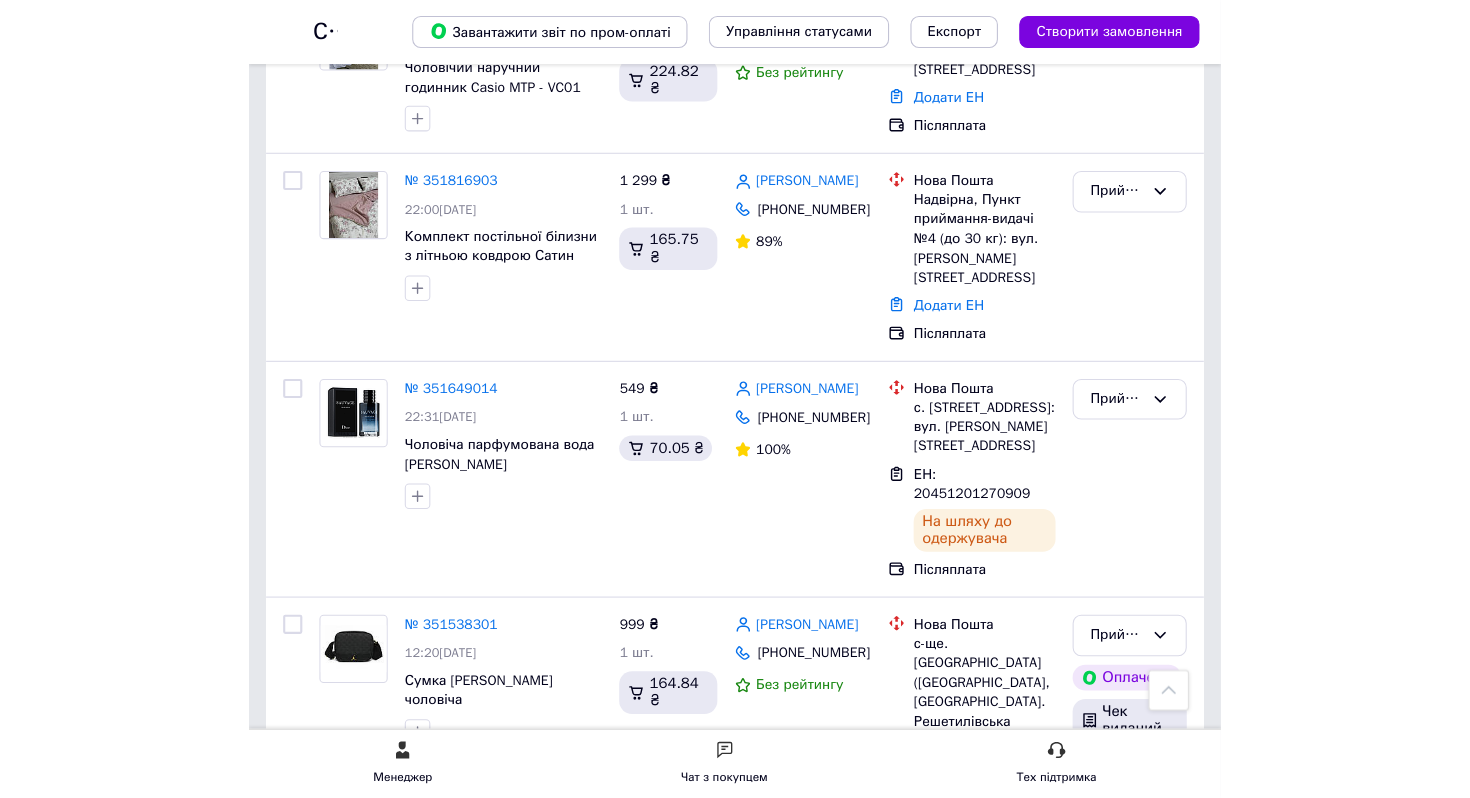 scroll, scrollTop: 521, scrollLeft: 0, axis: vertical 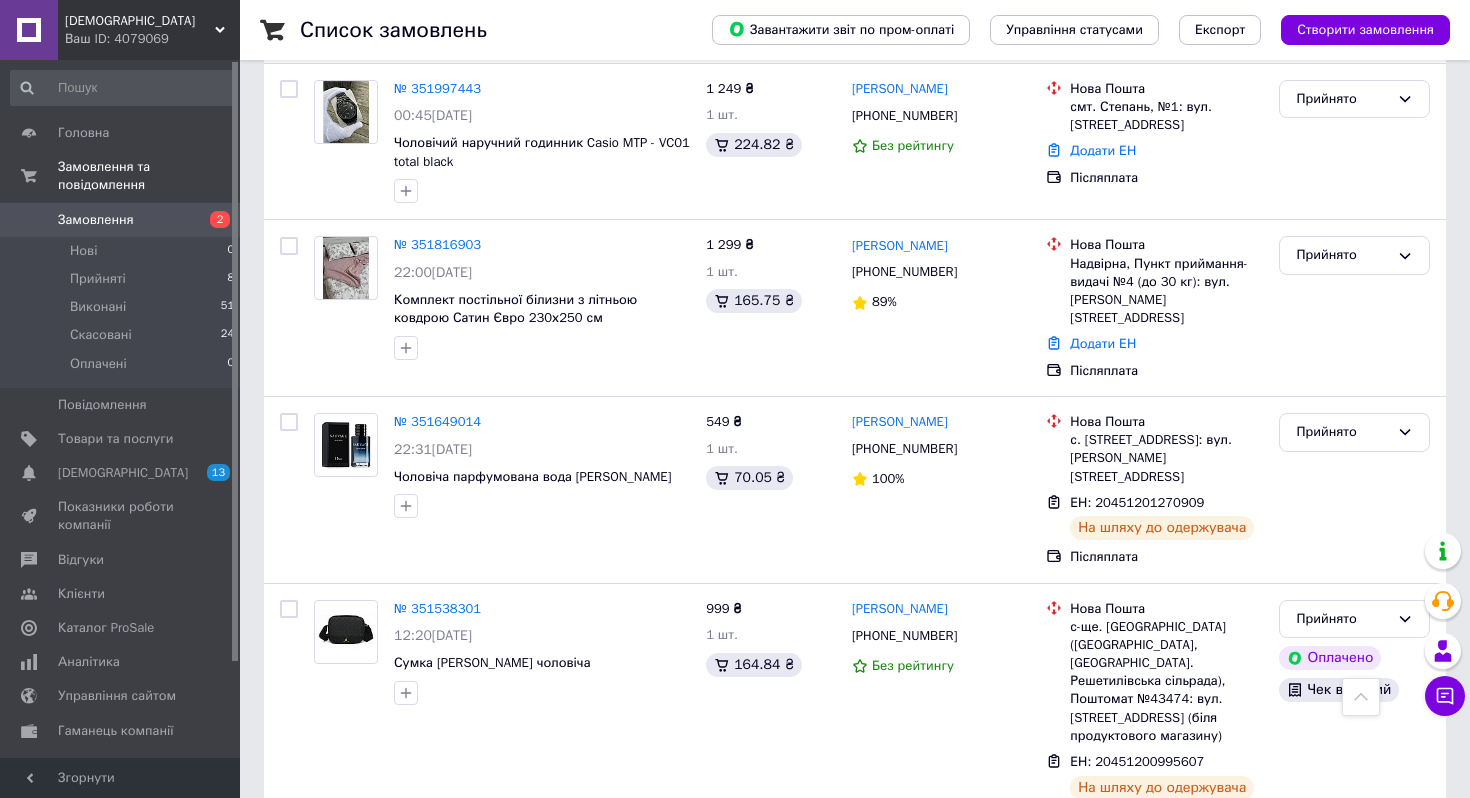 click on "Замовлення" at bounding box center (121, 220) 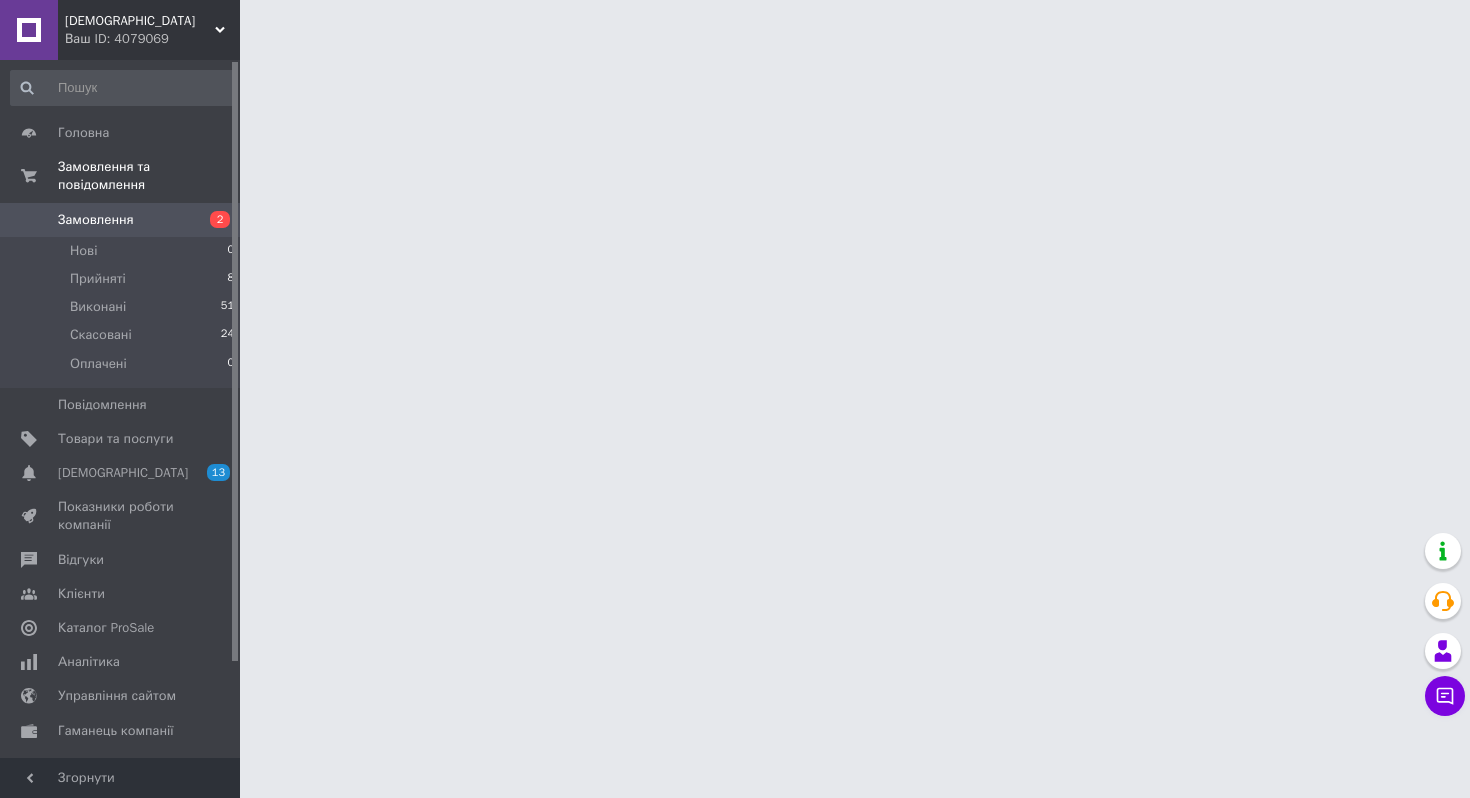 scroll, scrollTop: 0, scrollLeft: 0, axis: both 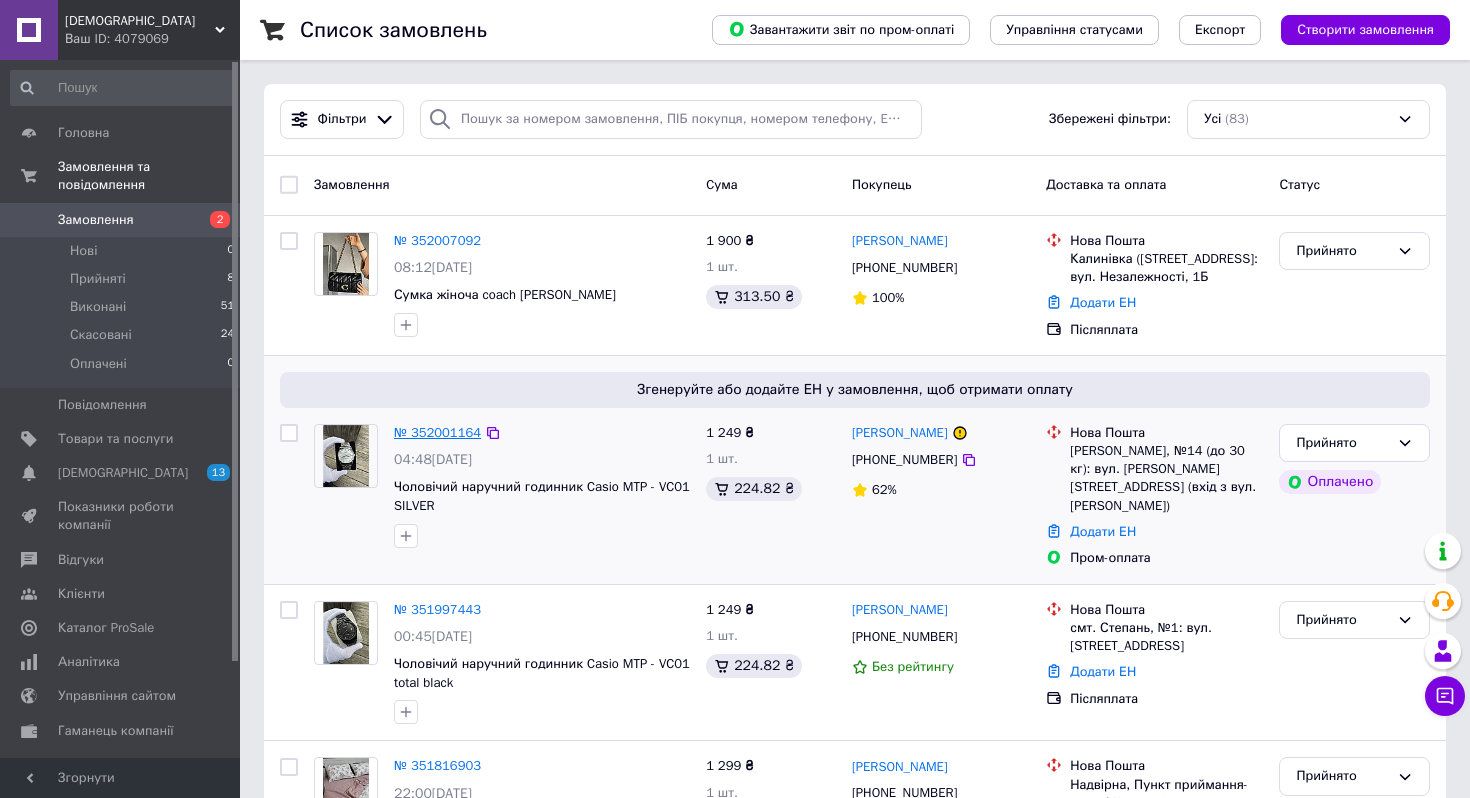 click on "№ 352001164" at bounding box center (437, 432) 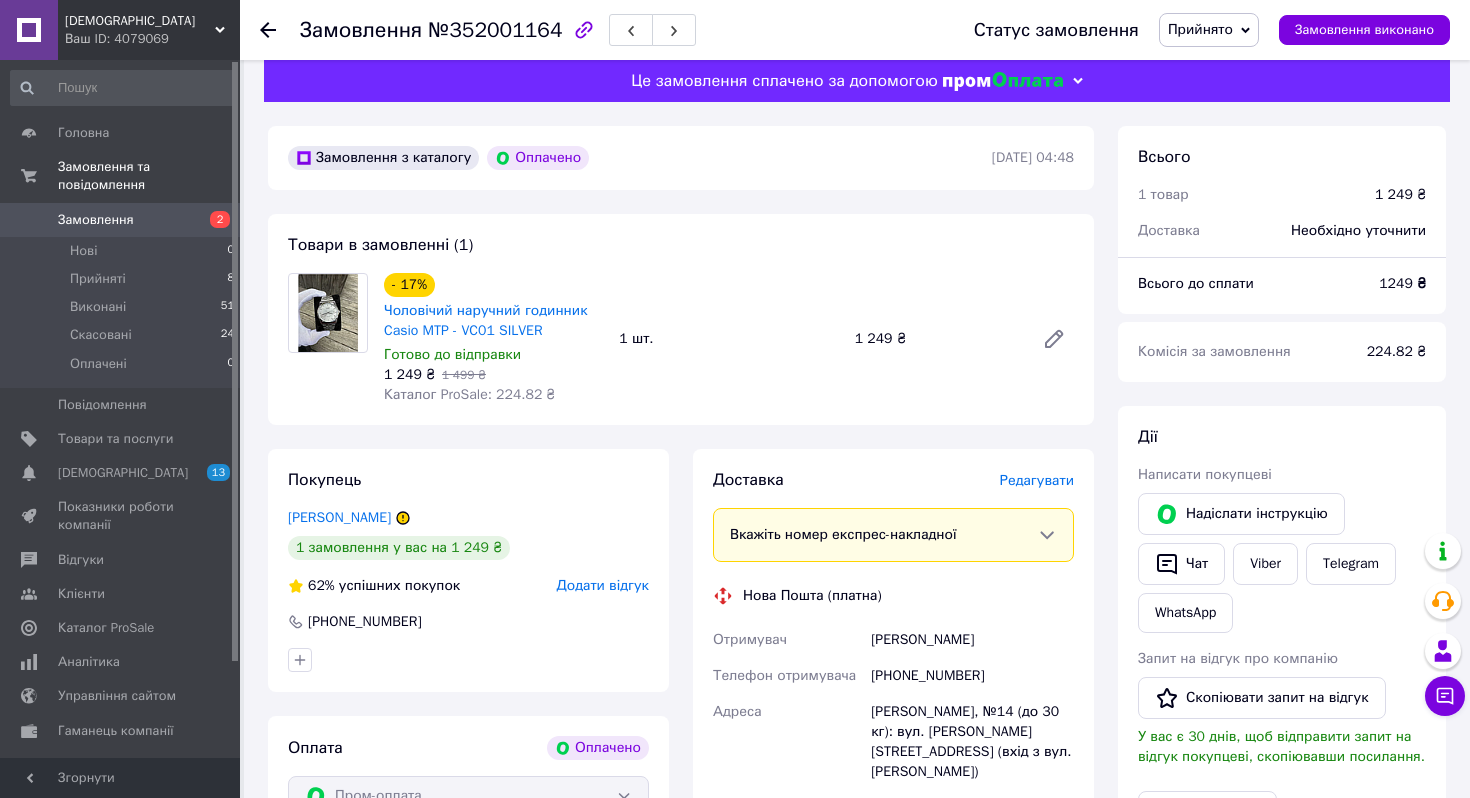 scroll, scrollTop: 25, scrollLeft: 0, axis: vertical 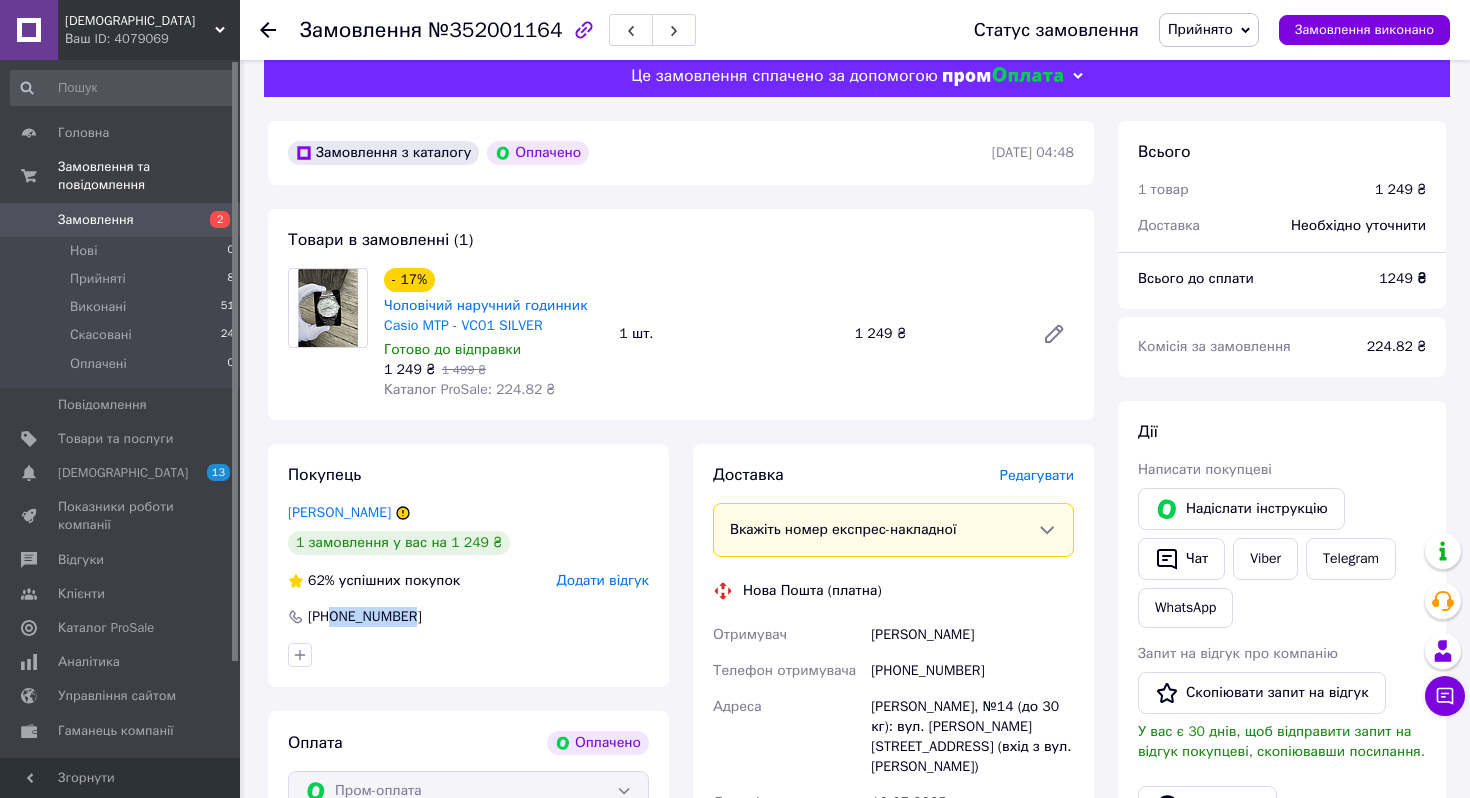 drag, startPoint x: 432, startPoint y: 611, endPoint x: 336, endPoint y: 613, distance: 96.02083 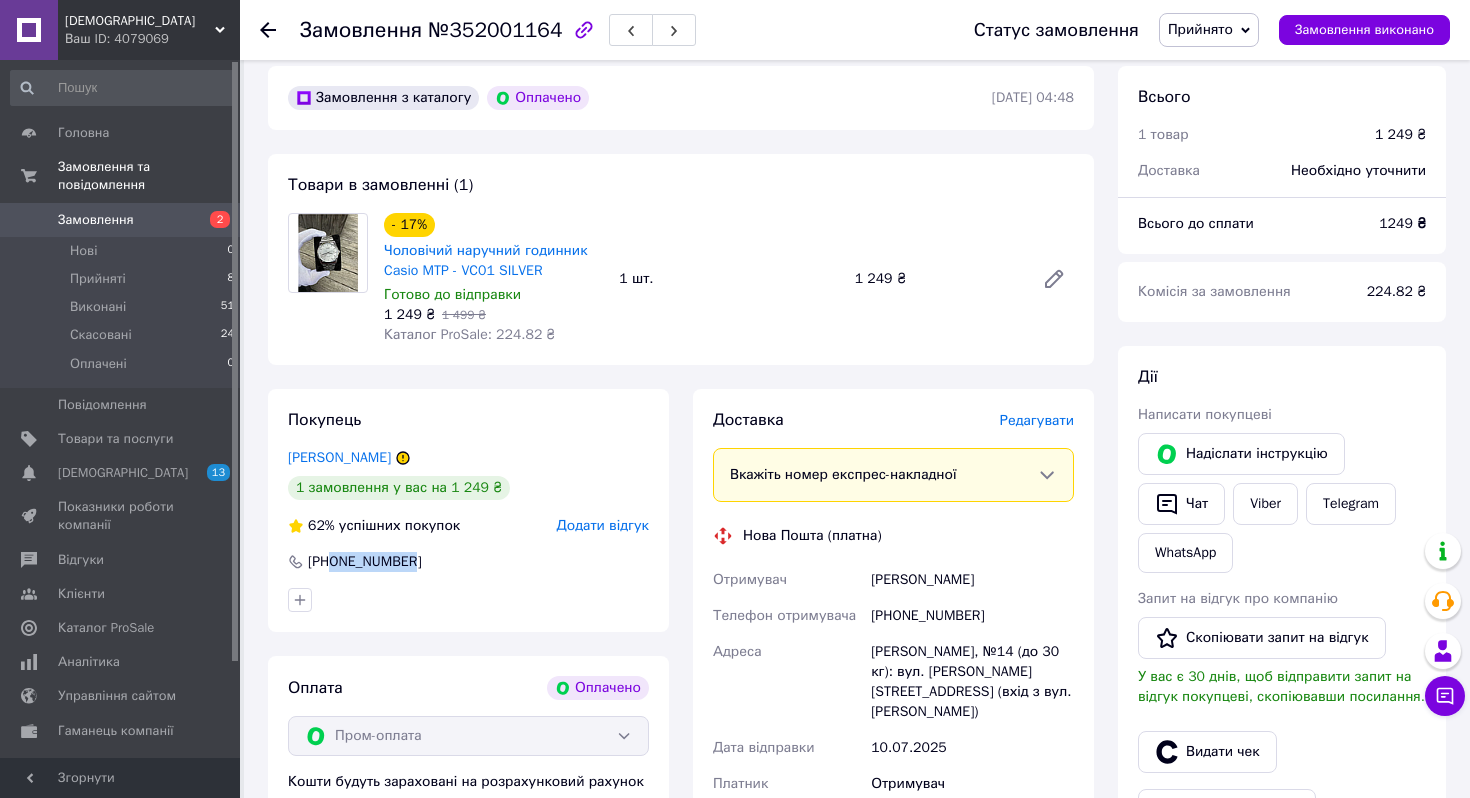 scroll, scrollTop: 95, scrollLeft: 0, axis: vertical 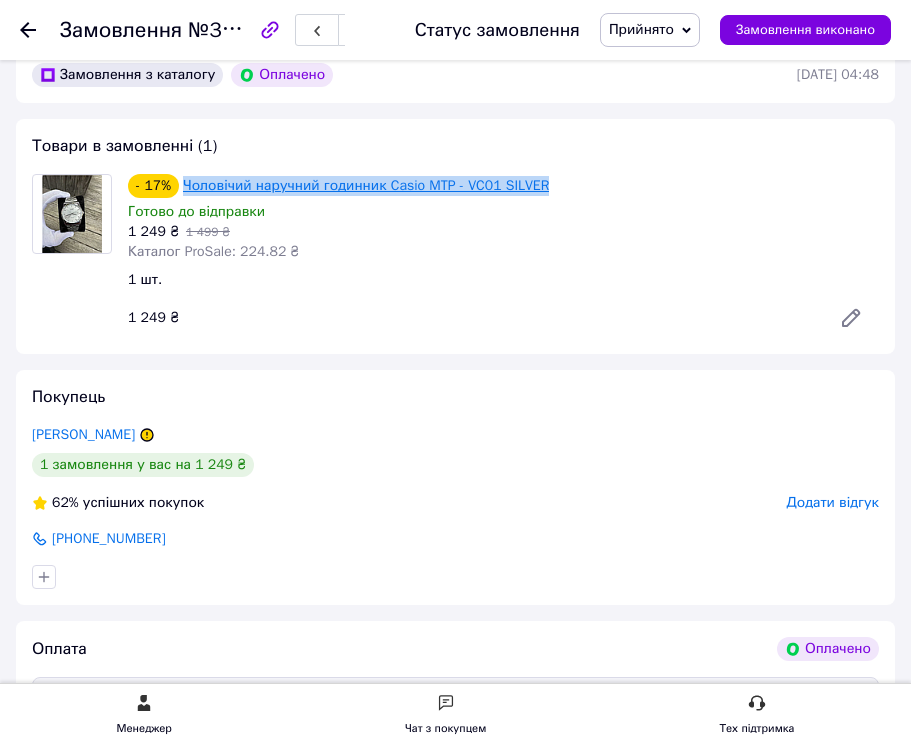 drag, startPoint x: 598, startPoint y: 181, endPoint x: 188, endPoint y: 179, distance: 410.00488 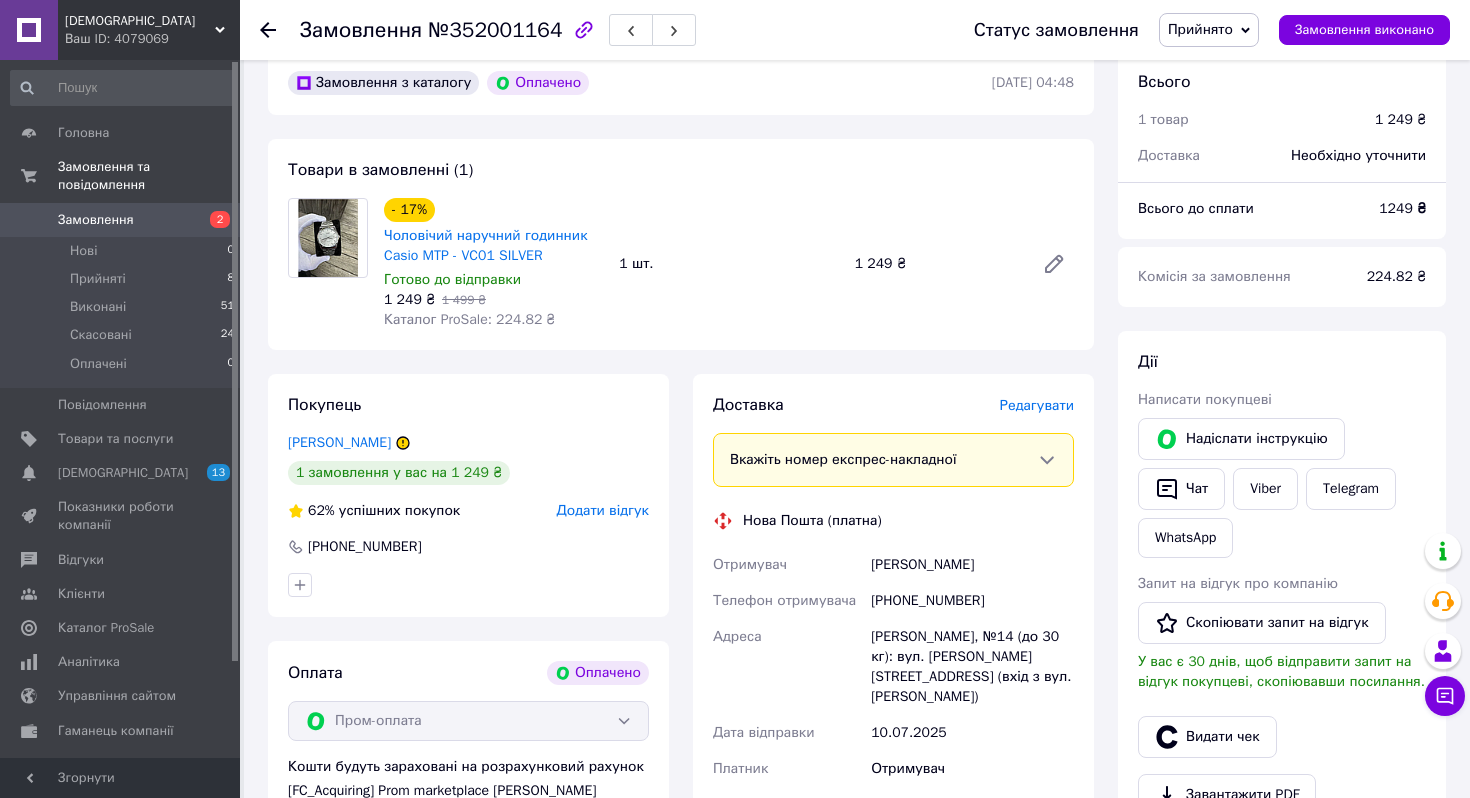 click 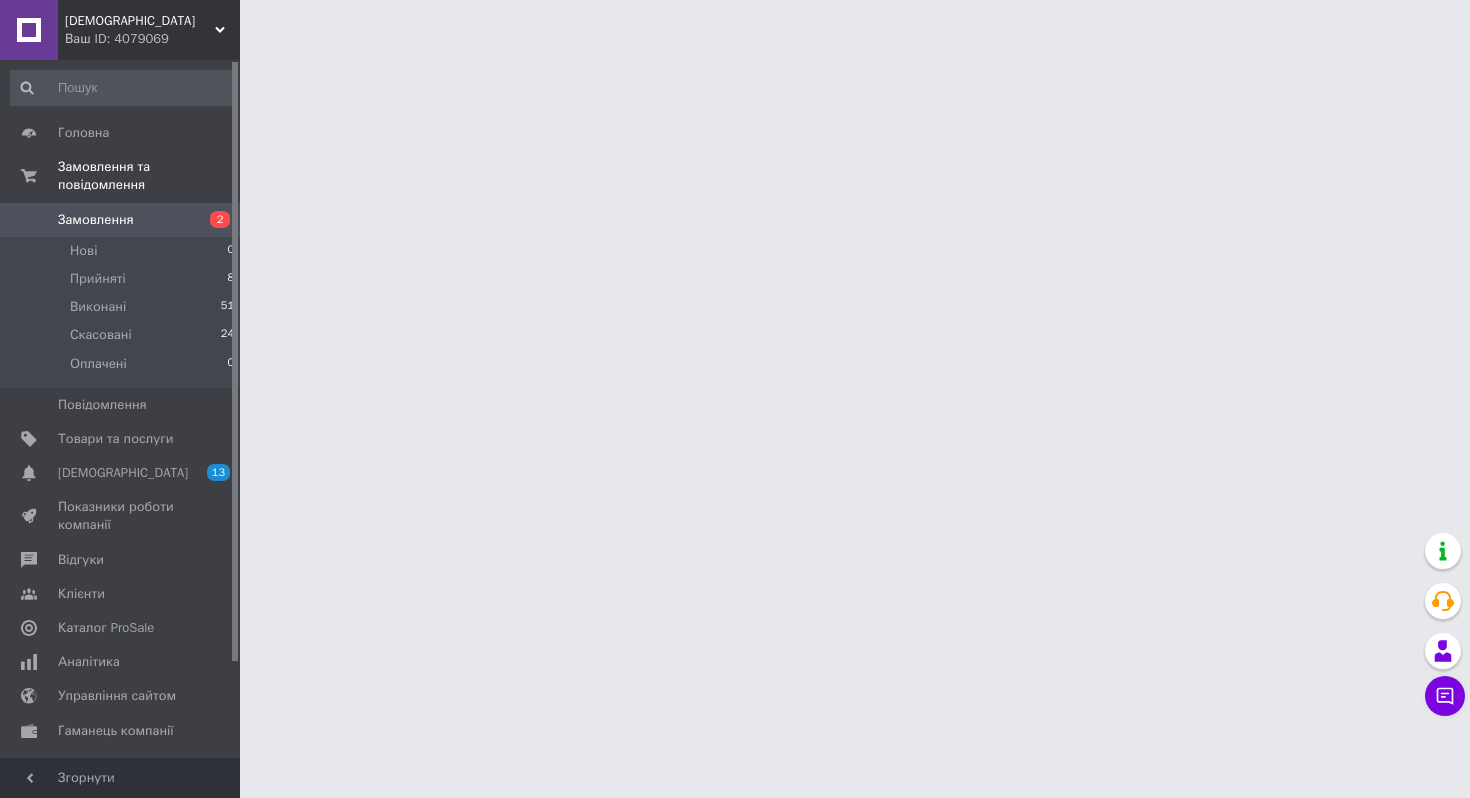 scroll, scrollTop: 0, scrollLeft: 0, axis: both 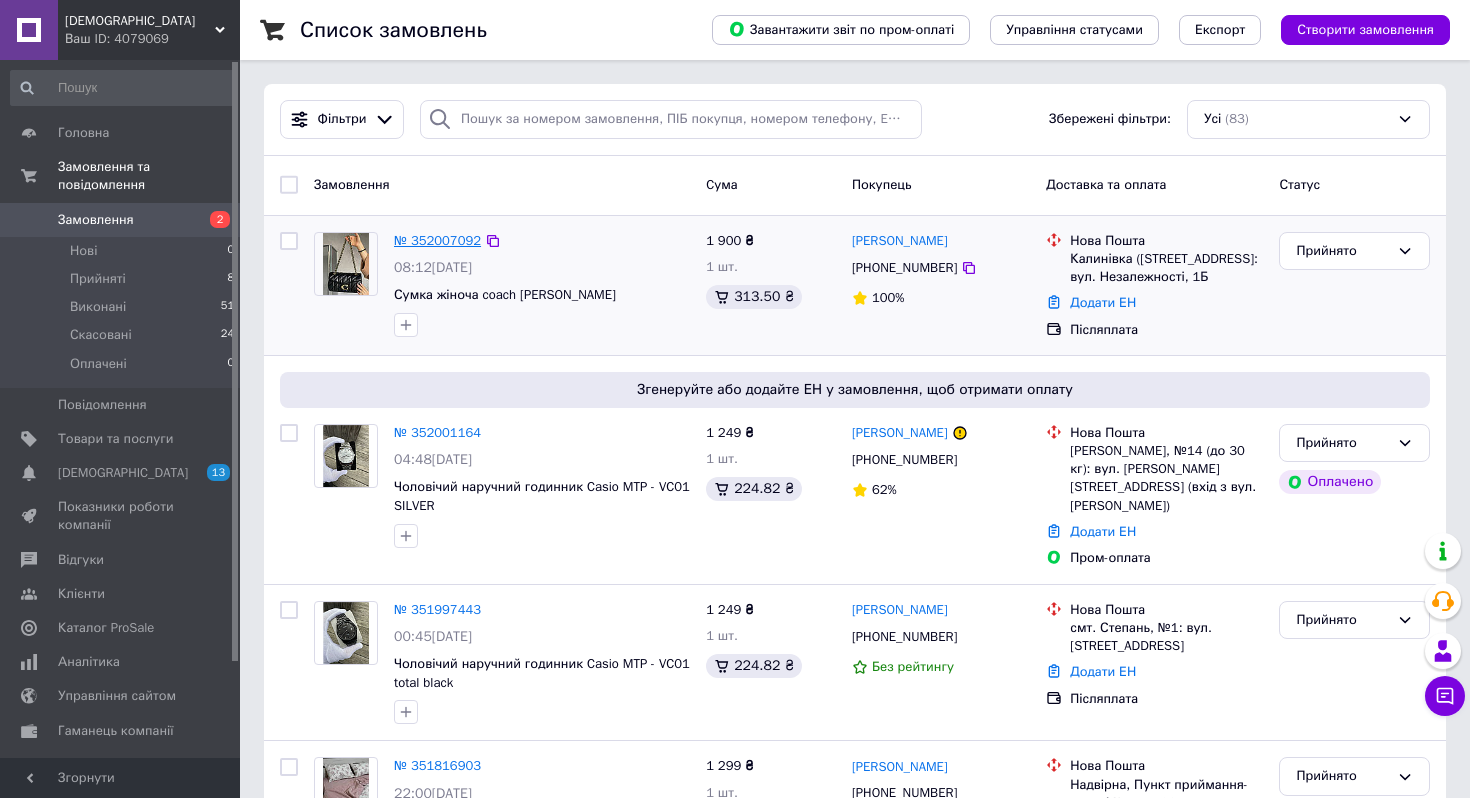 click on "№ 352007092" at bounding box center (437, 240) 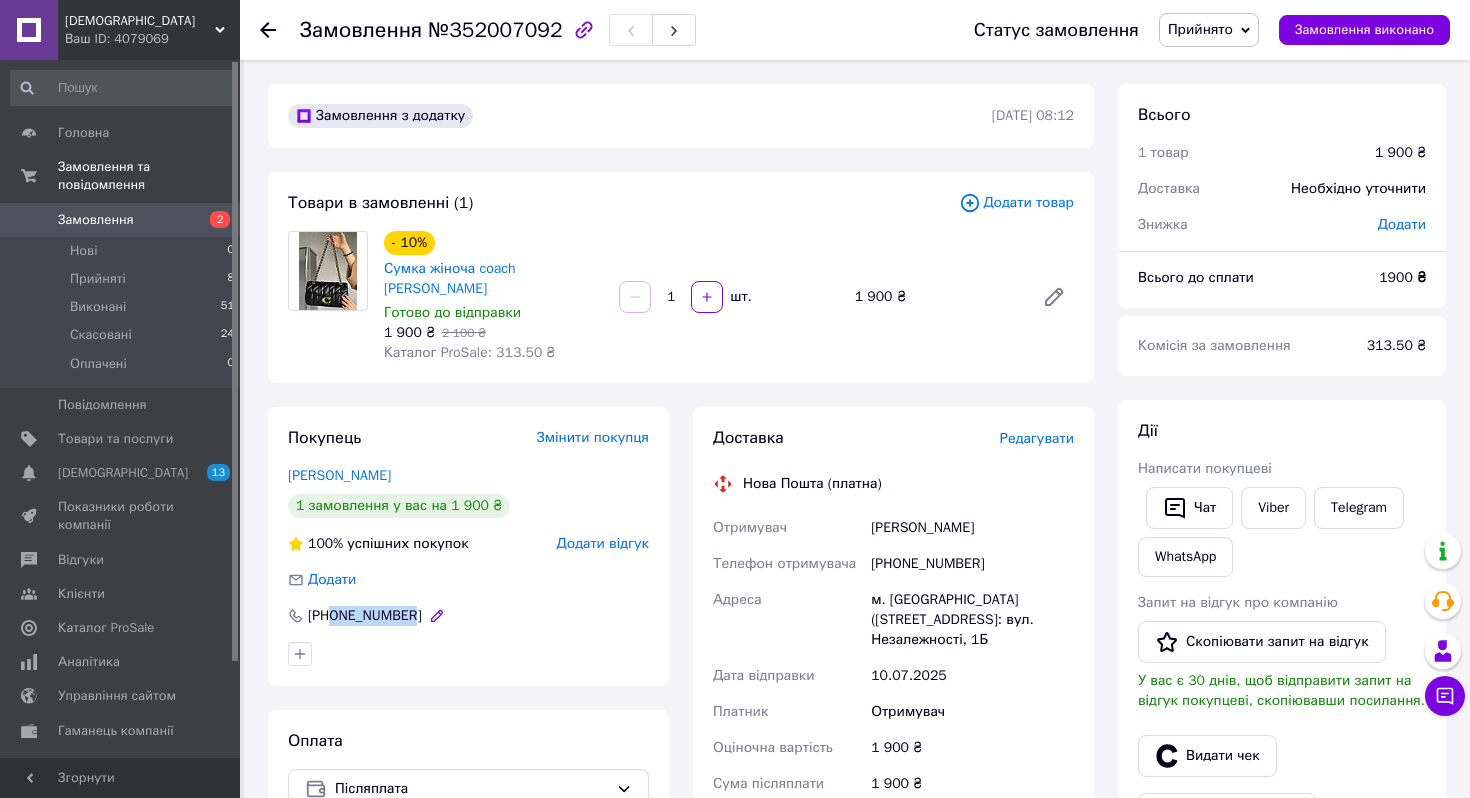 drag, startPoint x: 445, startPoint y: 594, endPoint x: 332, endPoint y: 596, distance: 113.0177 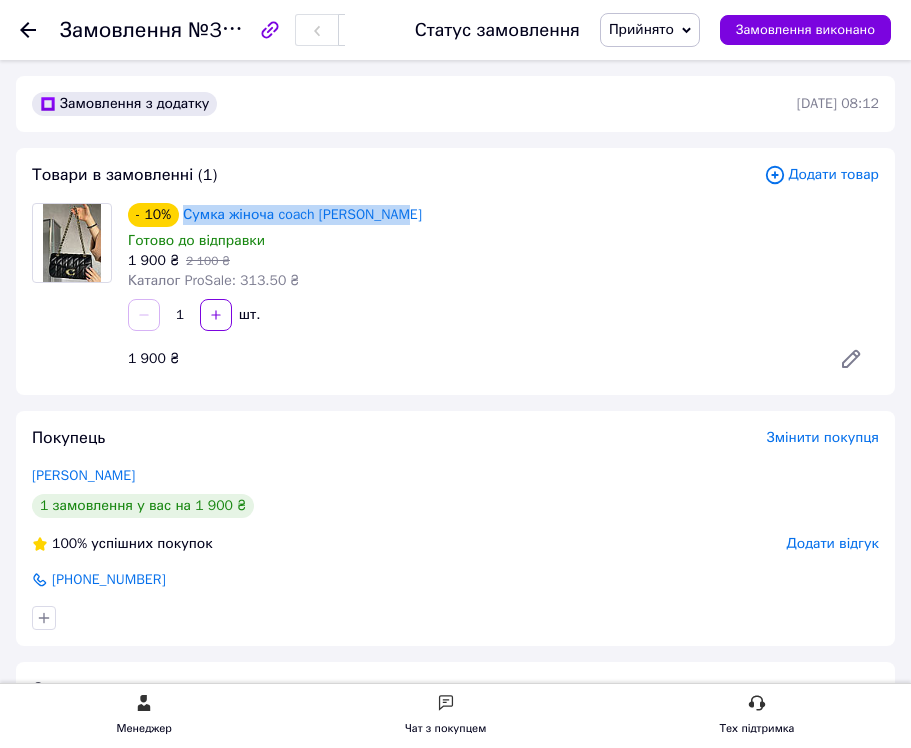 drag, startPoint x: 437, startPoint y: 205, endPoint x: 183, endPoint y: 206, distance: 254.00197 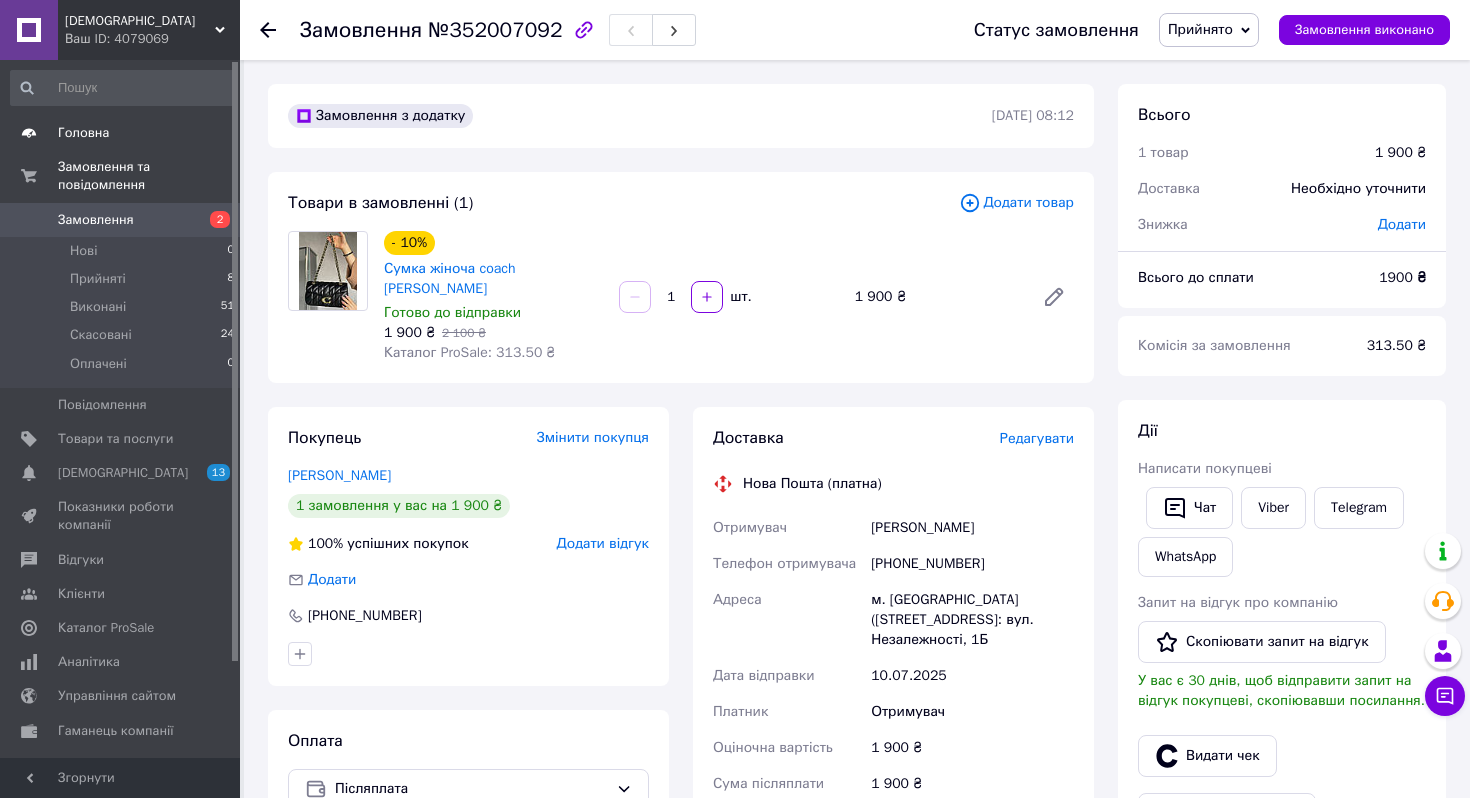click on "Головна" at bounding box center (123, 133) 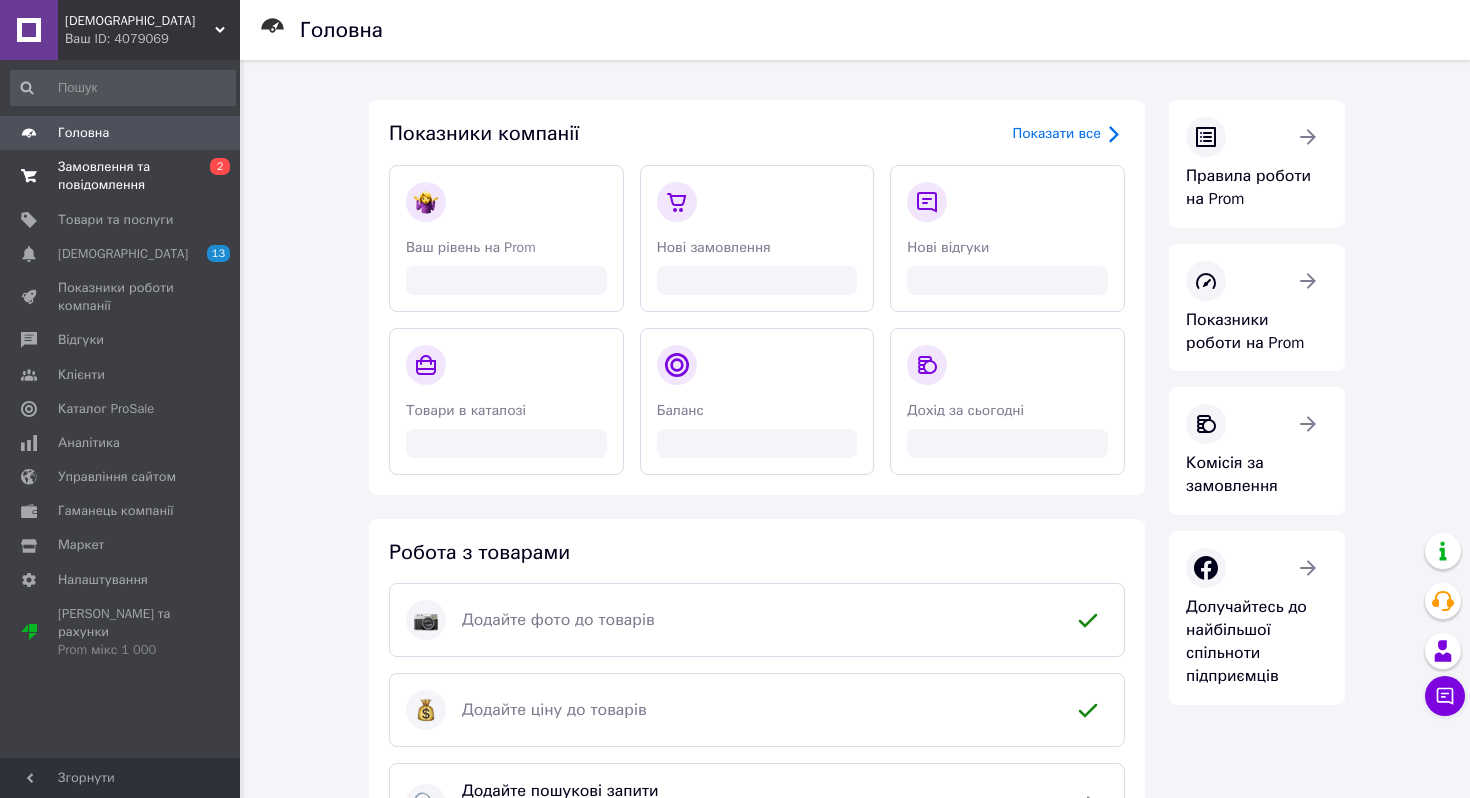 click on "Замовлення та повідомлення" at bounding box center [121, 176] 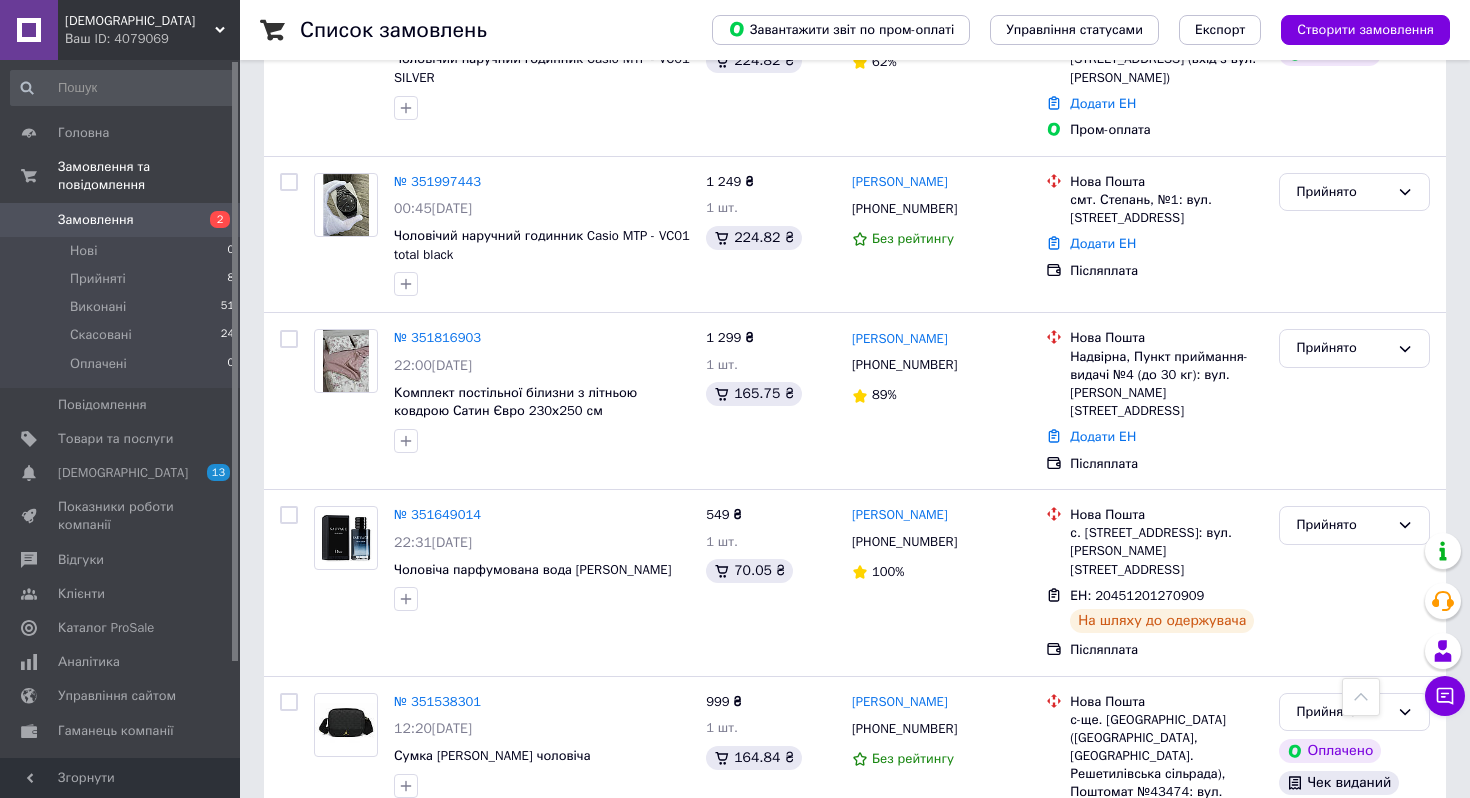 scroll, scrollTop: 0, scrollLeft: 0, axis: both 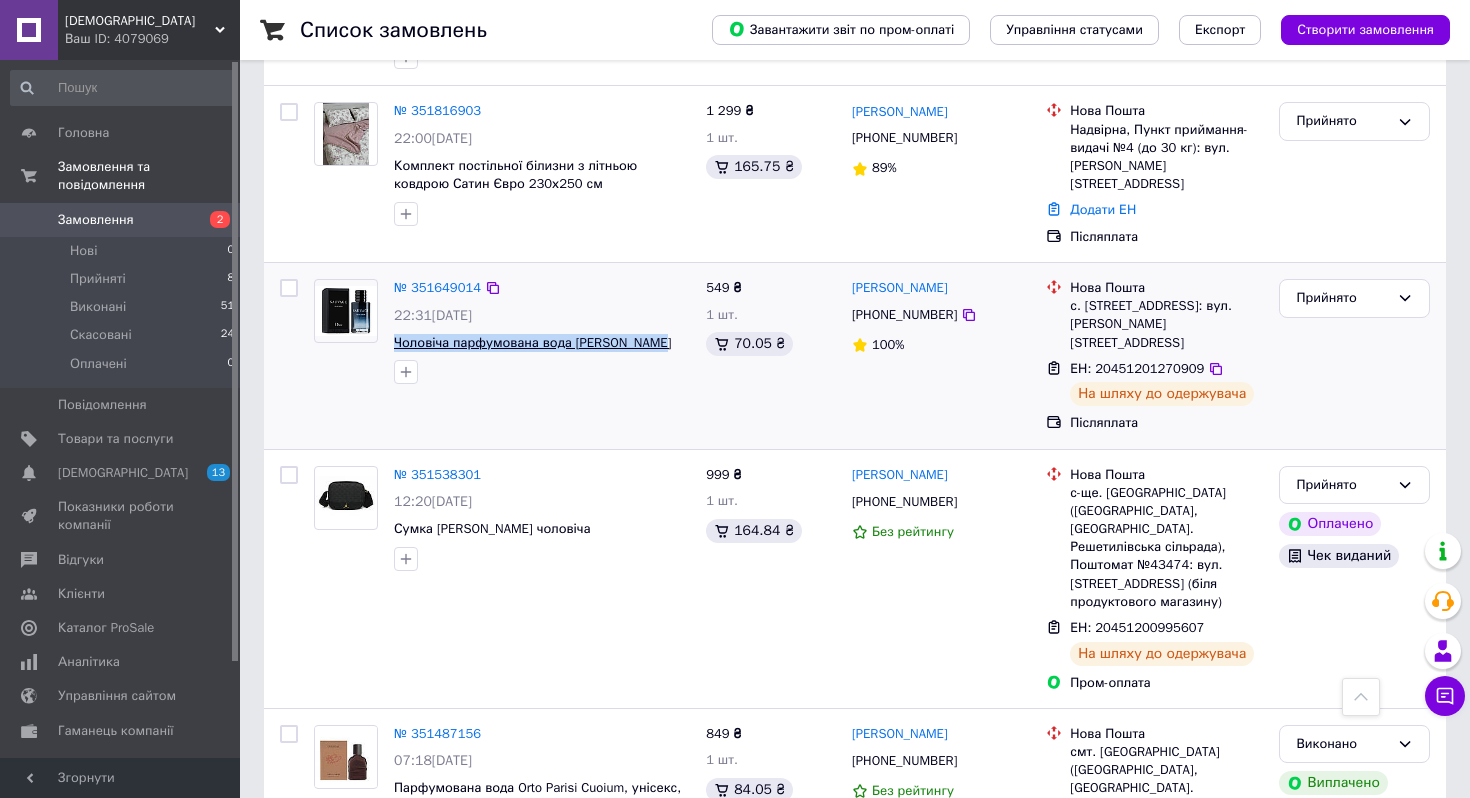 drag, startPoint x: 665, startPoint y: 326, endPoint x: 394, endPoint y: 326, distance: 271 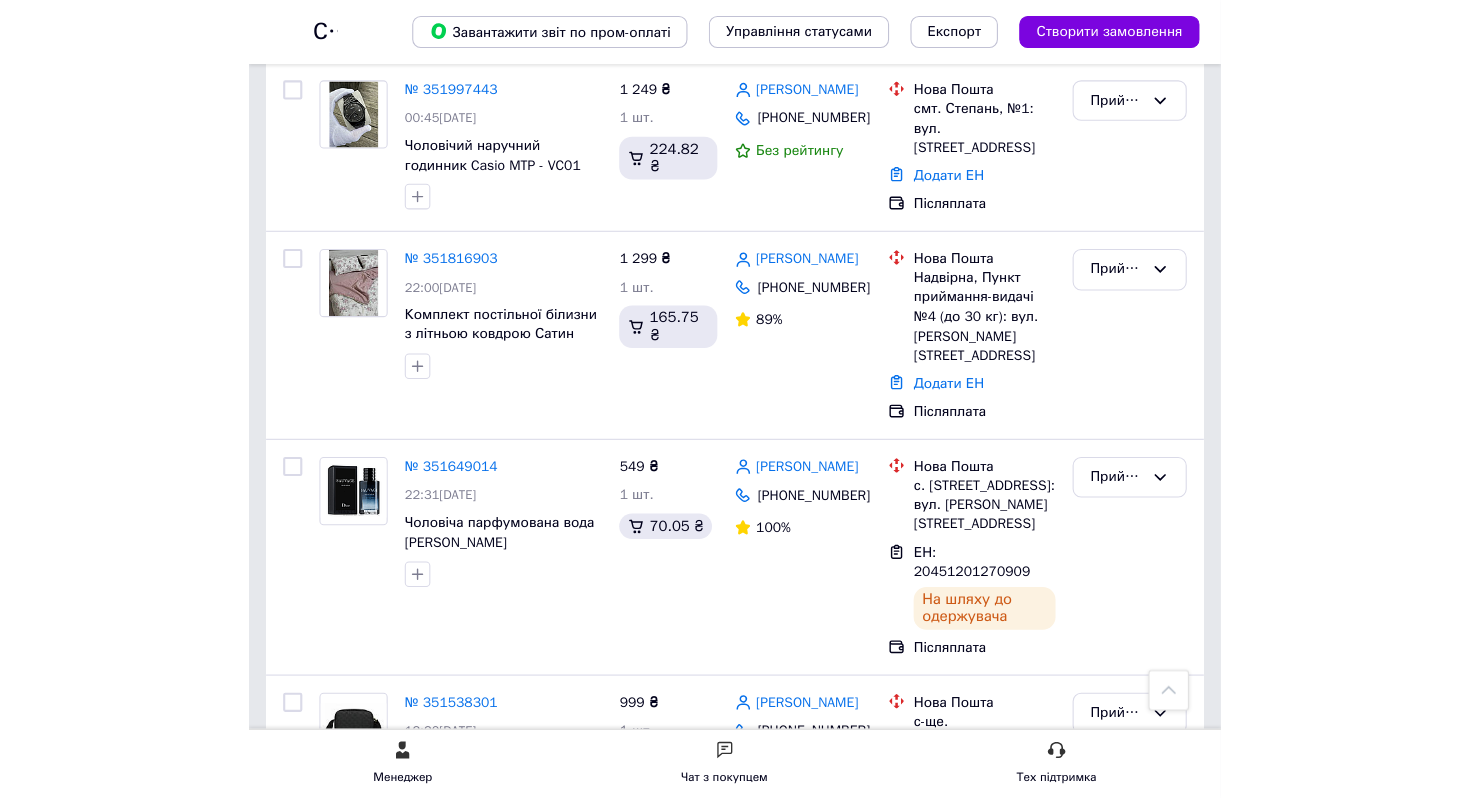 scroll, scrollTop: 448, scrollLeft: 0, axis: vertical 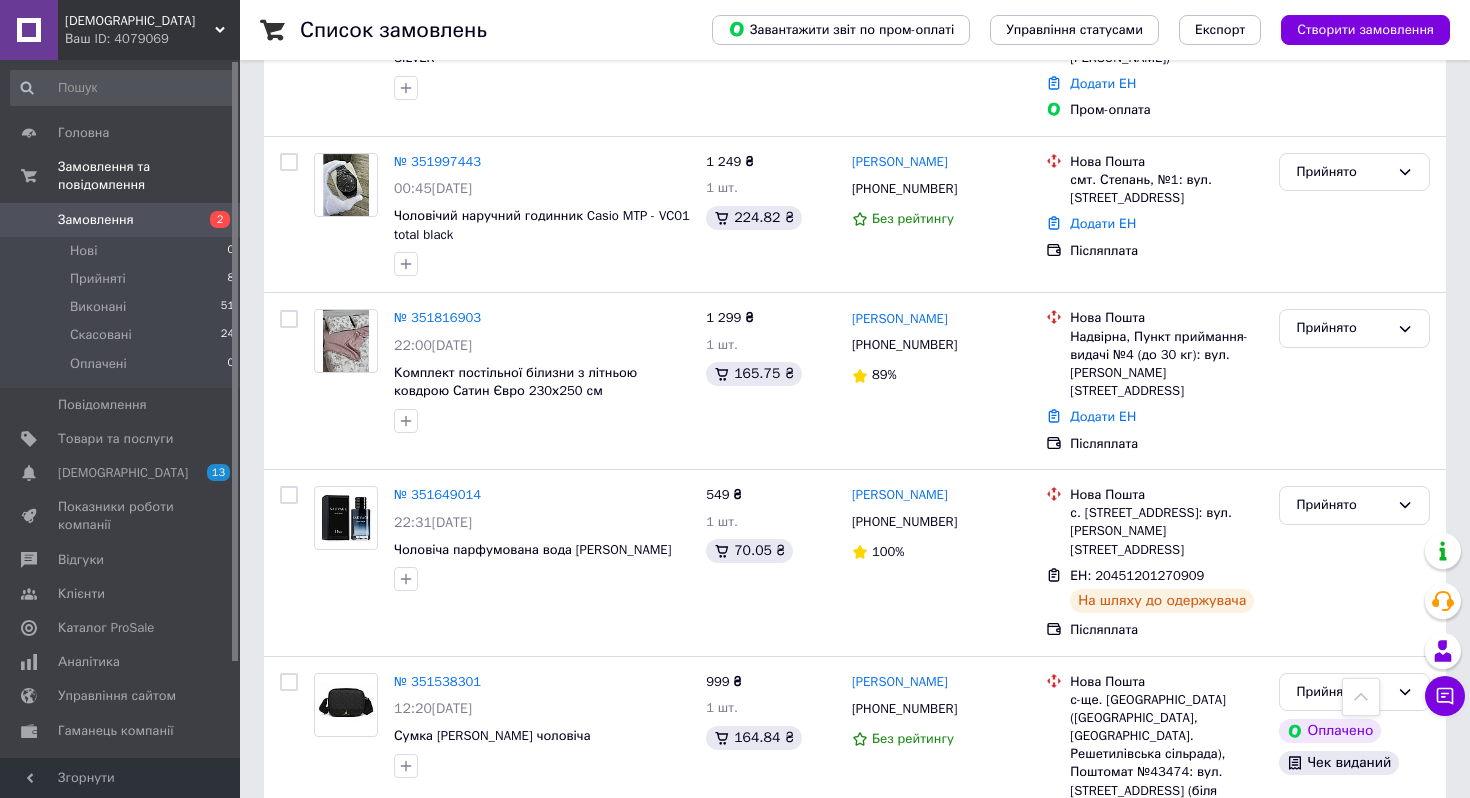 click on "Замовлення" at bounding box center (96, 220) 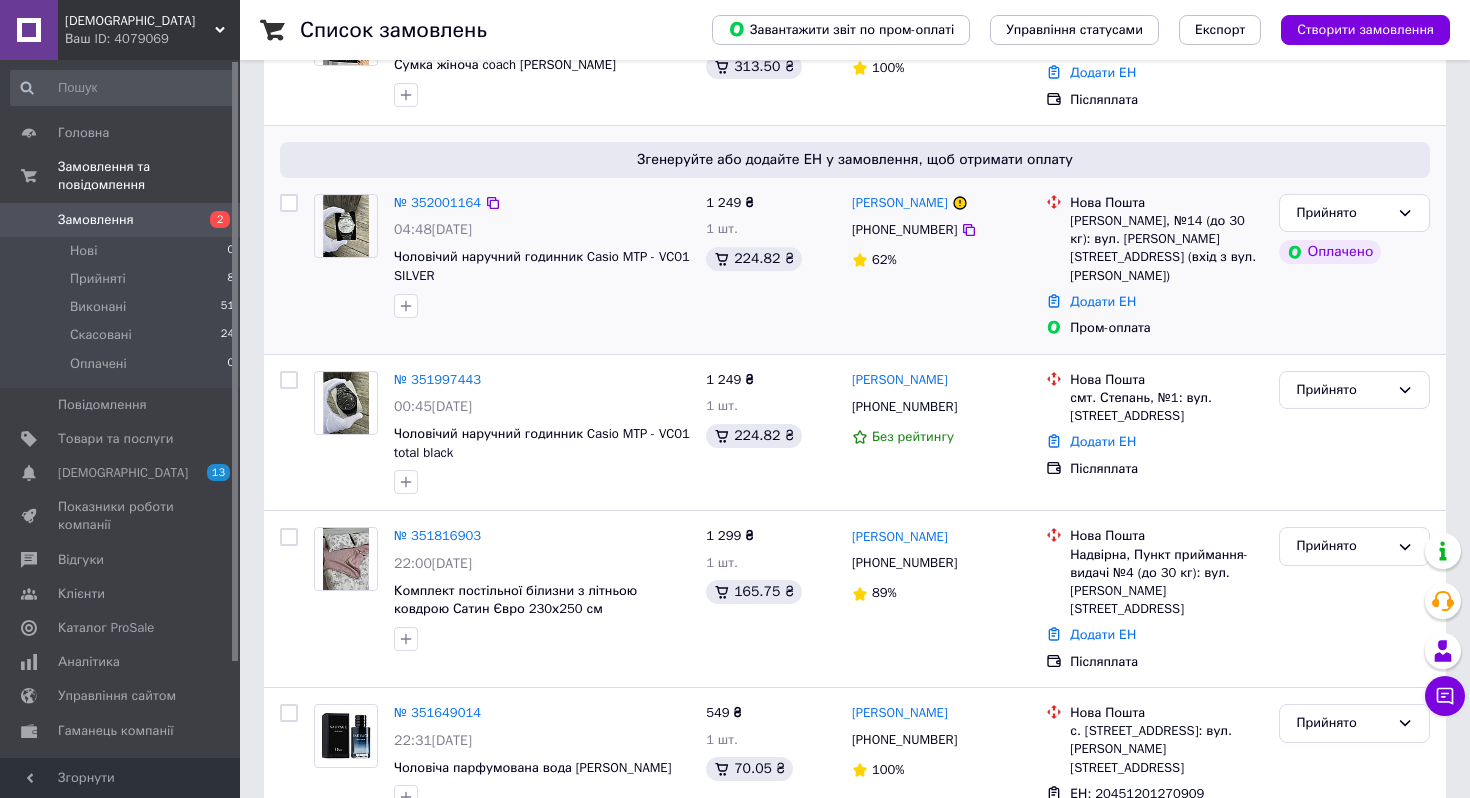 scroll, scrollTop: 231, scrollLeft: 0, axis: vertical 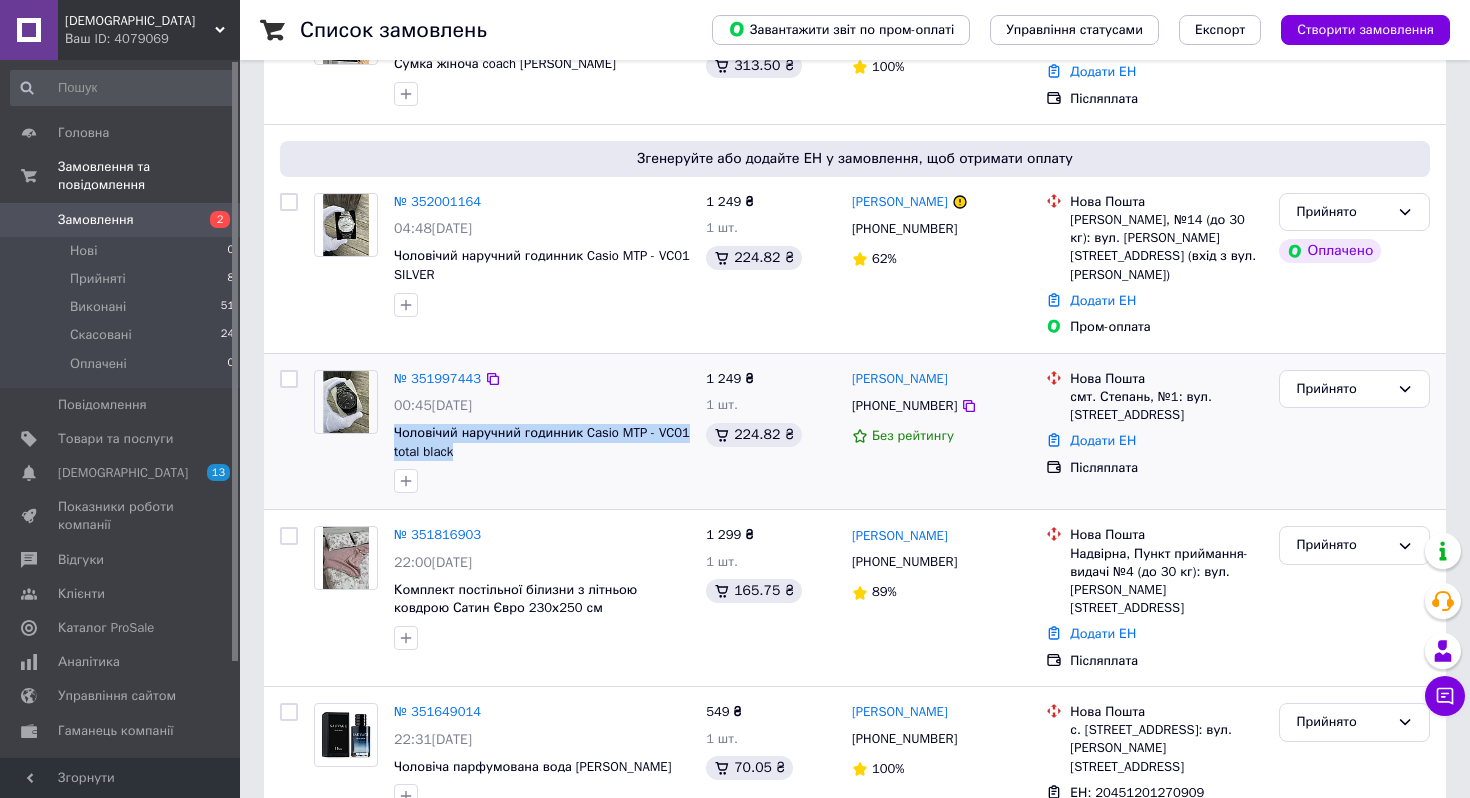 drag, startPoint x: 518, startPoint y: 461, endPoint x: 394, endPoint y: 441, distance: 125.60255 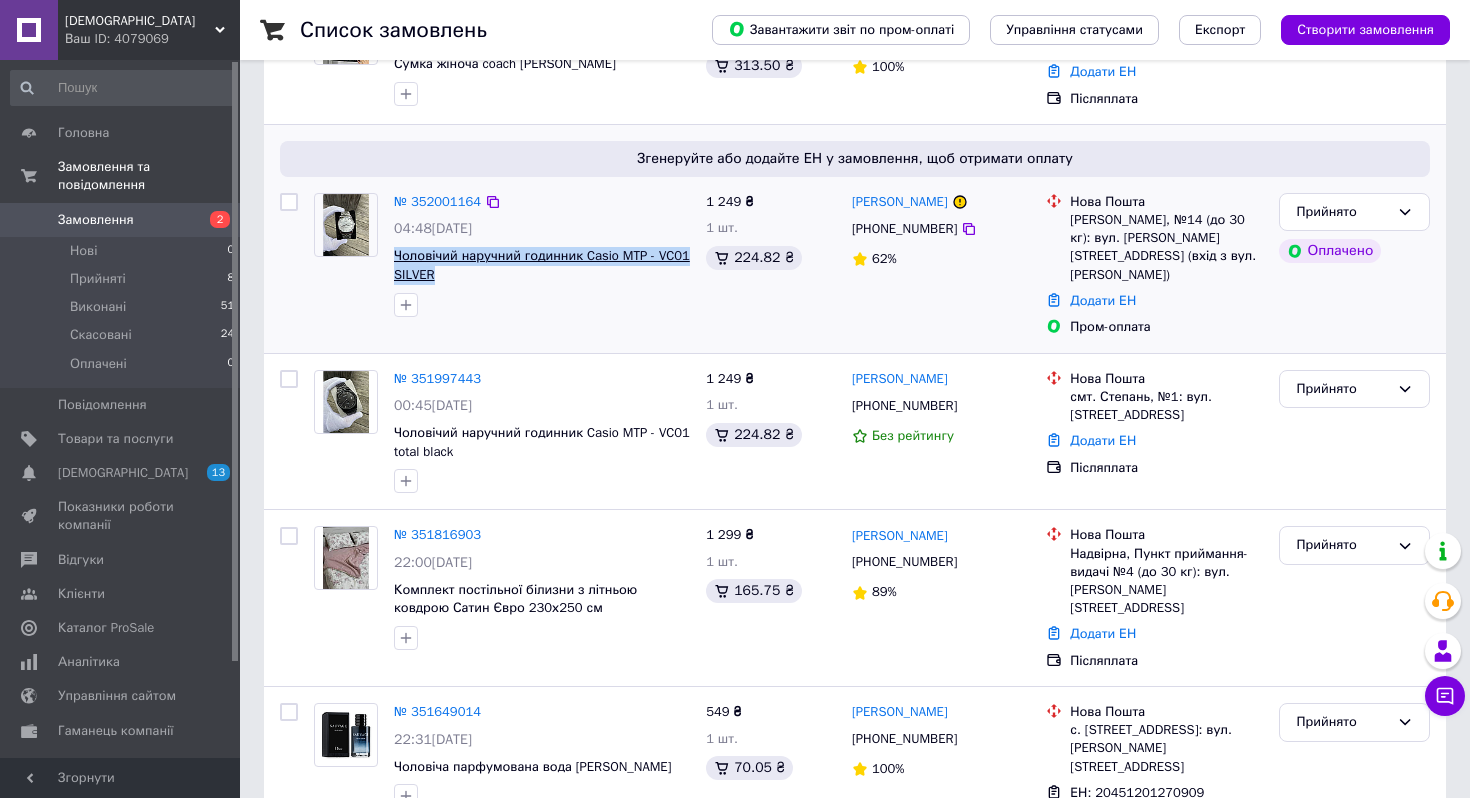 drag, startPoint x: 479, startPoint y: 290, endPoint x: 397, endPoint y: 269, distance: 84.646324 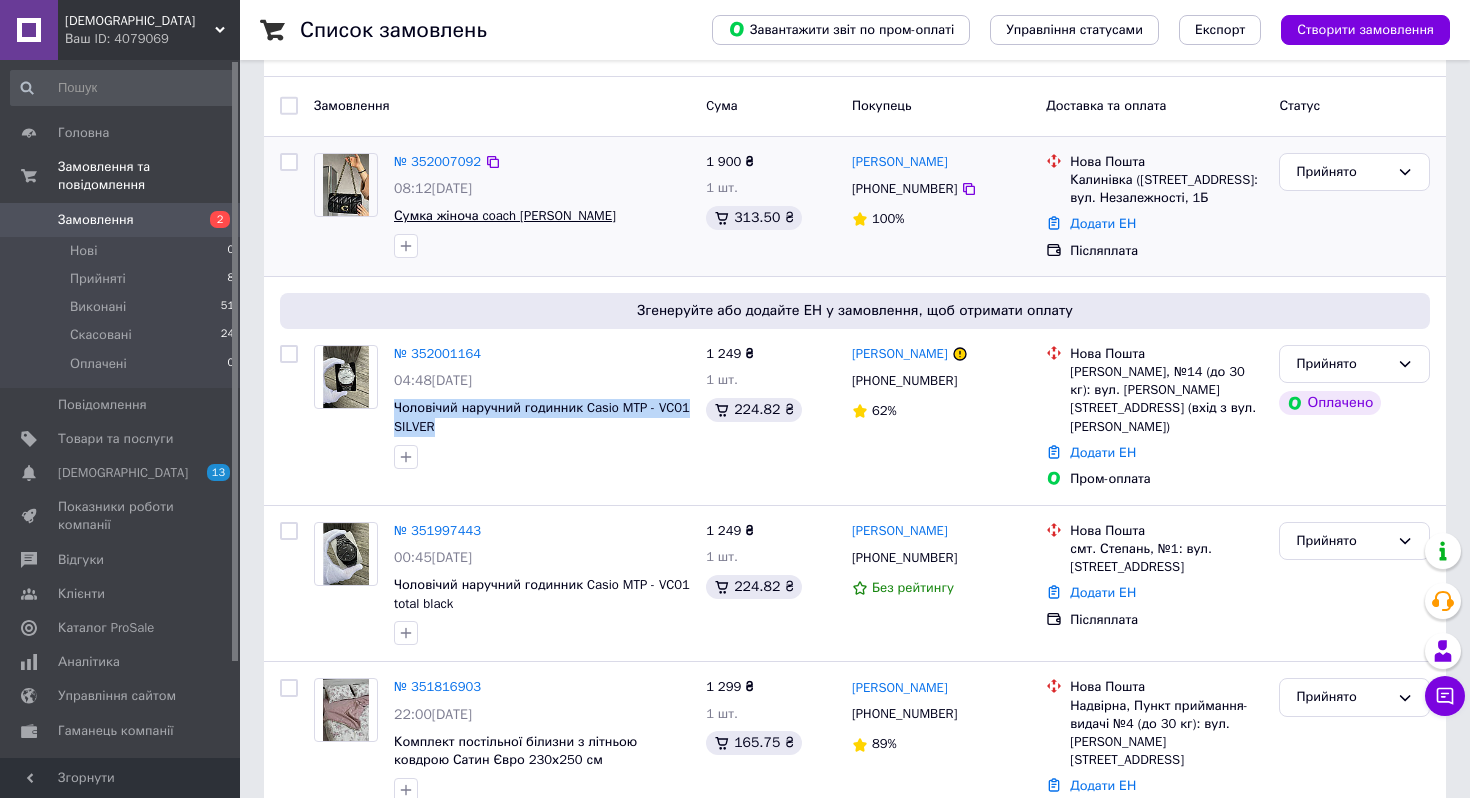 scroll, scrollTop: 67, scrollLeft: 0, axis: vertical 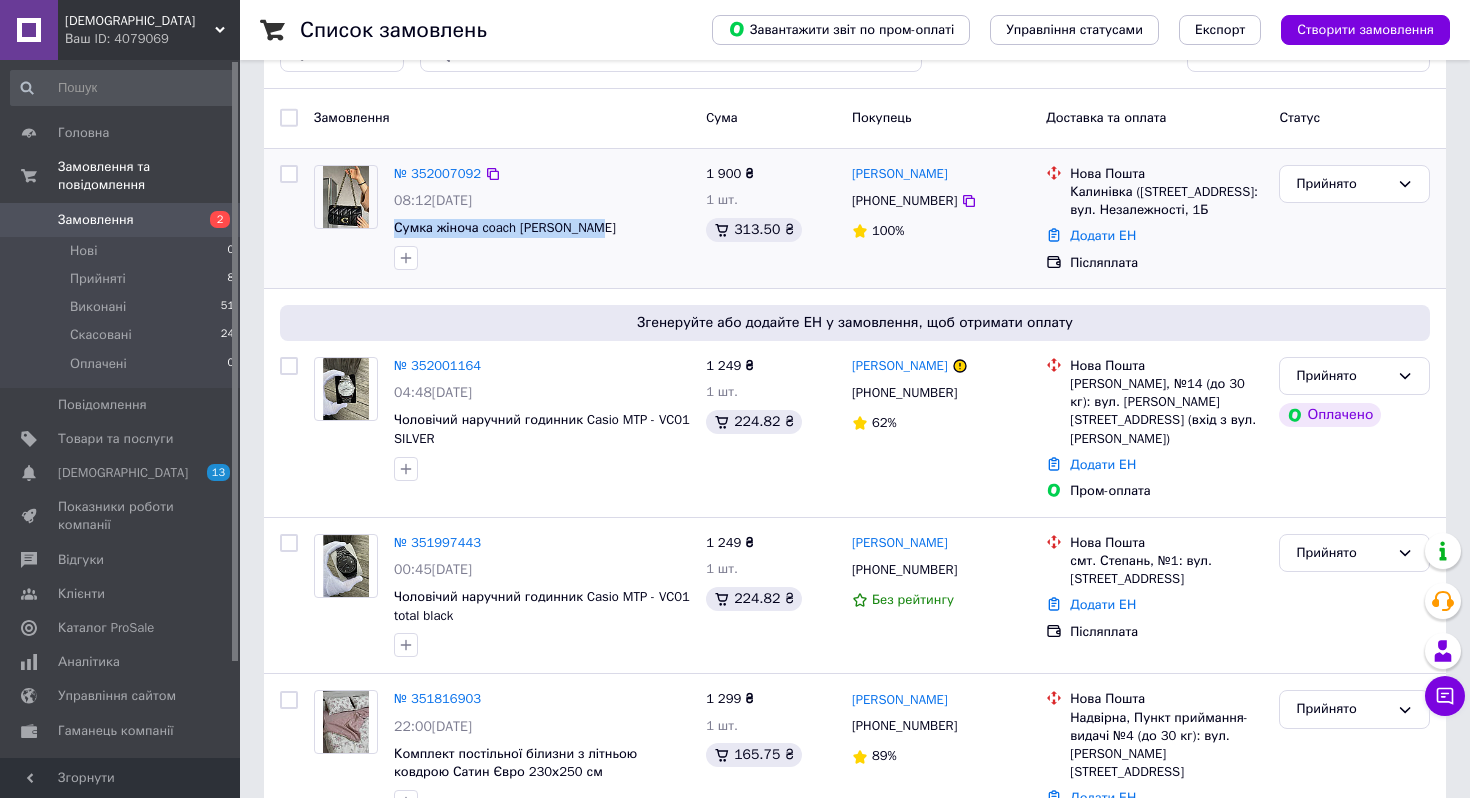 drag, startPoint x: 612, startPoint y: 233, endPoint x: 387, endPoint y: 222, distance: 225.26872 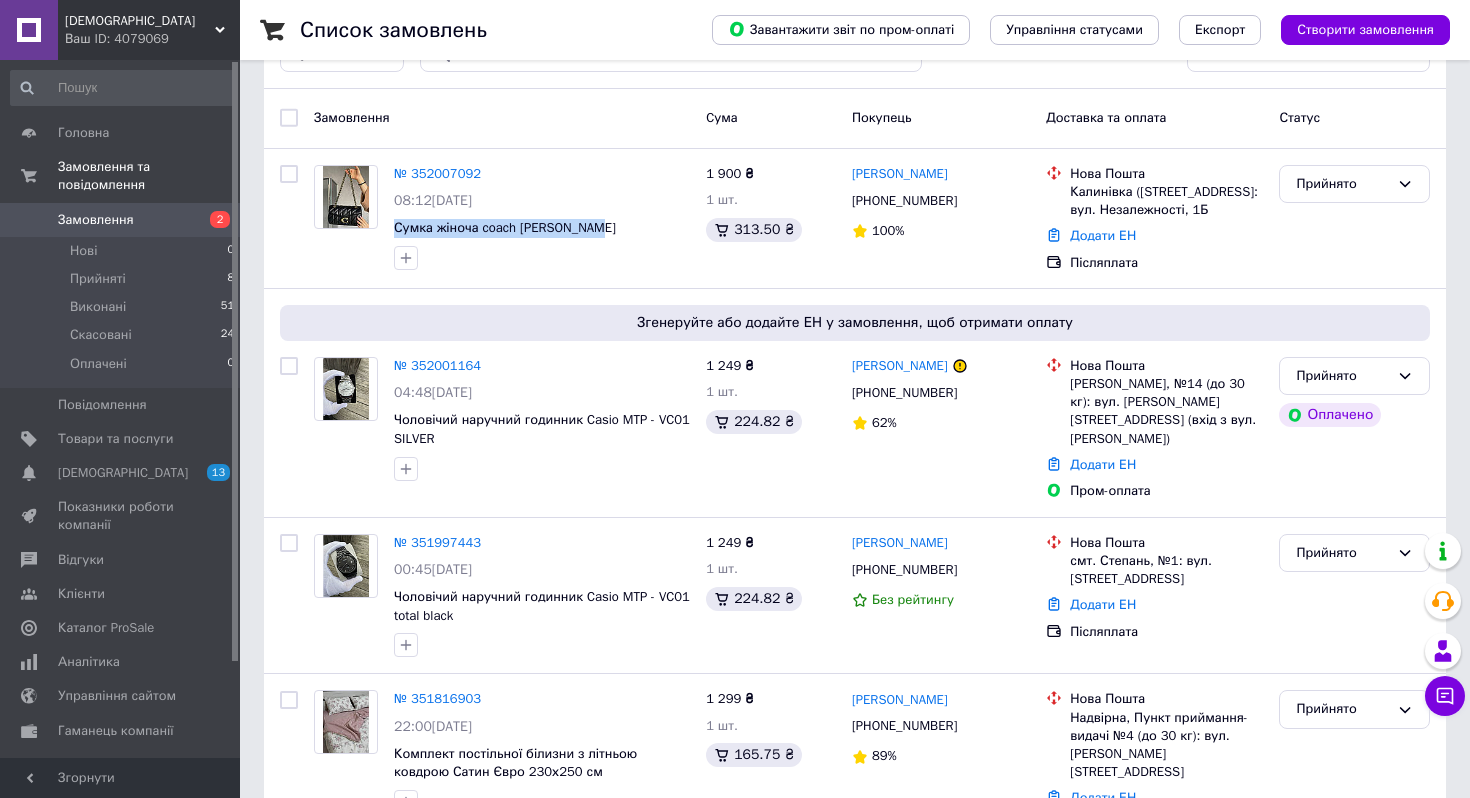 click on "Замовлення 2" at bounding box center [123, 220] 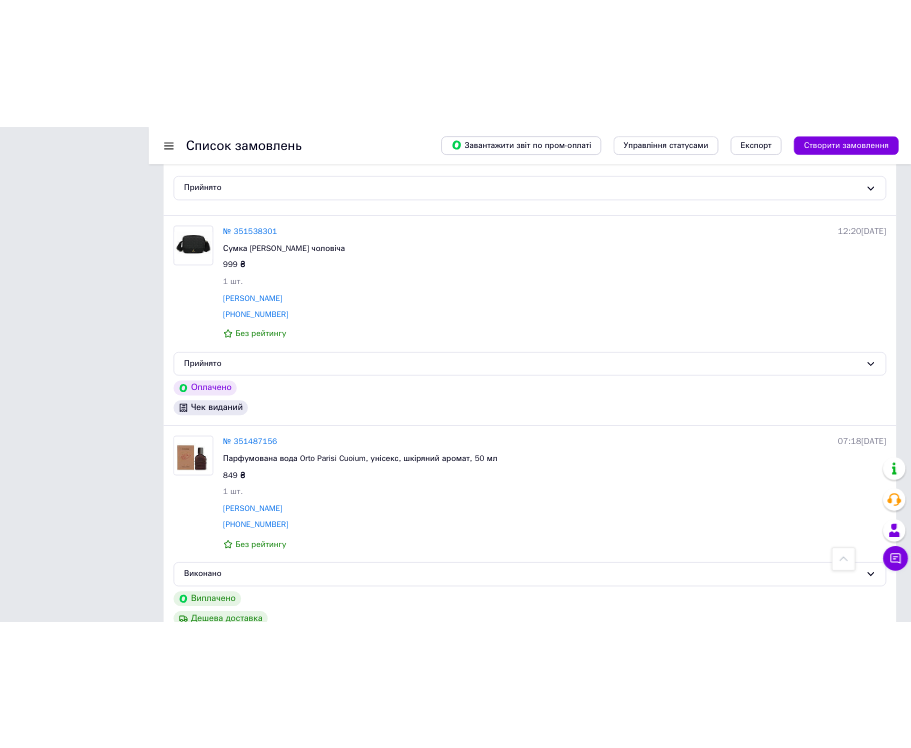 scroll, scrollTop: 1786, scrollLeft: 0, axis: vertical 